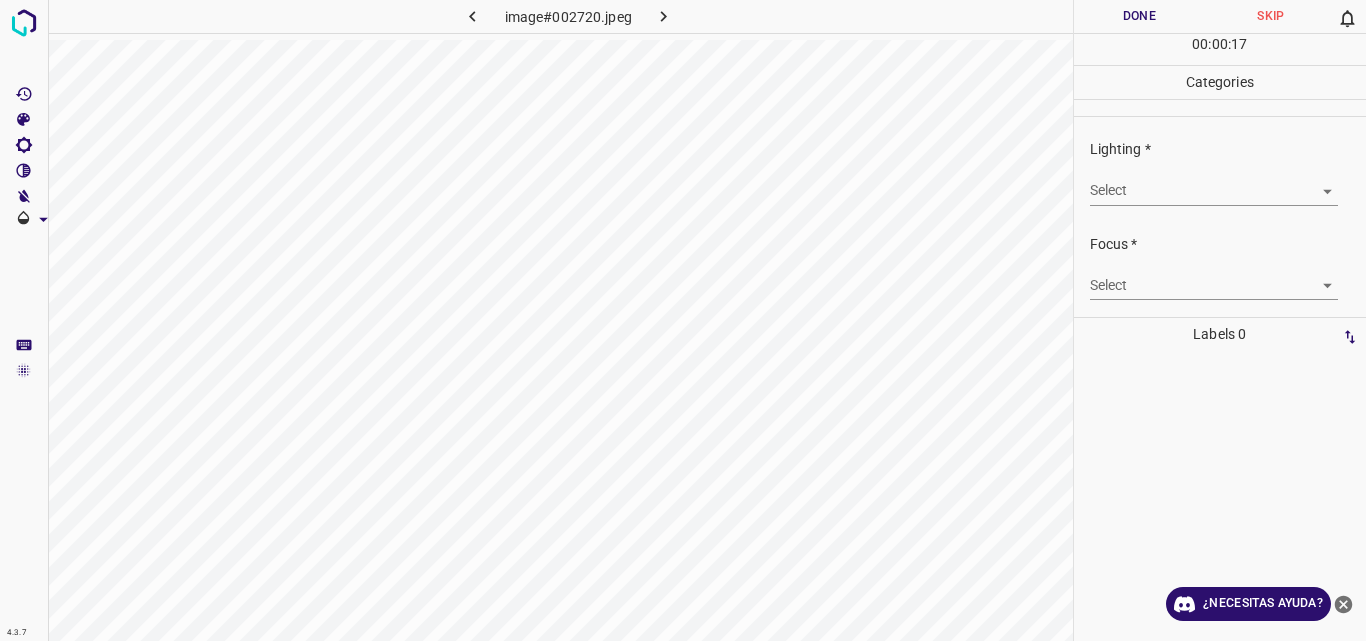 scroll, scrollTop: 0, scrollLeft: 0, axis: both 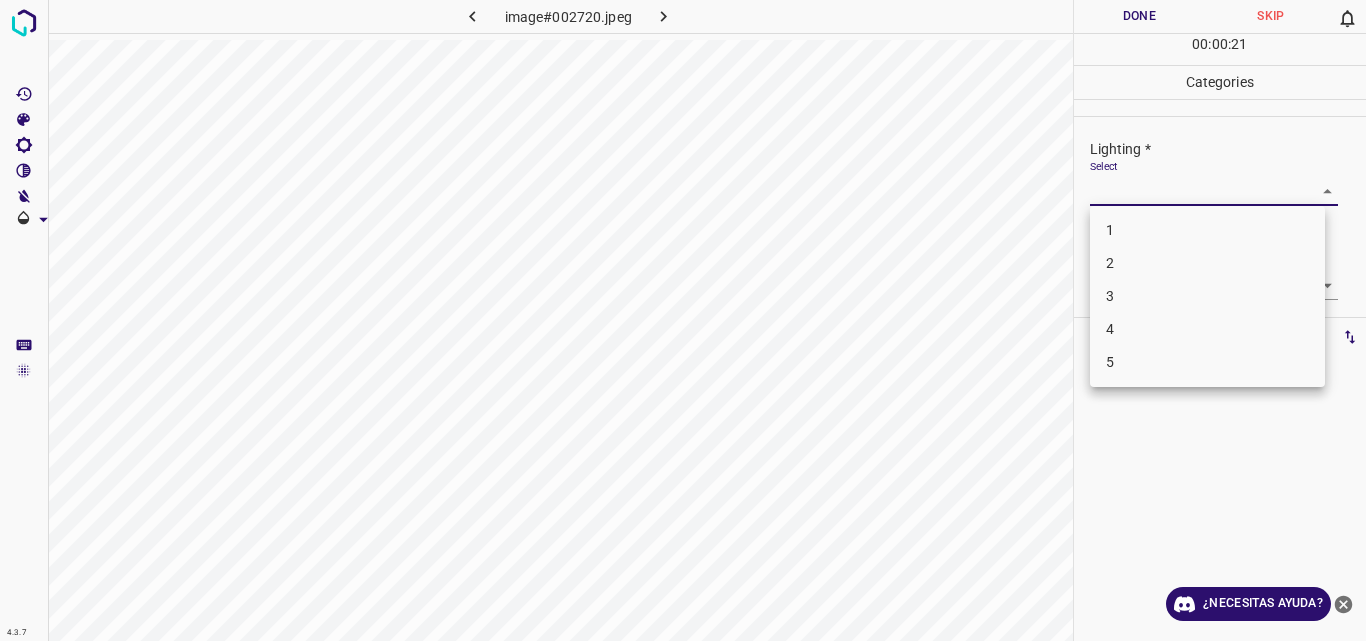 click on "4.3.7 image#002720.jpeg Done Skip 0 00   : 00   : 21   Categories Lighting *  Select ​ Focus *  Select ​ Overall *  Select ​ Labels   0 Categories 1 Lighting 2 Focus 3 Overall Tools Space Change between modes (Draw & Edit) I Auto labeling R Restore zoom M Zoom in N Zoom out Delete Delete selecte label Filters Z Restore filters X Saturation filter C Brightness filter V Contrast filter B Gray scale filter General O Download ¿Necesitas ayuda? Original text Rate this translation Your feedback will be used to help improve Google Translate - Texto - Esconder - Borrar 1 2 3 4 5" at bounding box center (683, 320) 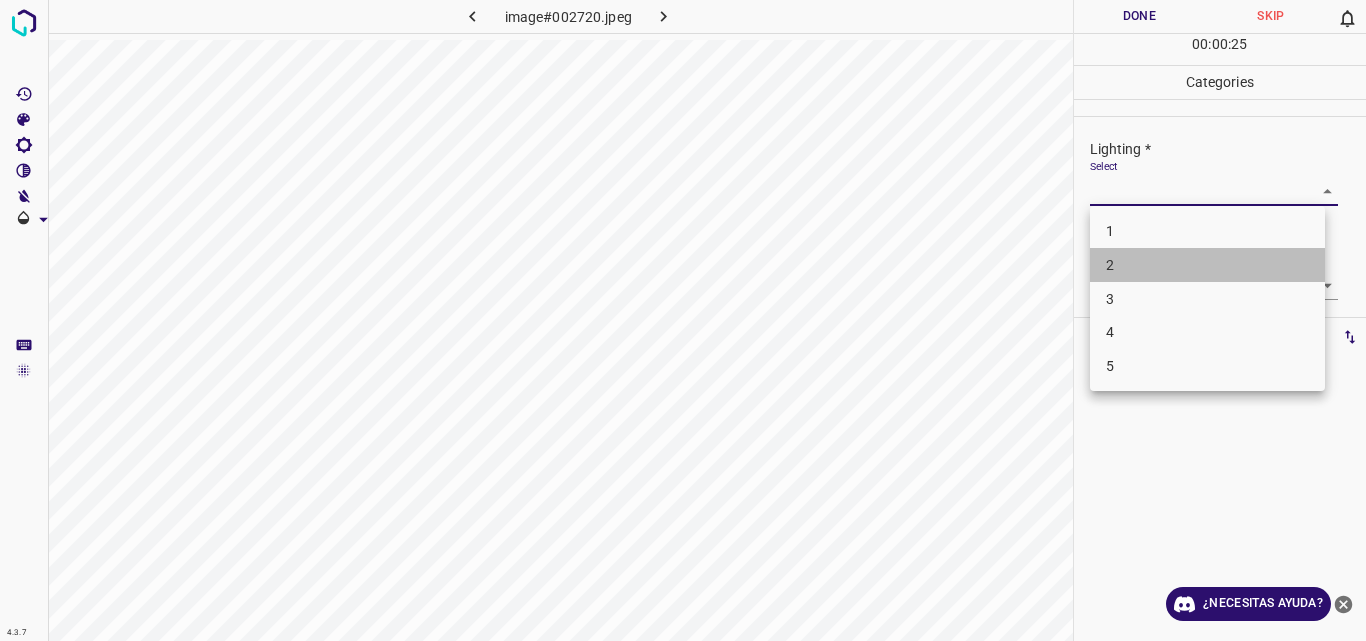 click on "2" at bounding box center [1207, 265] 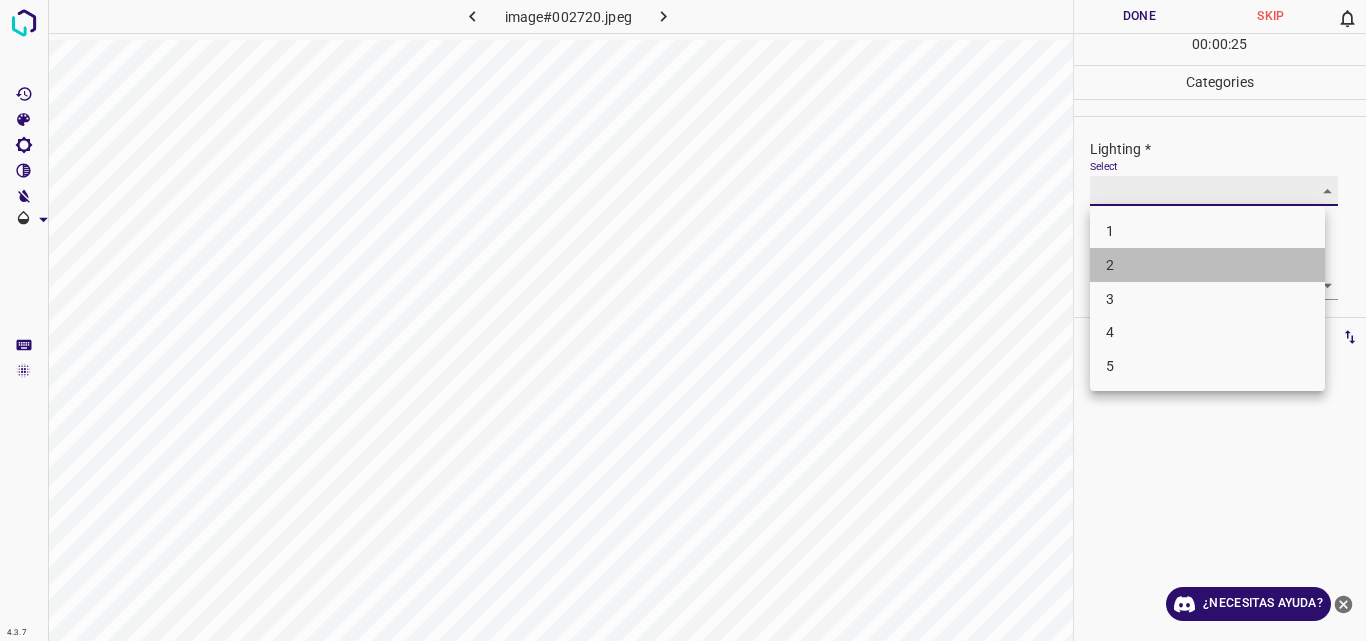 type on "2" 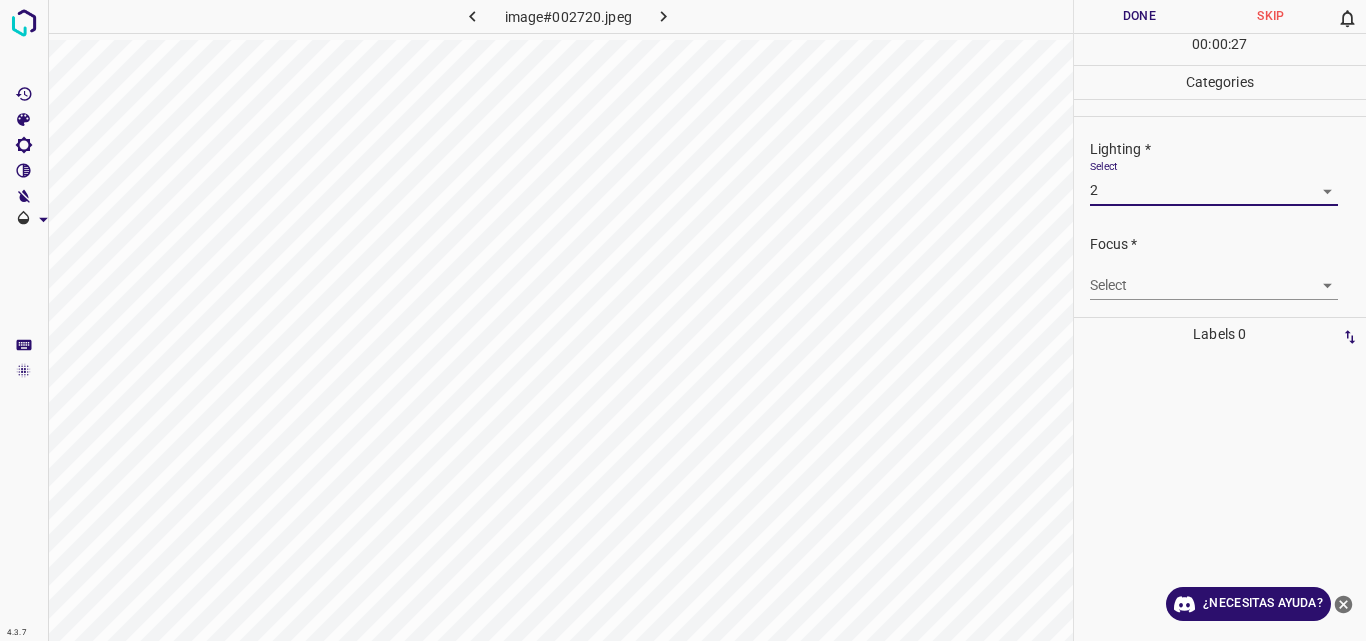click on "4.3.7 image#002720.jpeg Done Skip 0 00   : 00   : 27   Categories Lighting *  Select 2 2 Focus *  Select ​ Overall *  Select ​ Labels   0 Categories 1 Lighting 2 Focus 3 Overall Tools Space Change between modes (Draw & Edit) I Auto labeling R Restore zoom M Zoom in N Zoom out Delete Delete selecte label Filters Z Restore filters X Saturation filter C Brightness filter V Contrast filter B Gray scale filter General O Download ¿Necesitas ayuda? Original text Rate this translation Your feedback will be used to help improve Google Translate - Texto - Esconder - Borrar" at bounding box center (683, 320) 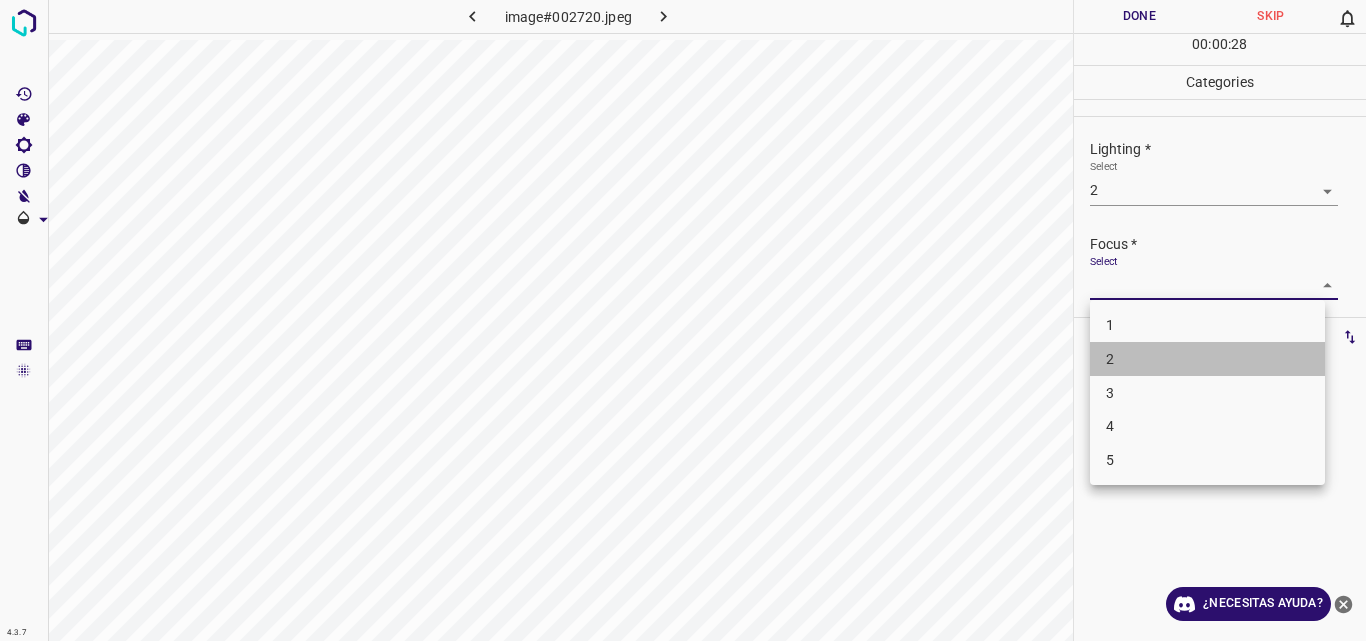 click on "2" at bounding box center (1207, 359) 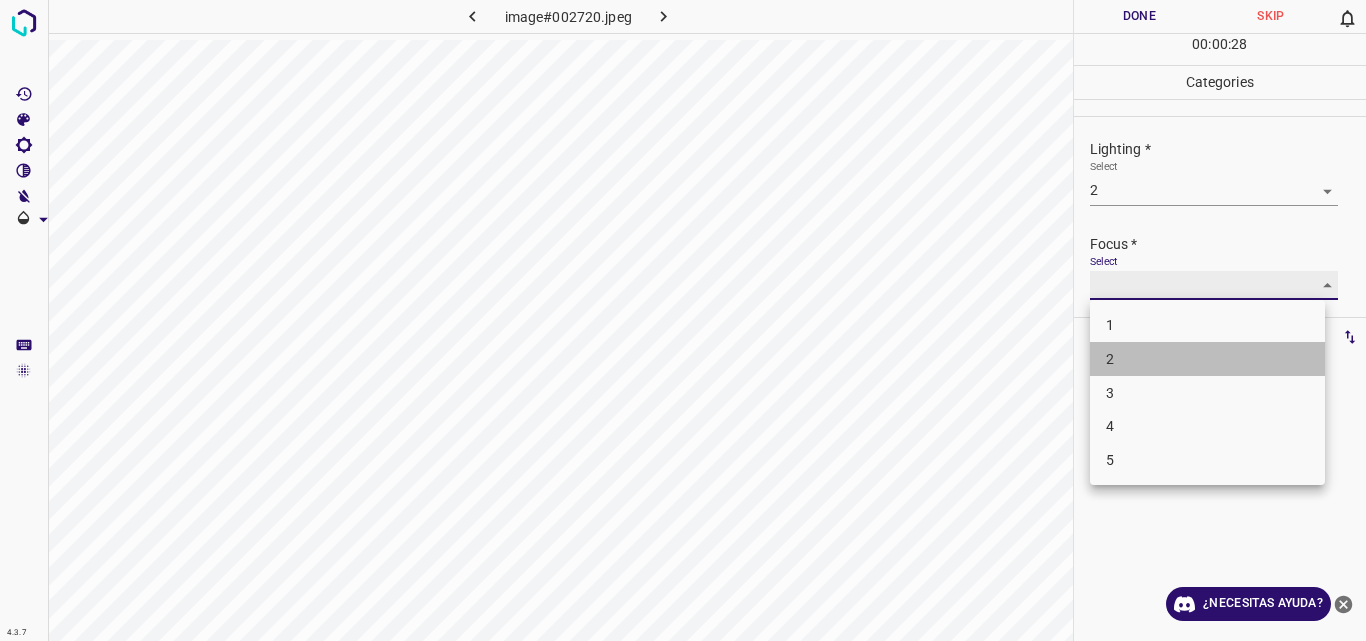 type on "2" 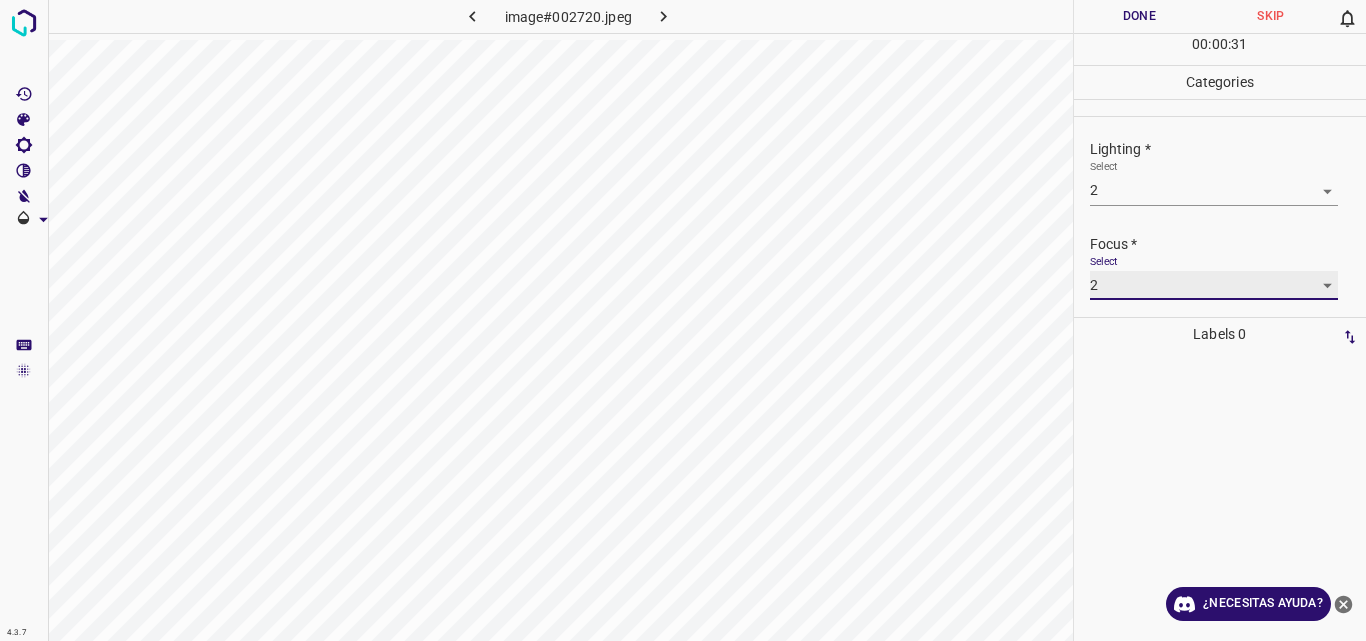 scroll, scrollTop: 98, scrollLeft: 0, axis: vertical 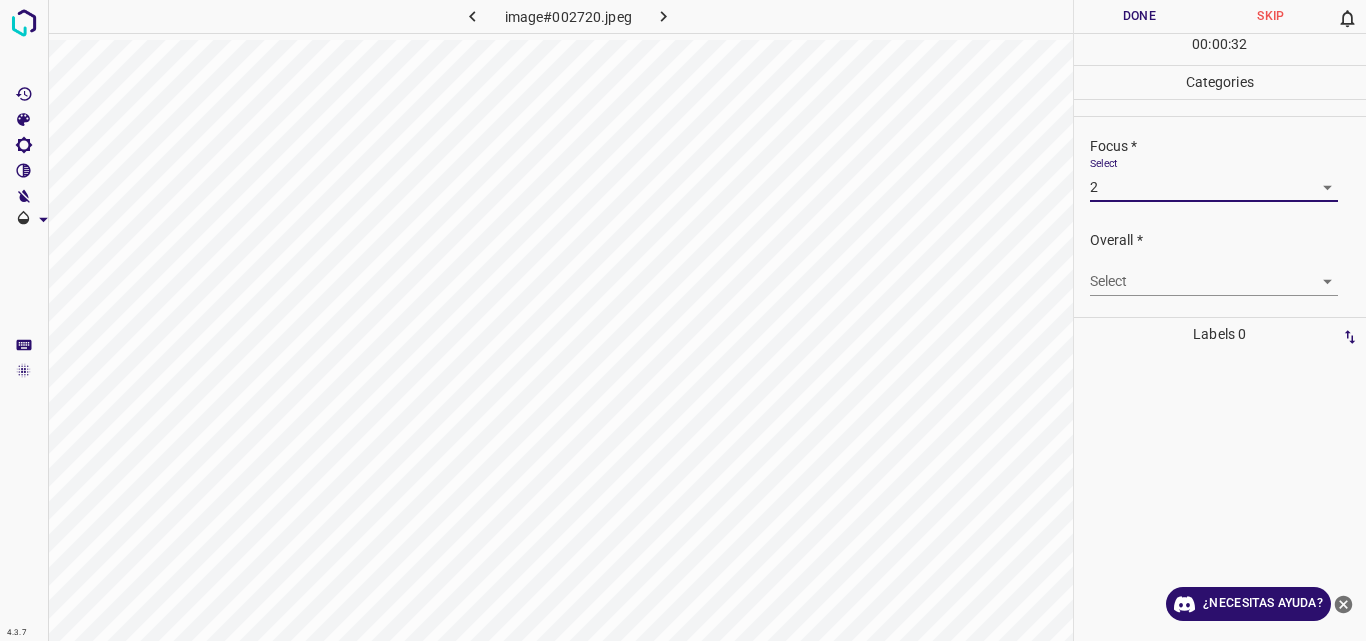 click on "4.3.7 image#002720.jpeg Done Skip 0 00   : 00   : 32   Categories Lighting *  Select 2 2 Focus *  Select 2 2 Overall *  Select ​ Labels   0 Categories 1 Lighting 2 Focus 3 Overall Tools Space Change between modes (Draw & Edit) I Auto labeling R Restore zoom M Zoom in N Zoom out Delete Delete selecte label Filters Z Restore filters X Saturation filter C Brightness filter V Contrast filter B Gray scale filter General O Download ¿Necesitas ayuda? Original text Rate this translation Your feedback will be used to help improve Google Translate - Texto - Esconder - Borrar" at bounding box center [683, 320] 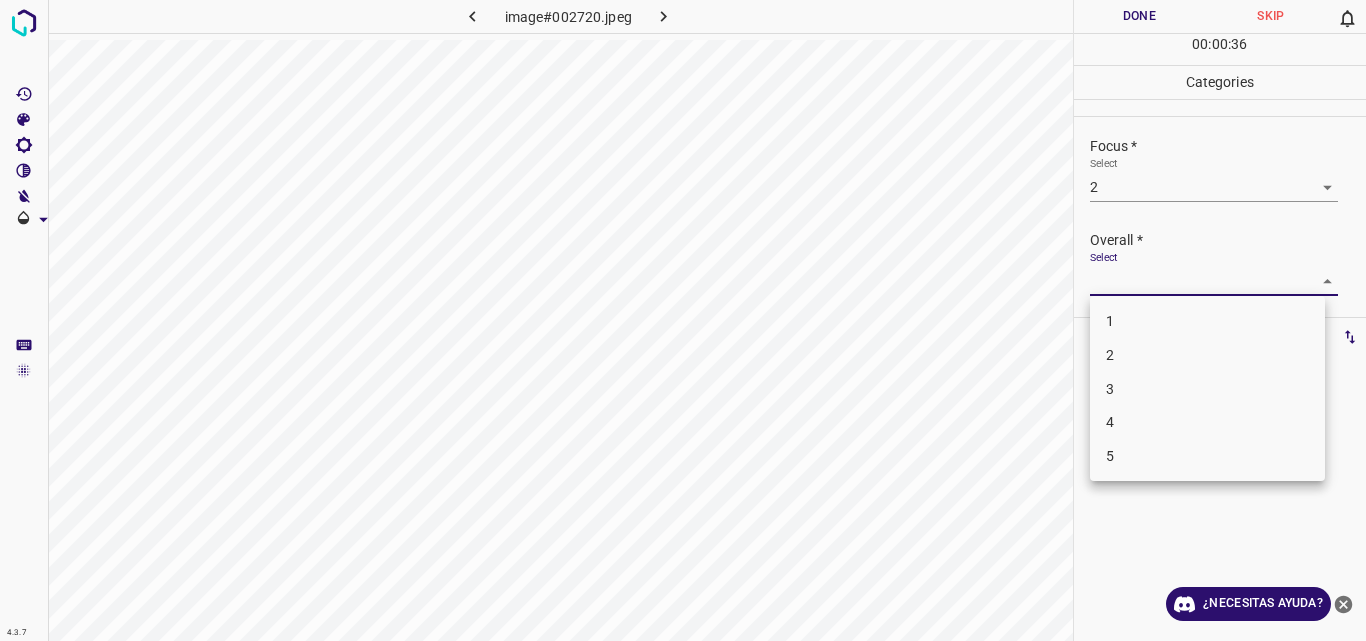 click on "2" at bounding box center [1207, 355] 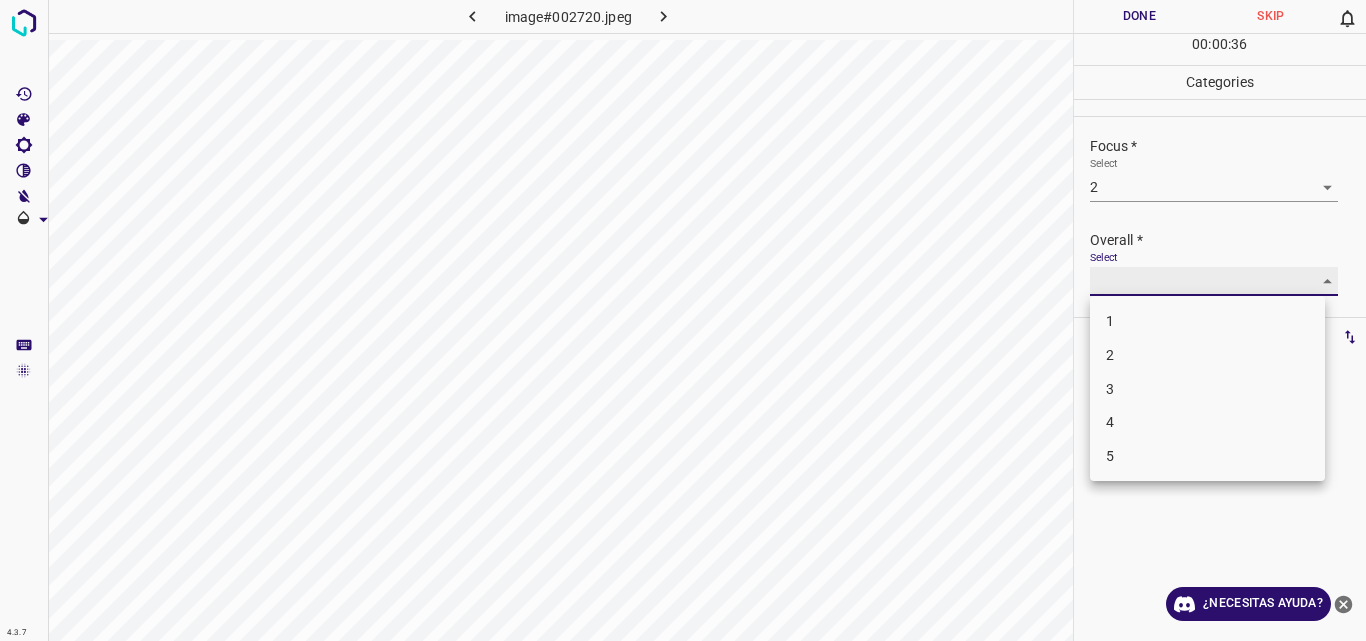 type on "2" 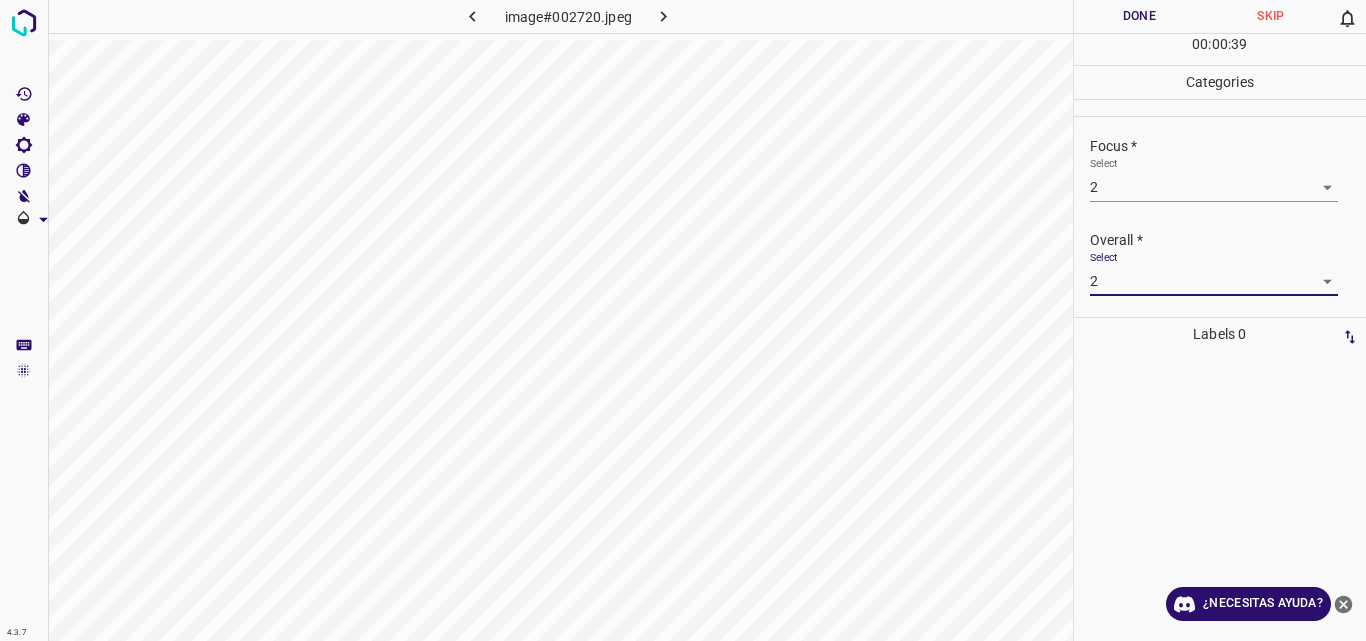click on "Done" at bounding box center (1140, 16) 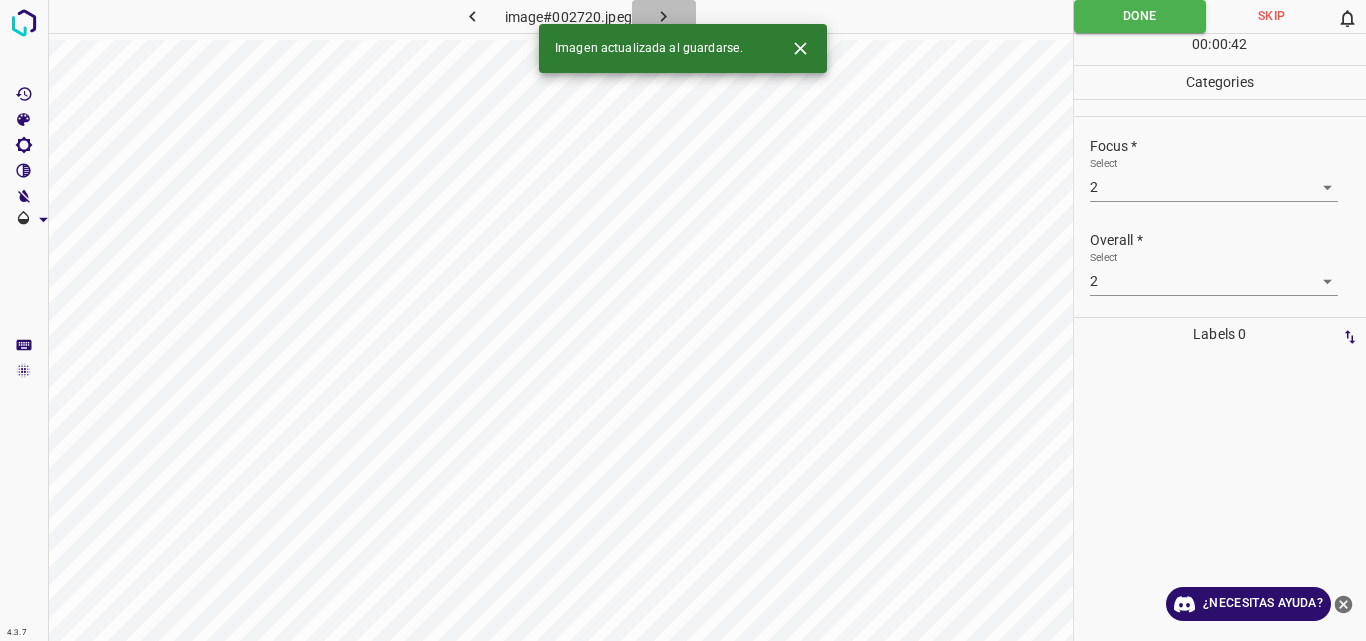 click 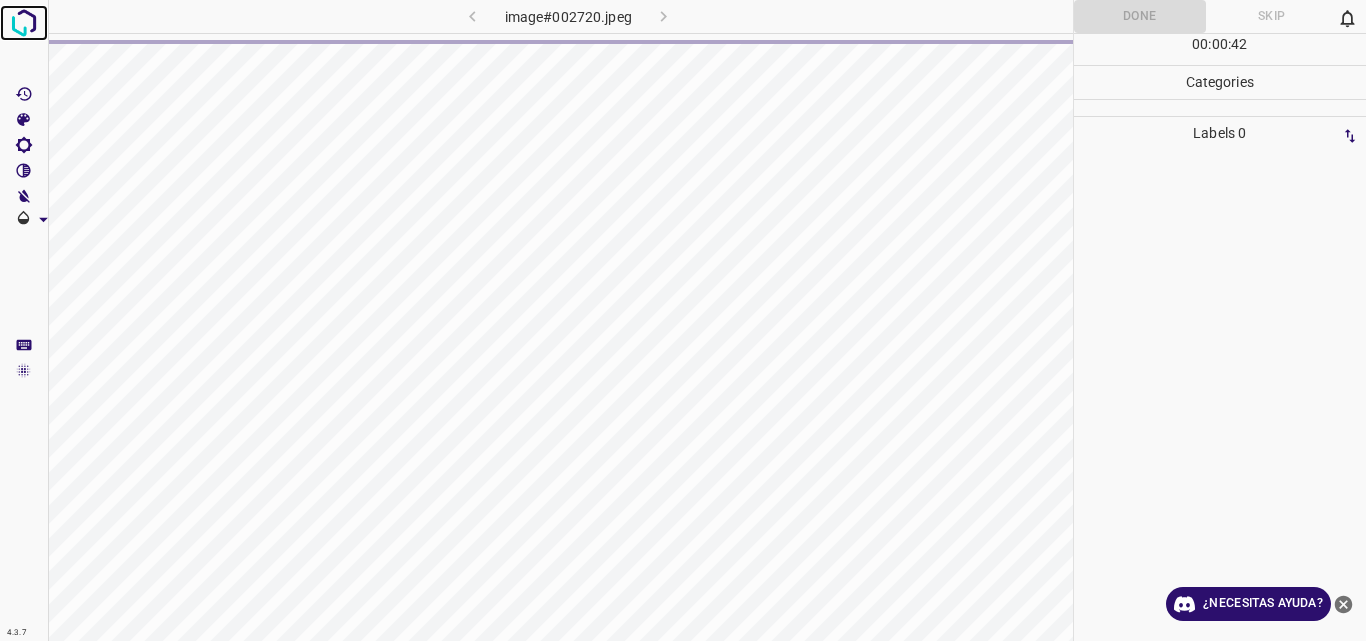 click at bounding box center [24, 23] 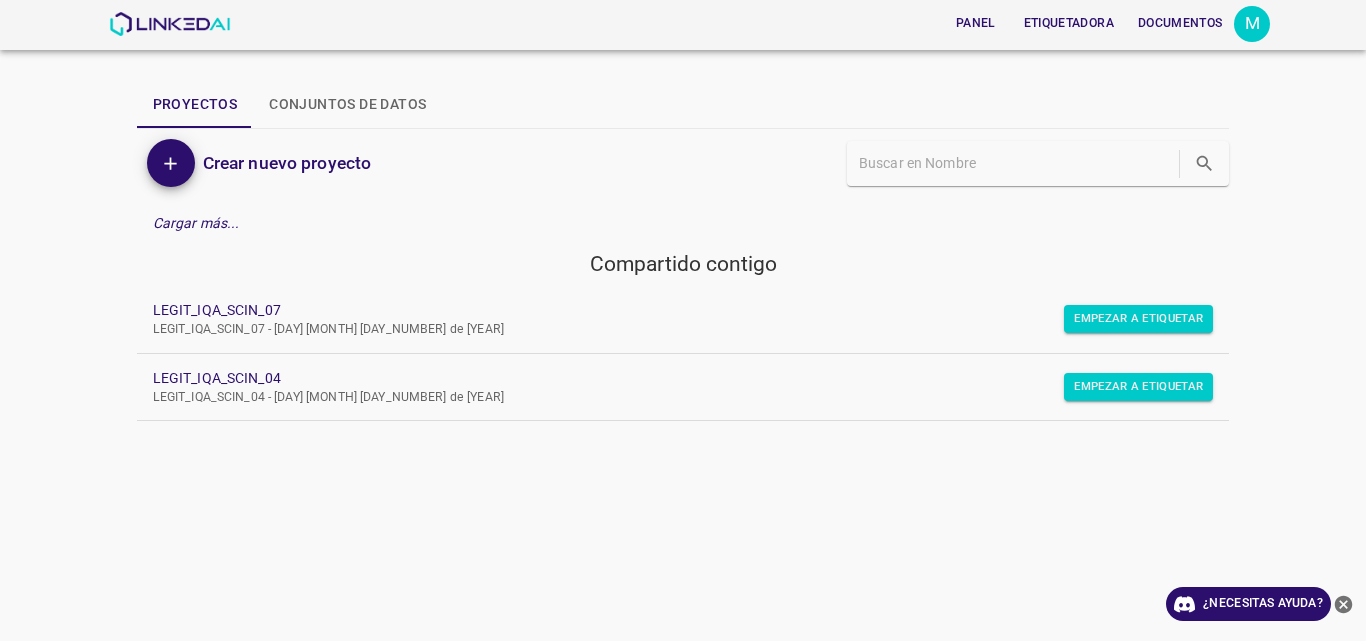 click on "LEGIT_IQA_SCIN_04 - [DATE]" at bounding box center [667, 398] 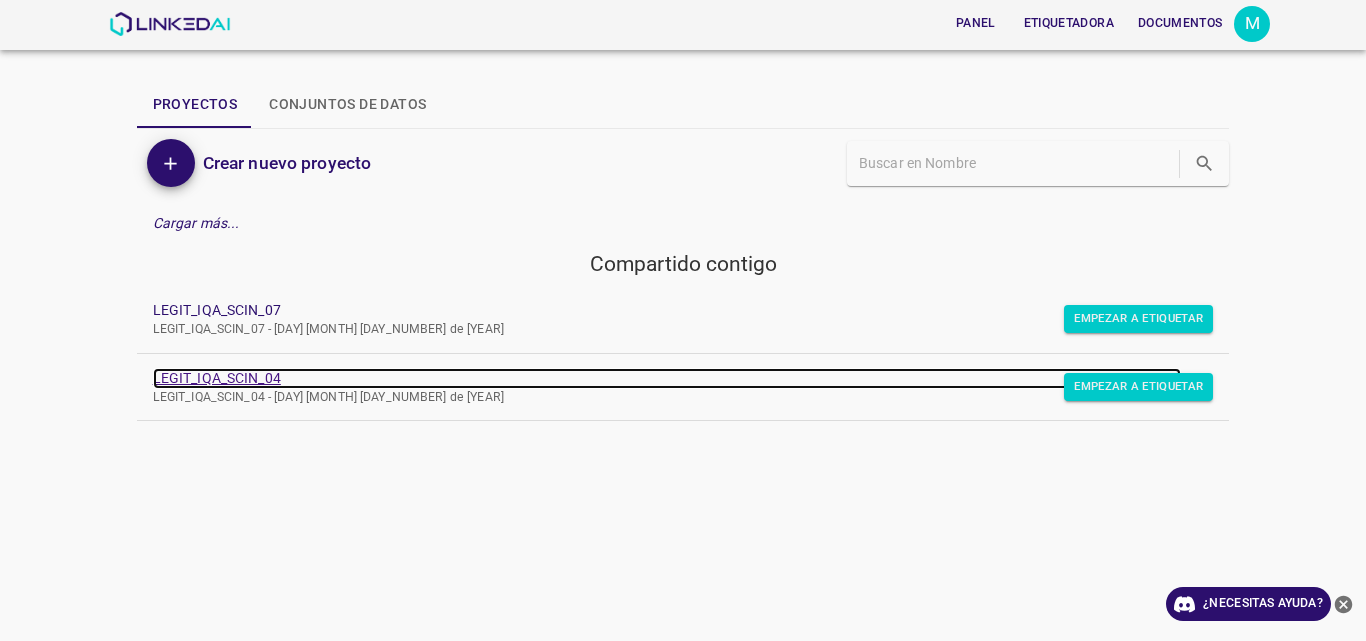 click on "LEGIT_IQA_SCIN_04" at bounding box center (217, 378) 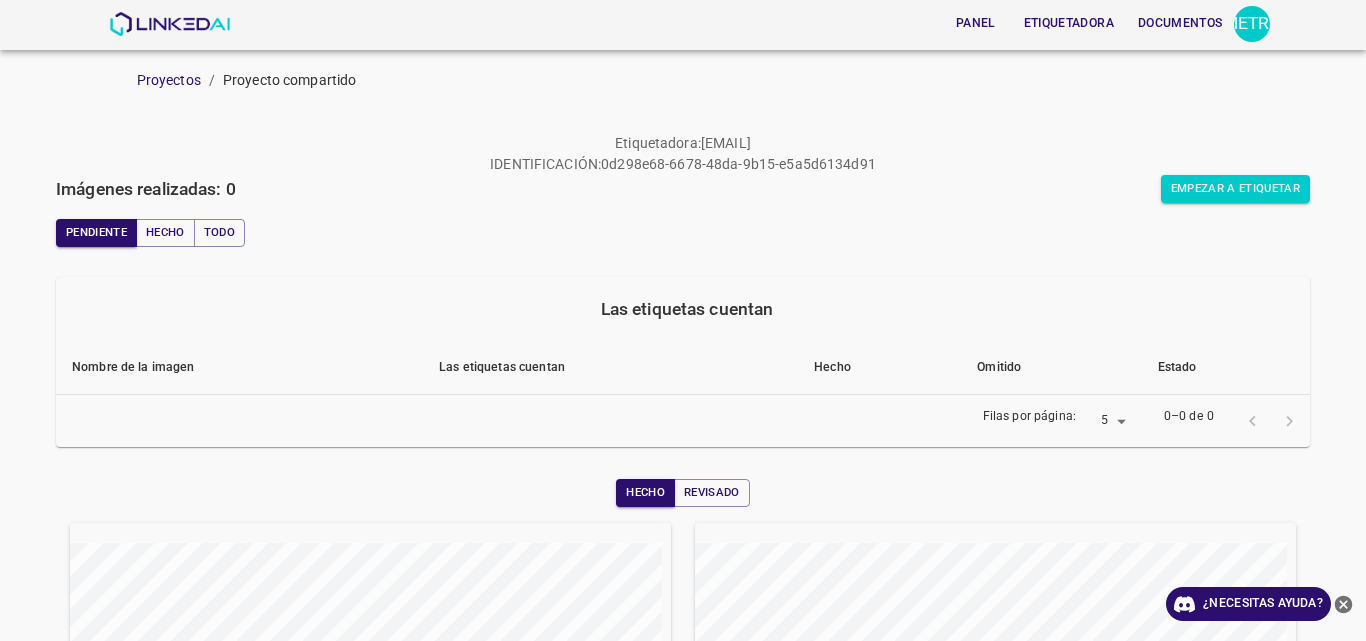 scroll, scrollTop: 0, scrollLeft: 0, axis: both 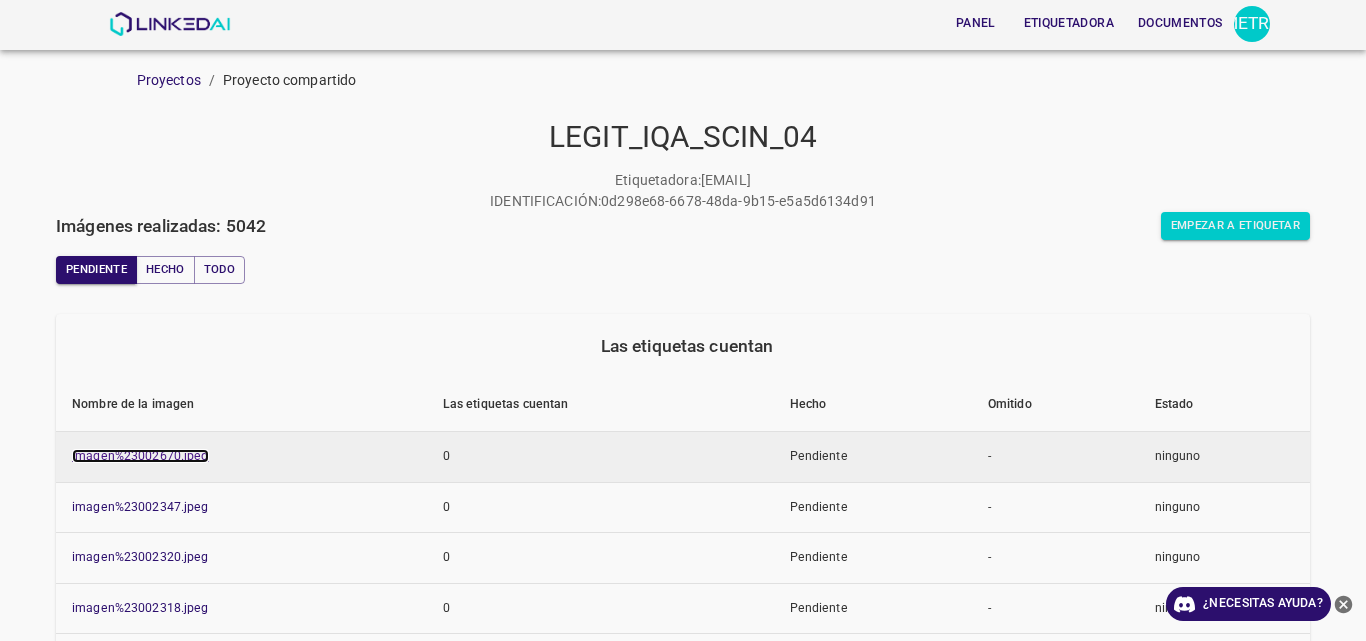 click on "imagen%23002670.jpeg" at bounding box center [140, 456] 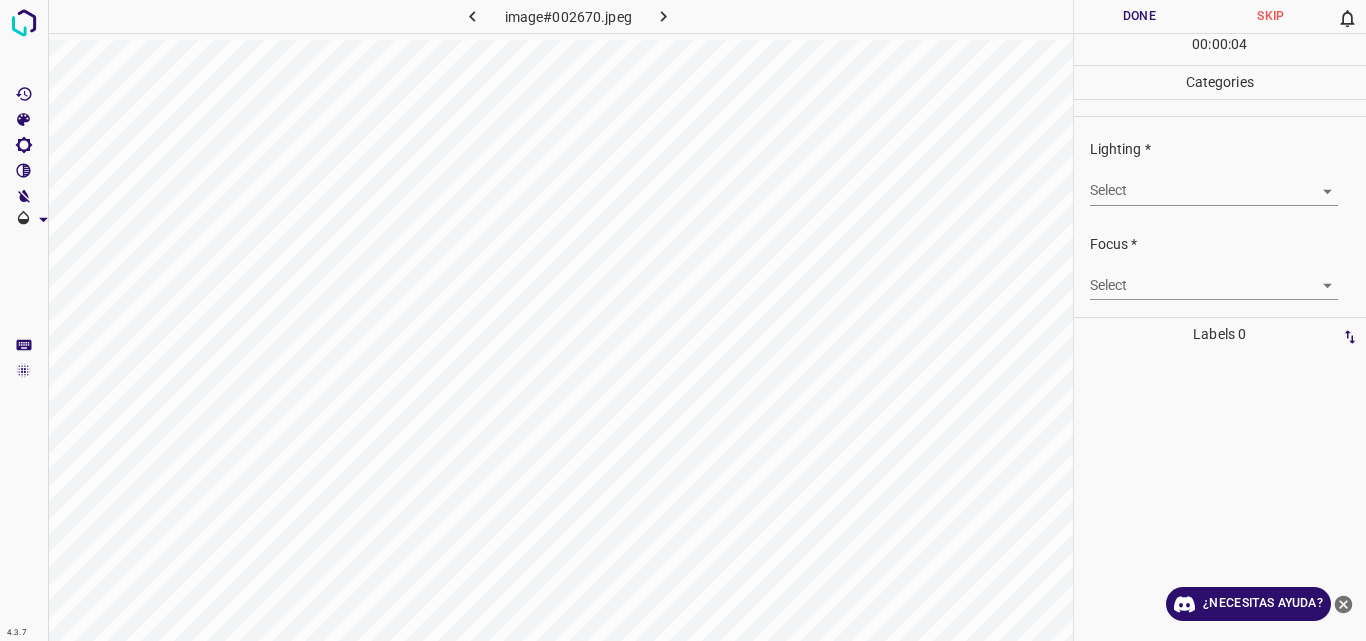 click on "Select ​" at bounding box center (1228, 182) 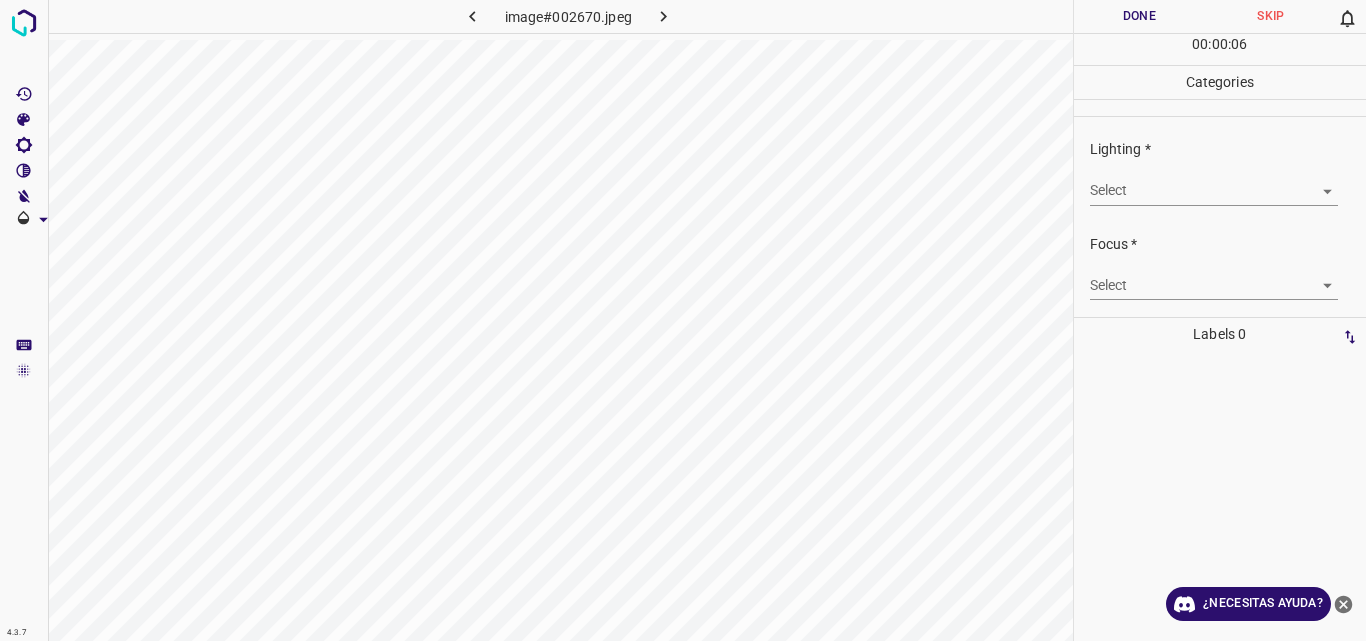 click on "4.3.7 image#002670.jpeg Done Skip 0 00   : 00   : 06   Categories Lighting *  Select ​ Focus *  Select ​ Overall *  Select ​ Labels   0 Categories 1 Lighting 2 Focus 3 Overall Tools Space Change between modes (Draw & Edit) I Auto labeling R Restore zoom M Zoom in N Zoom out Delete Delete selecte label Filters Z Restore filters X Saturation filter C Brightness filter V Contrast filter B Gray scale filter General O Download ¿Necesitas ayuda? Original text Rate this translation Your feedback will be used to help improve Google Translate - Texto - Esconder - Borrar 1 2 3 4 5" at bounding box center (683, 320) 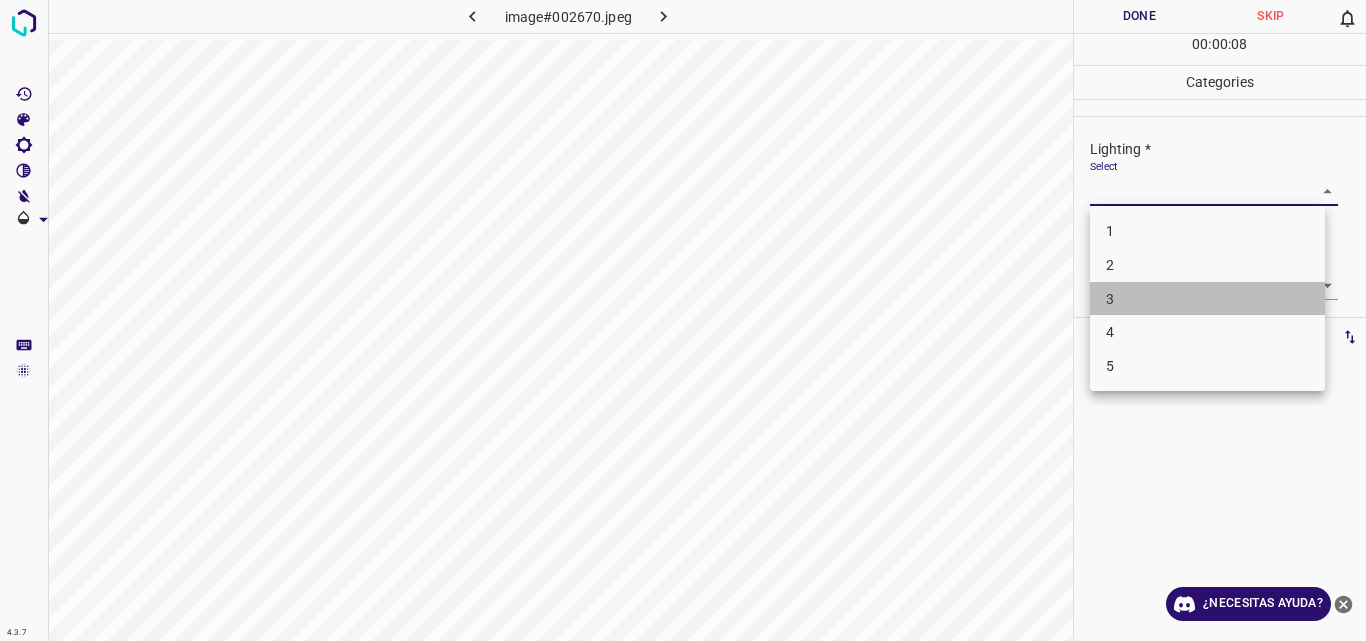 click on "3" at bounding box center (1207, 299) 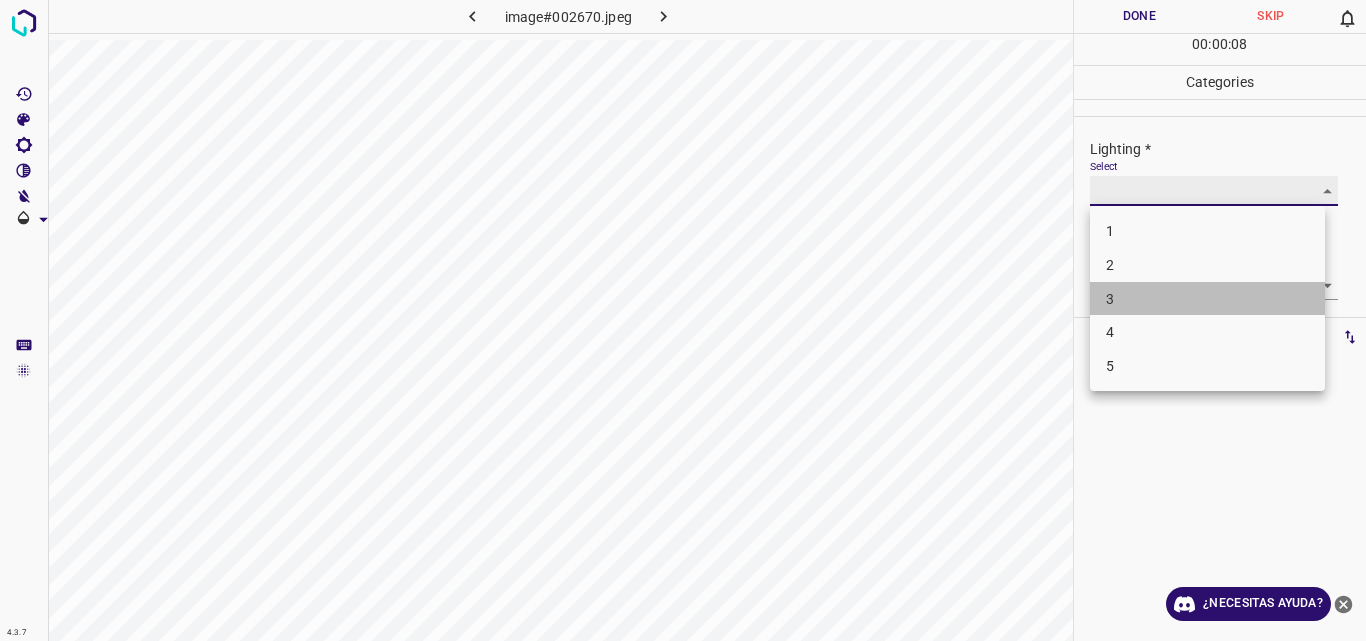 type on "3" 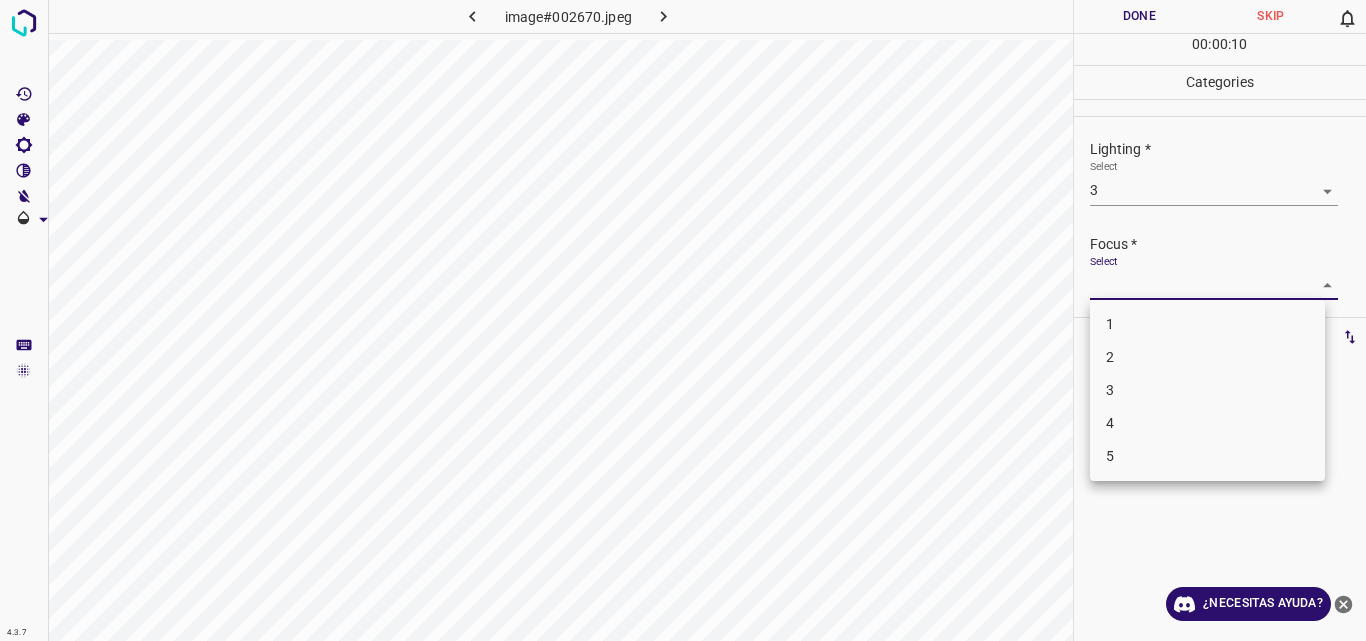 click on "4.3.7 image#002670.jpeg Done Skip 0 00   : 00   : 10   Categories Lighting *  Select 3 3 Focus *  Select ​ Overall *  Select ​ Labels   0 Categories 1 Lighting 2 Focus 3 Overall Tools Space Change between modes (Draw & Edit) I Auto labeling R Restore zoom M Zoom in N Zoom out Delete Delete selecte label Filters Z Restore filters X Saturation filter C Brightness filter V Contrast filter B Gray scale filter General O Download ¿Necesitas ayuda? Original text Rate this translation Your feedback will be used to help improve Google Translate - Texto - Esconder - Borrar 1 2 3 4 5" at bounding box center [683, 320] 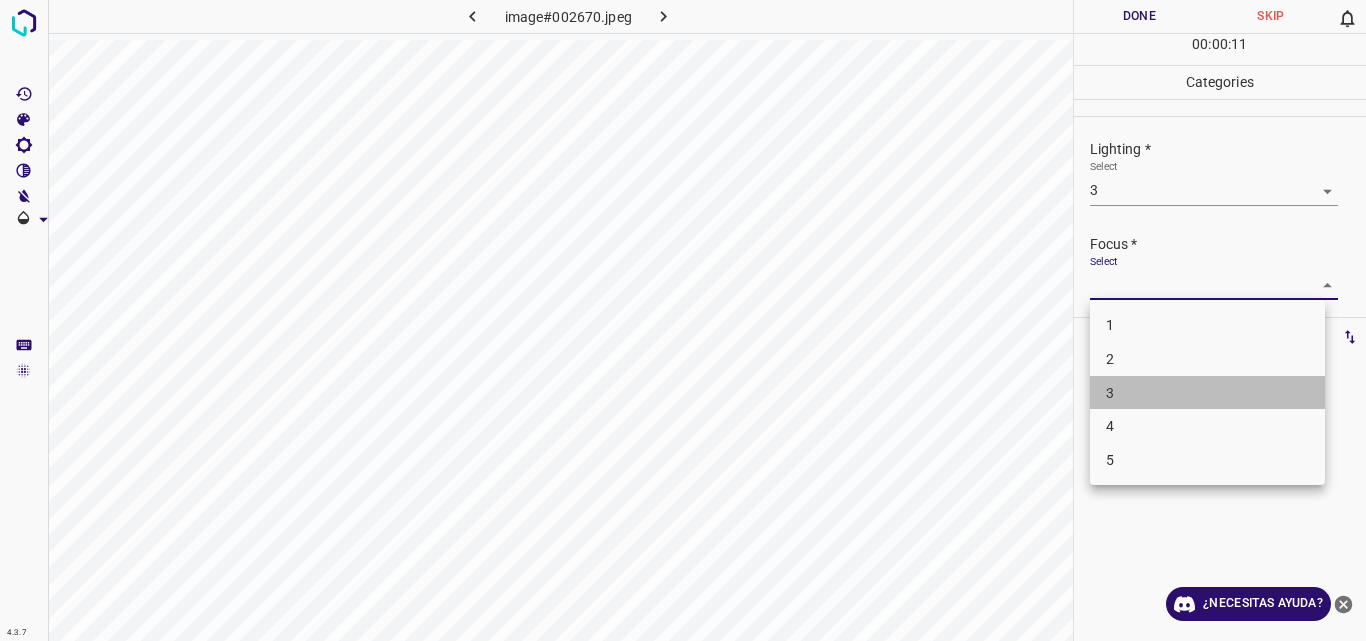 click on "3" at bounding box center (1207, 393) 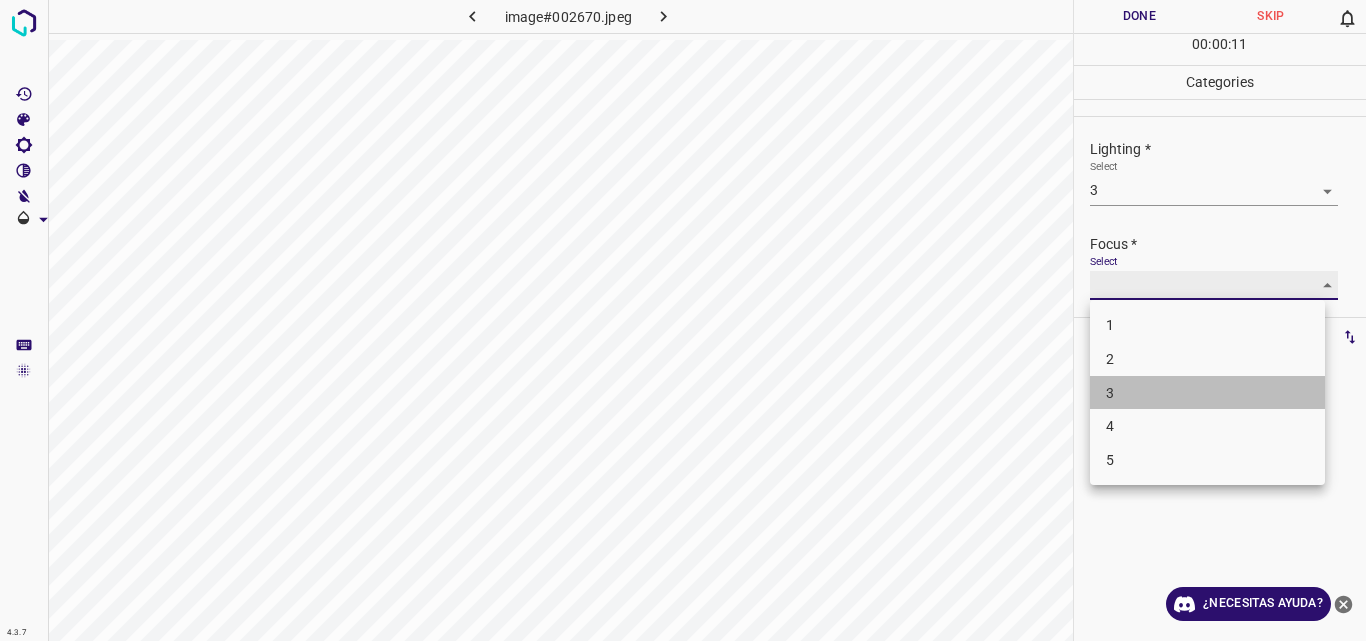 type on "3" 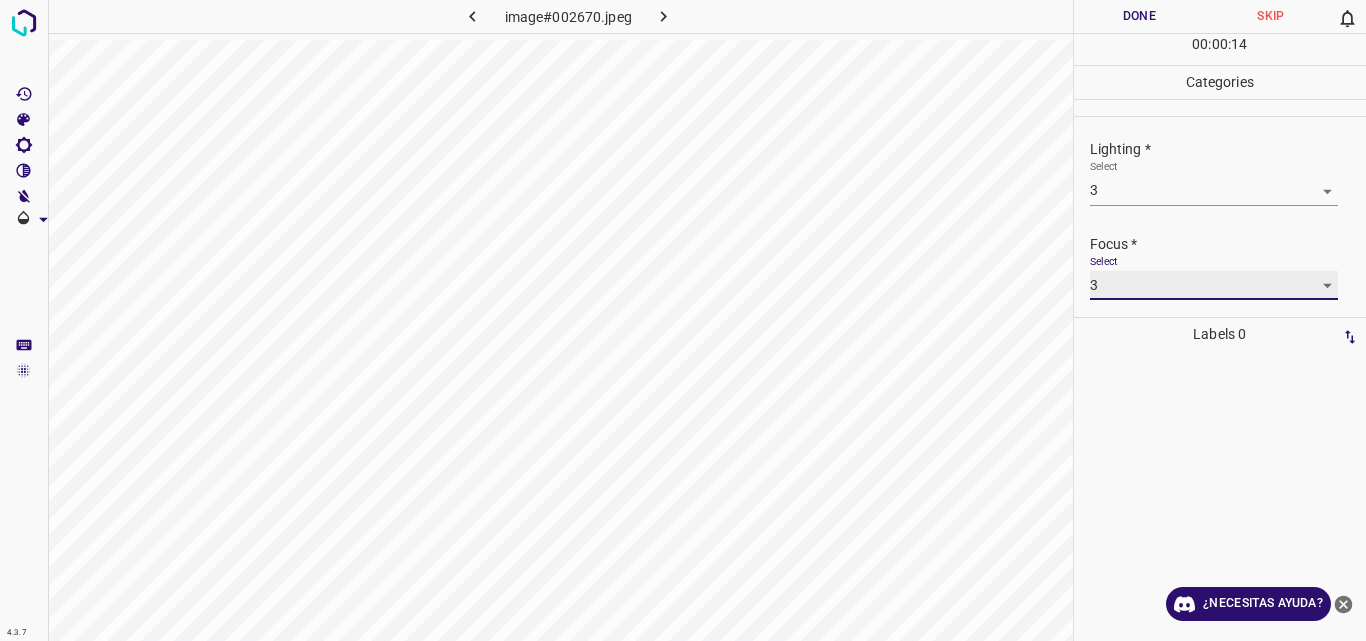 scroll, scrollTop: 98, scrollLeft: 0, axis: vertical 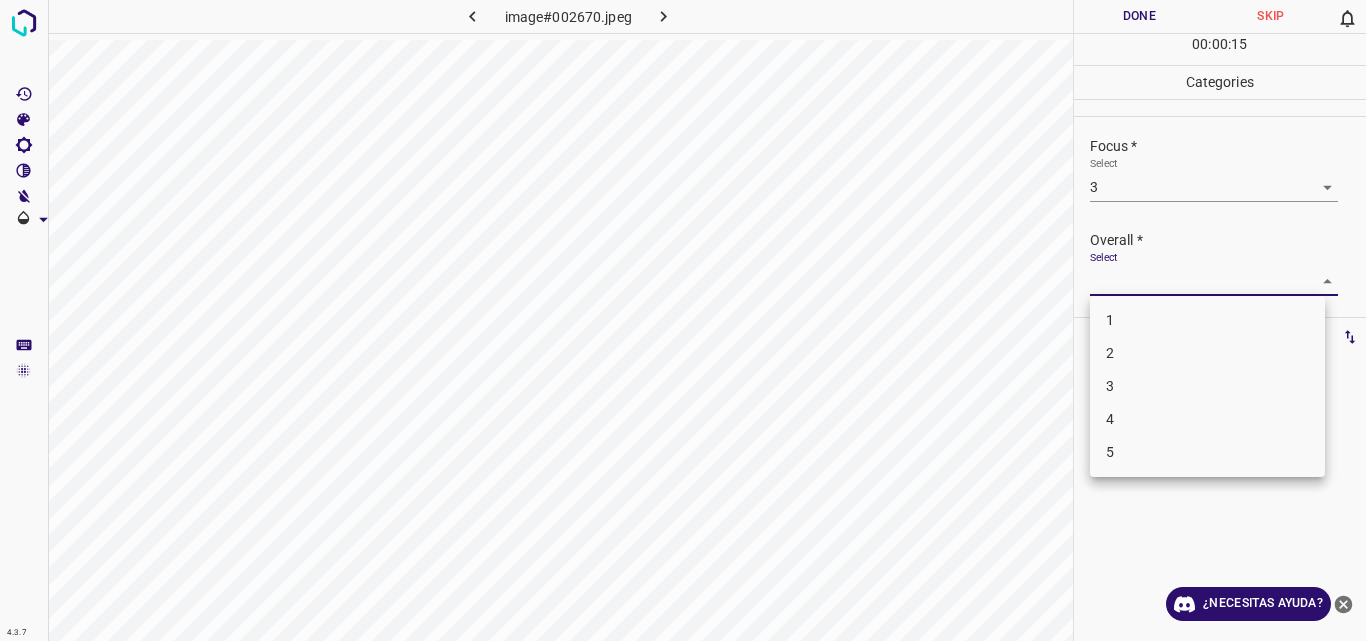 click on "4.3.7 image#002670.jpeg Done Skip 0 00   : 00   : 15   Categories Lighting *  Select 3 3 Focus *  Select 3 3 Overall *  Select ​ Labels   0 Categories 1 Lighting 2 Focus 3 Overall Tools Space Change between modes (Draw & Edit) I Auto labeling R Restore zoom M Zoom in N Zoom out Delete Delete selecte label Filters Z Restore filters X Saturation filter C Brightness filter V Contrast filter B Gray scale filter General O Download ¿Necesitas ayuda? Original text Rate this translation Your feedback will be used to help improve Google Translate - Texto - Esconder - Borrar 1 2 3 4 5" at bounding box center [683, 320] 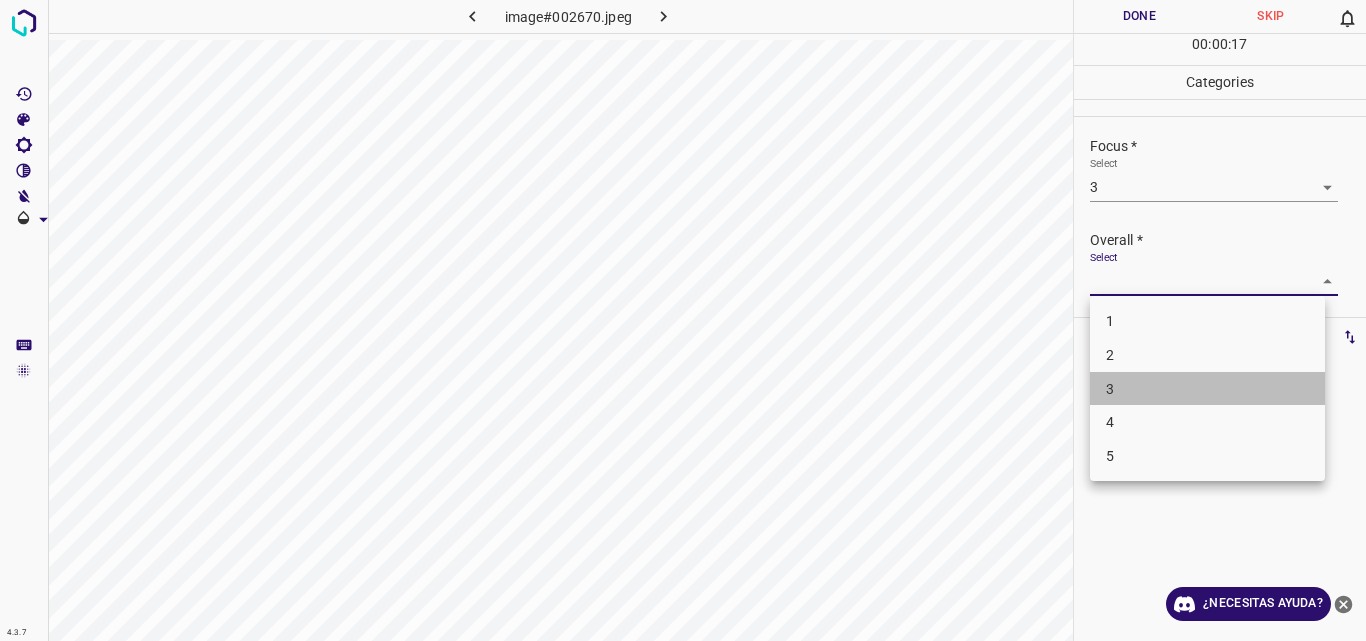 click on "3" at bounding box center (1207, 389) 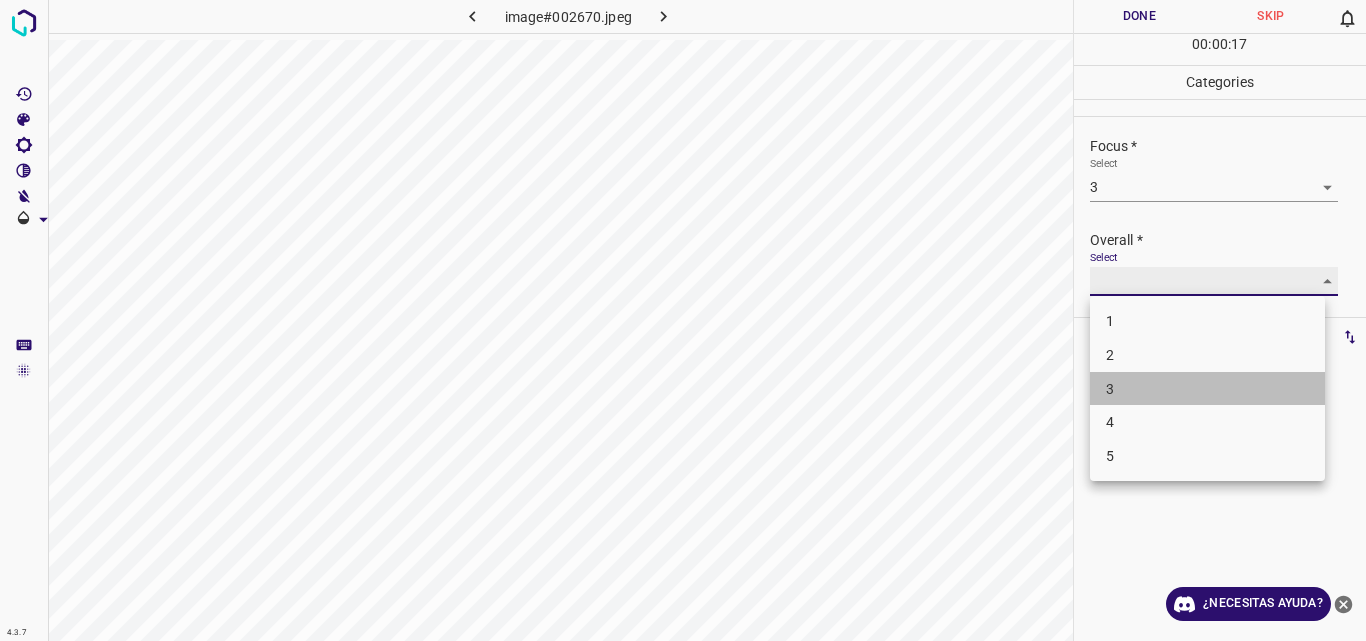 type on "3" 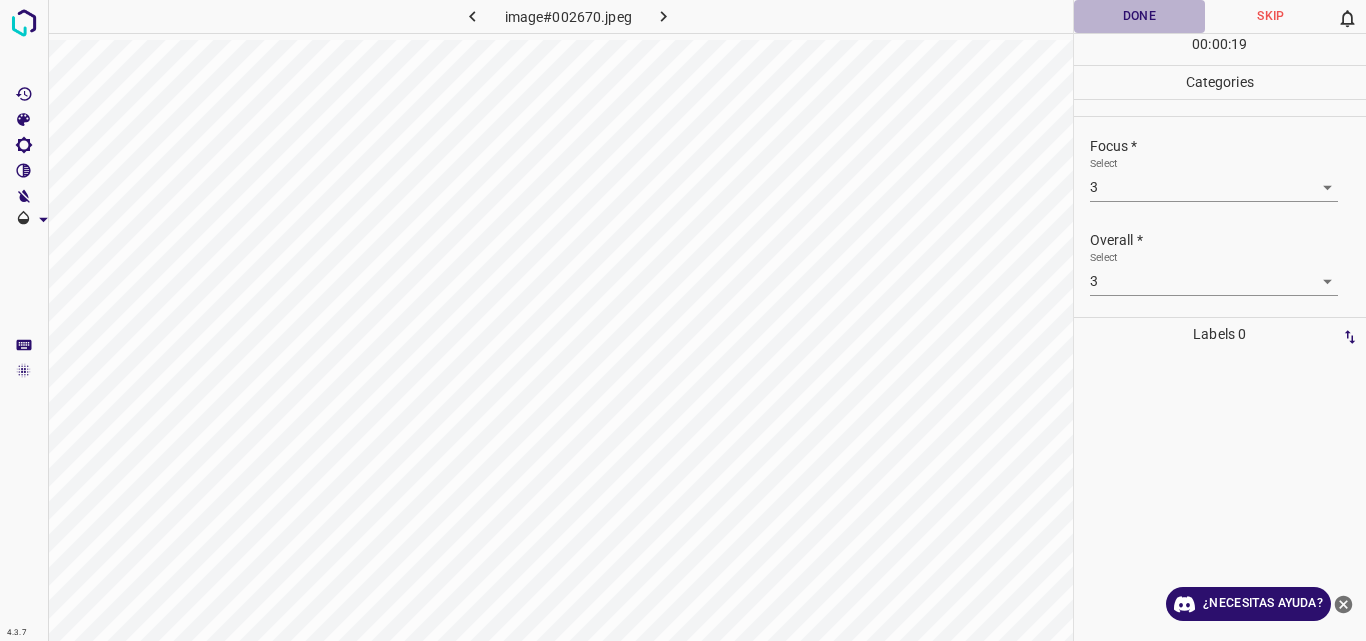 click on "Done" at bounding box center (1140, 16) 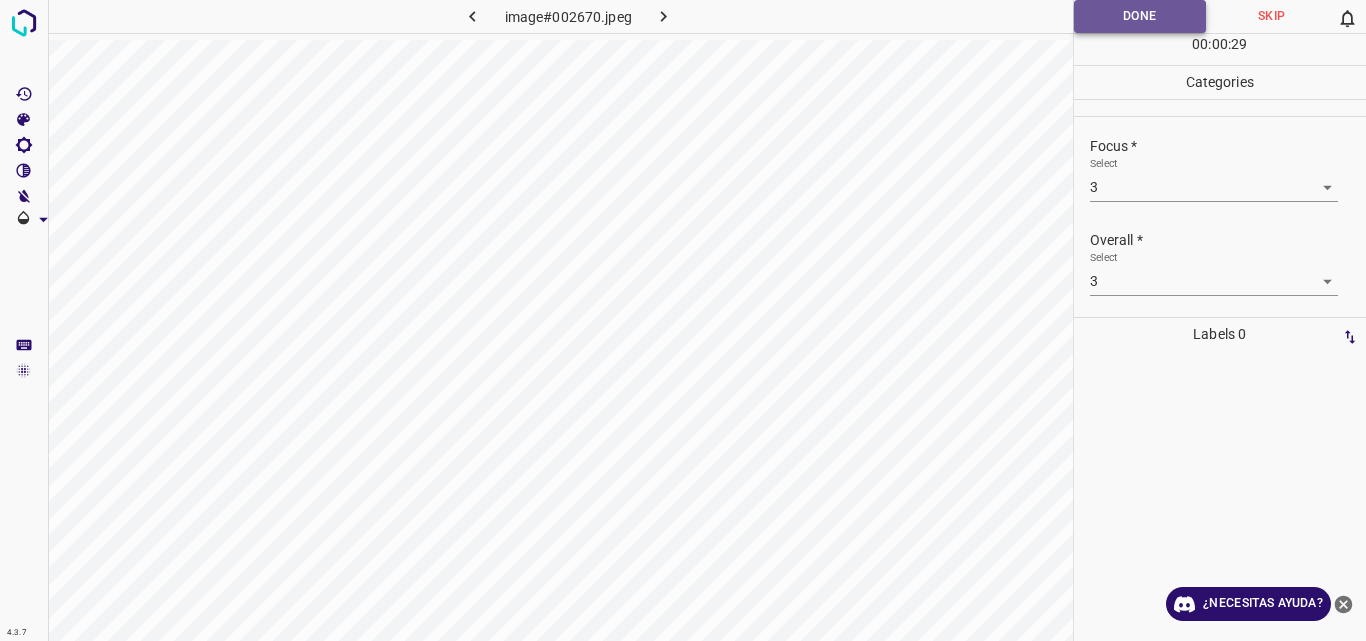 click on "Done" at bounding box center [1140, 16] 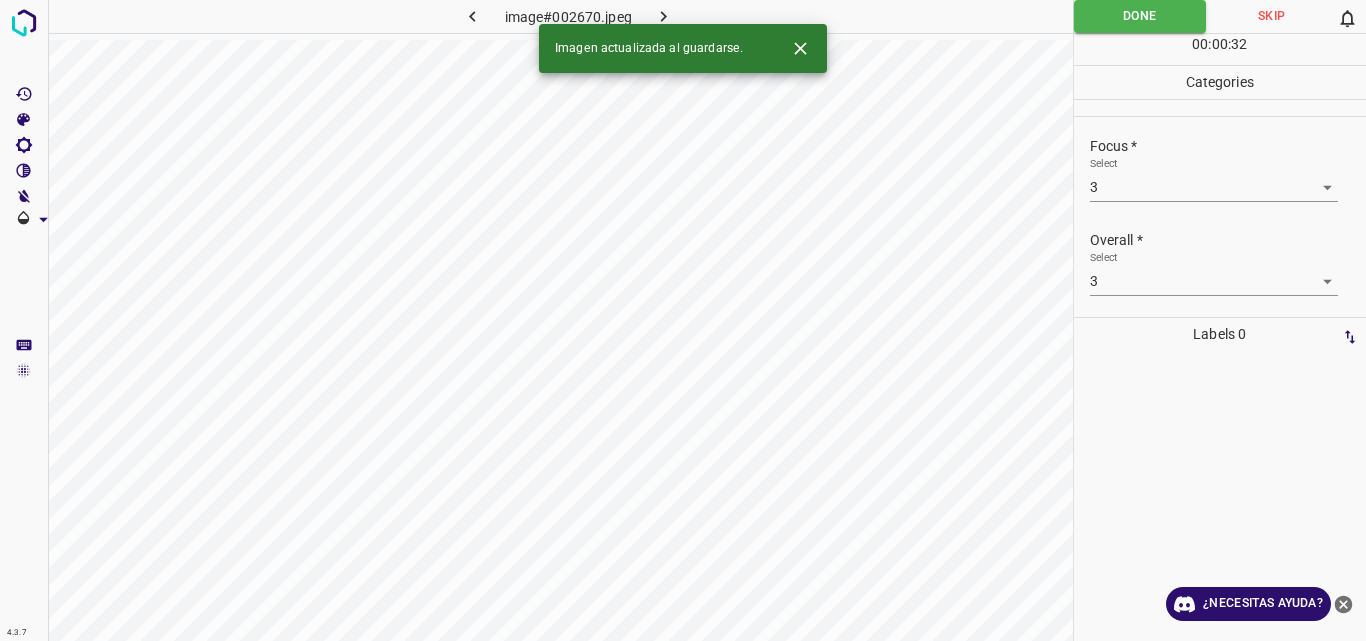 click 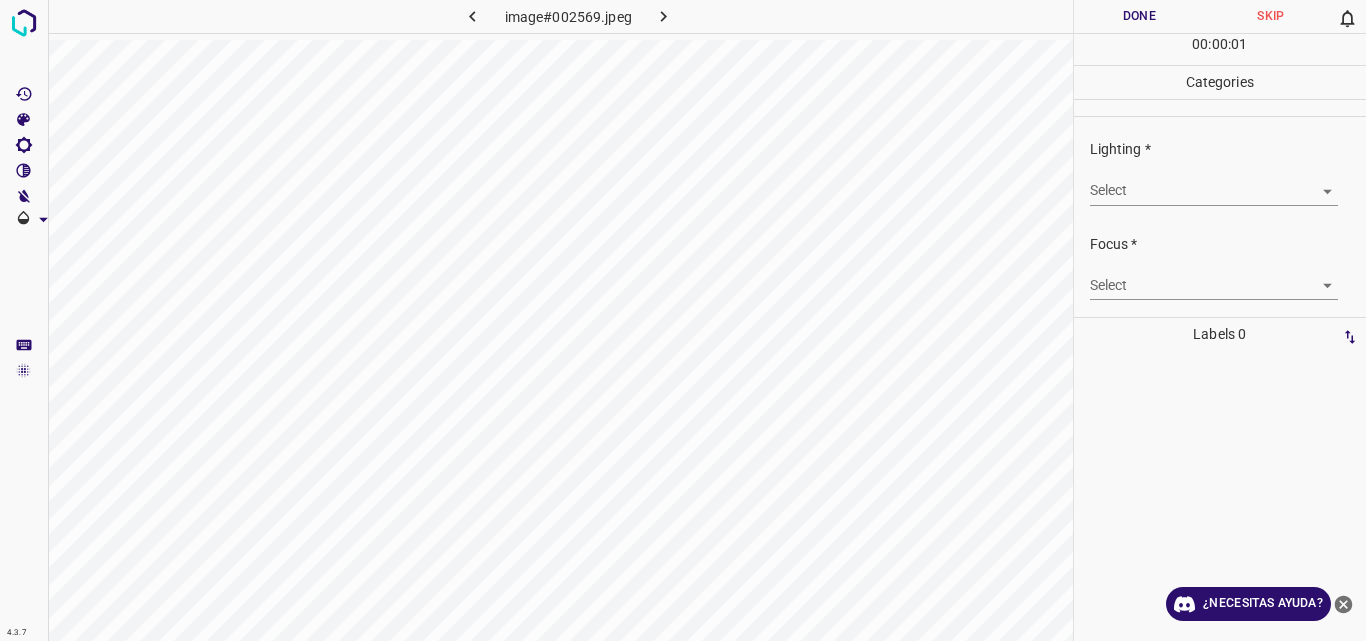 click on "4.3.7 image#002569.jpeg Done Skip 0 00   : 00   : 01   Categories Lighting *  Select ​ Focus *  Select ​ Overall *  Select ​ Labels   0 Categories 1 Lighting 2 Focus 3 Overall Tools Space Change between modes (Draw & Edit) I Auto labeling R Restore zoom M Zoom in N Zoom out Delete Delete selecte label Filters Z Restore filters X Saturation filter C Brightness filter V Contrast filter B Gray scale filter General O Download ¿Necesitas ayuda? Original text Rate this translation Your feedback will be used to help improve Google Translate - Texto - Esconder - Borrar" at bounding box center (683, 320) 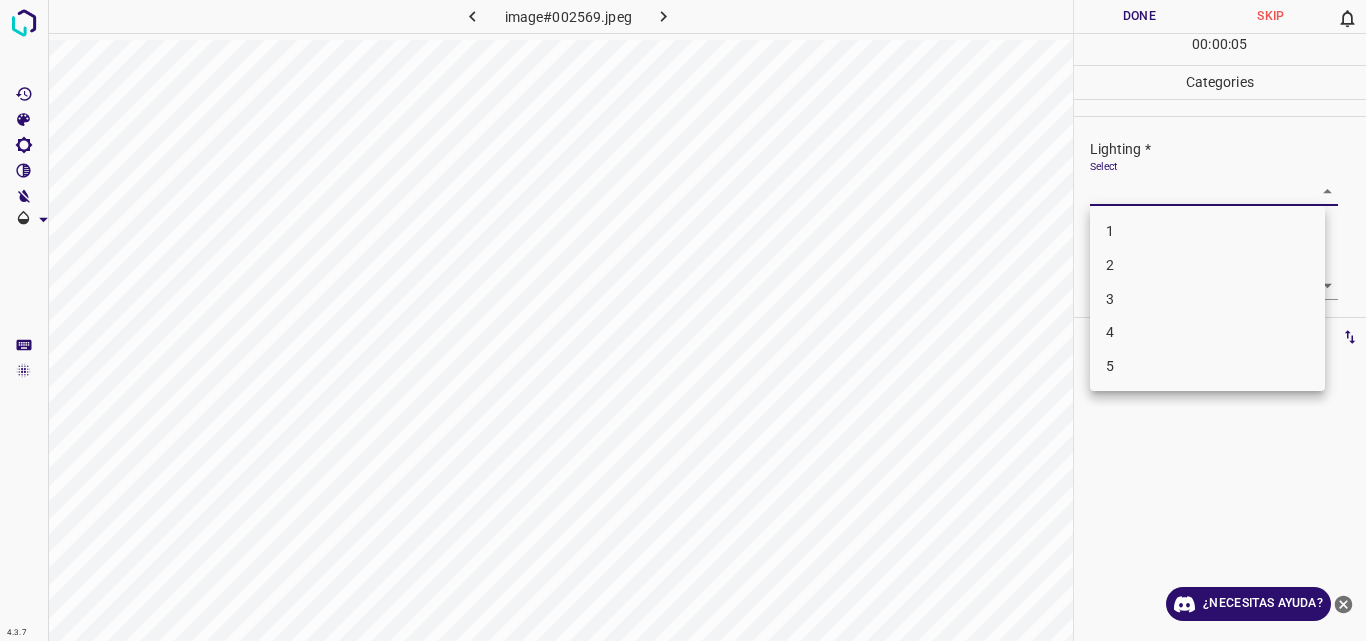 click on "3" at bounding box center (1207, 299) 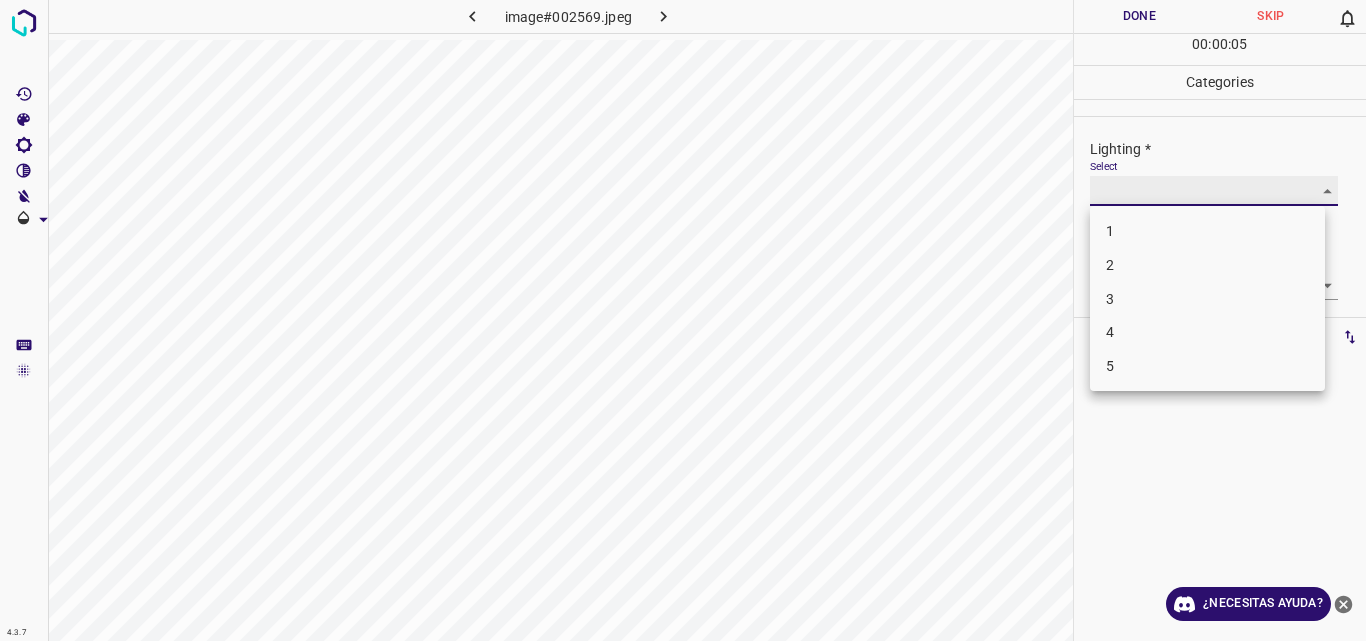 type on "3" 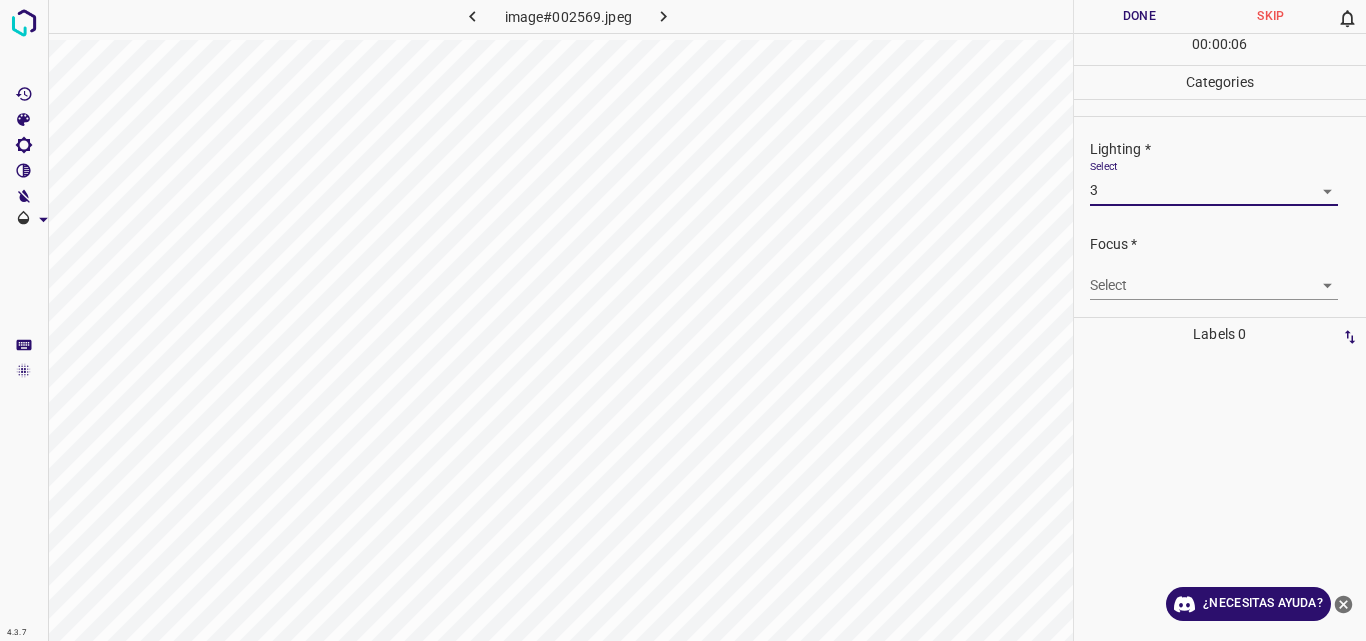 click on "4.3.7 image#002569.jpeg Done Skip 0 00   : 00   : 06   Categories Lighting *  Select 3 3 Focus *  Select ​ Overall *  Select ​ Labels   0 Categories 1 Lighting 2 Focus 3 Overall Tools Space Change between modes (Draw & Edit) I Auto labeling R Restore zoom M Zoom in N Zoom out Delete Delete selecte label Filters Z Restore filters X Saturation filter C Brightness filter V Contrast filter B Gray scale filter General O Download ¿Necesitas ayuda? Original text Rate this translation Your feedback will be used to help improve Google Translate - Texto - Esconder - Borrar" at bounding box center (683, 320) 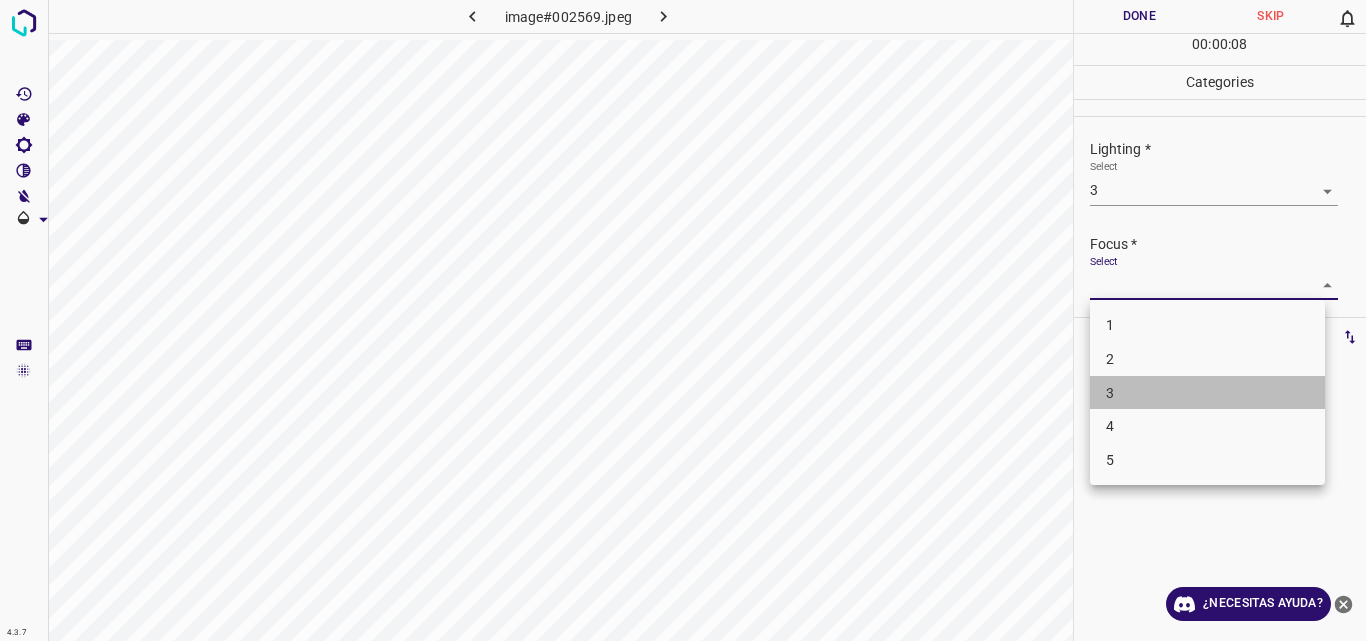click on "3" at bounding box center (1207, 393) 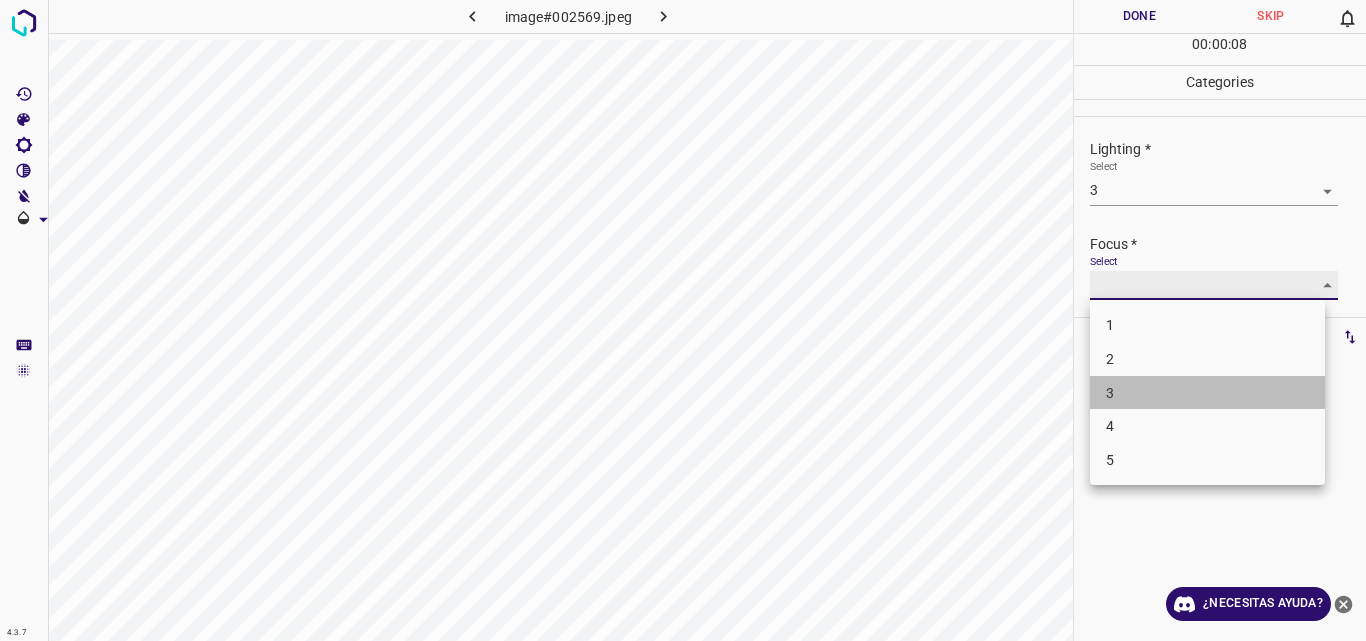 type on "3" 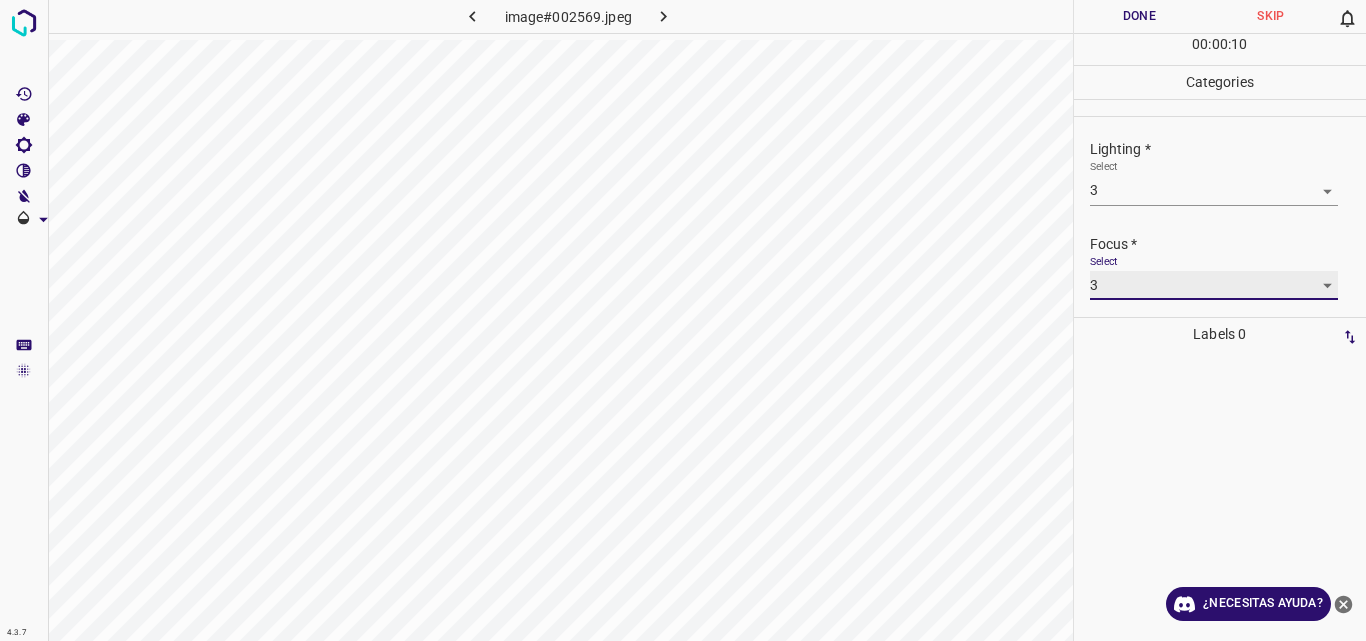 scroll, scrollTop: 98, scrollLeft: 0, axis: vertical 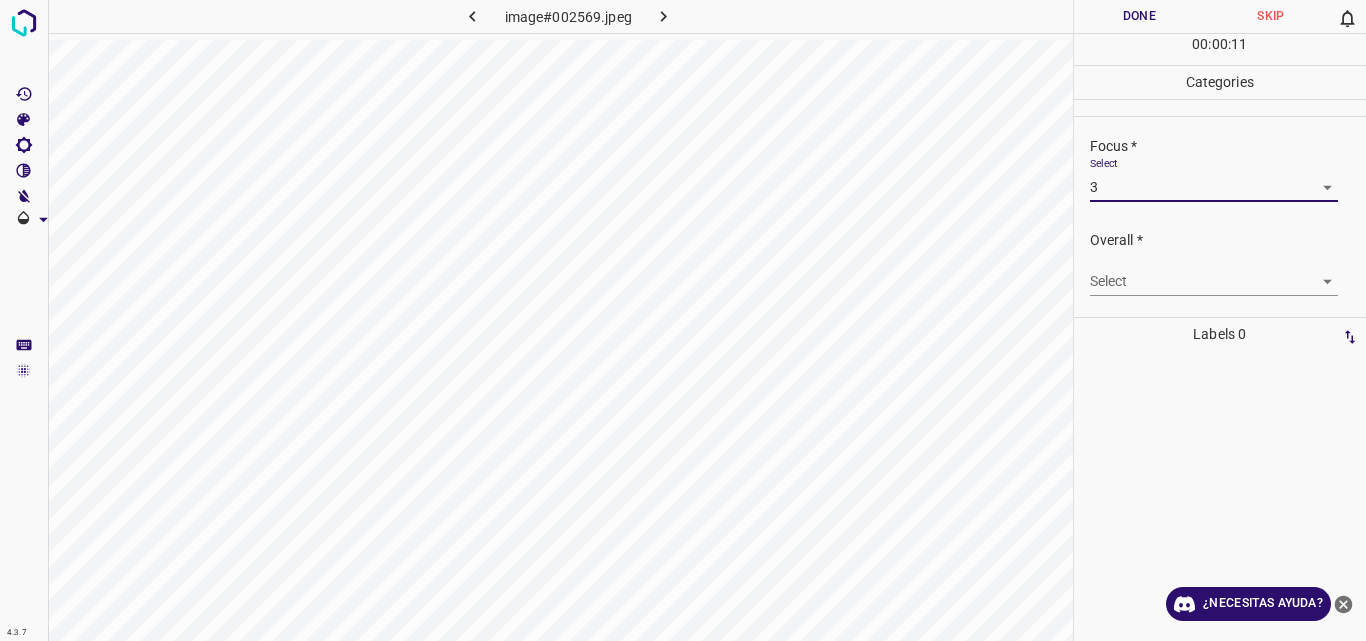 click on "4.3.7 image#002569.jpeg Done Skip 0 00   : 00   : 11   Categories Lighting *  Select 3 3 Focus *  Select 3 3 Overall *  Select ​ Labels   0 Categories 1 Lighting 2 Focus 3 Overall Tools Space Change between modes (Draw & Edit) I Auto labeling R Restore zoom M Zoom in N Zoom out Delete Delete selecte label Filters Z Restore filters X Saturation filter C Brightness filter V Contrast filter B Gray scale filter General O Download ¿Necesitas ayuda? Original text Rate this translation Your feedback will be used to help improve Google Translate - Texto - Esconder - Borrar" at bounding box center [683, 320] 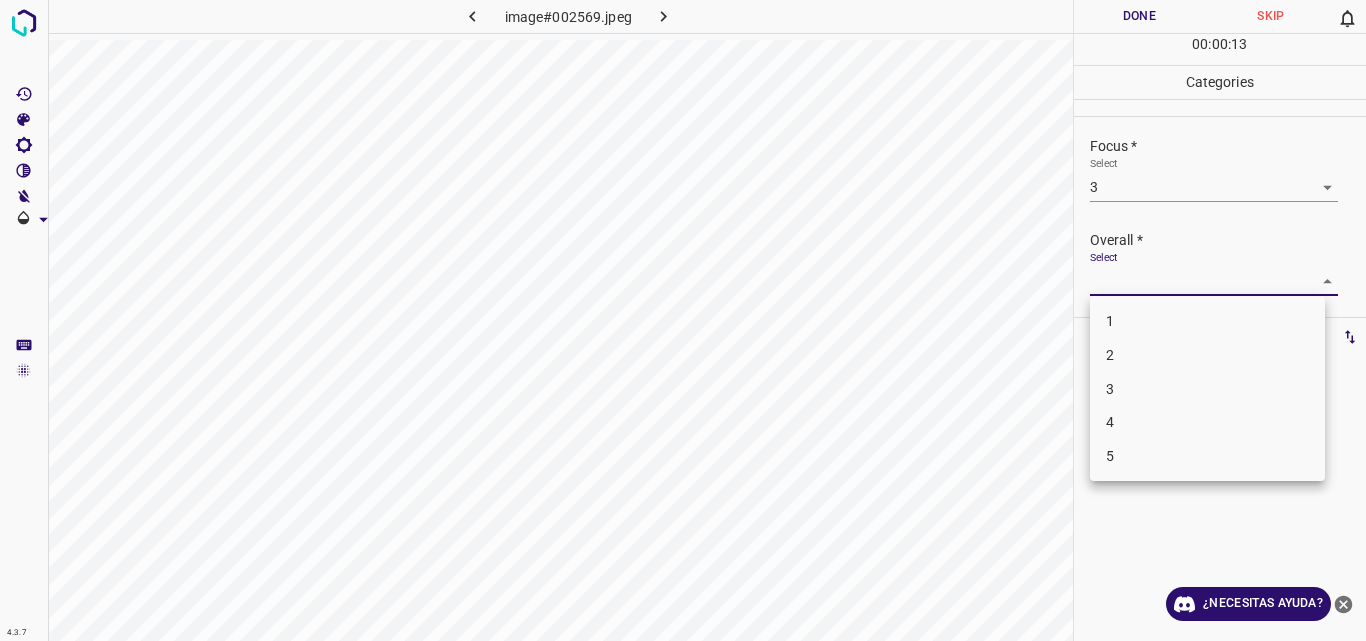 click on "3" at bounding box center [1207, 389] 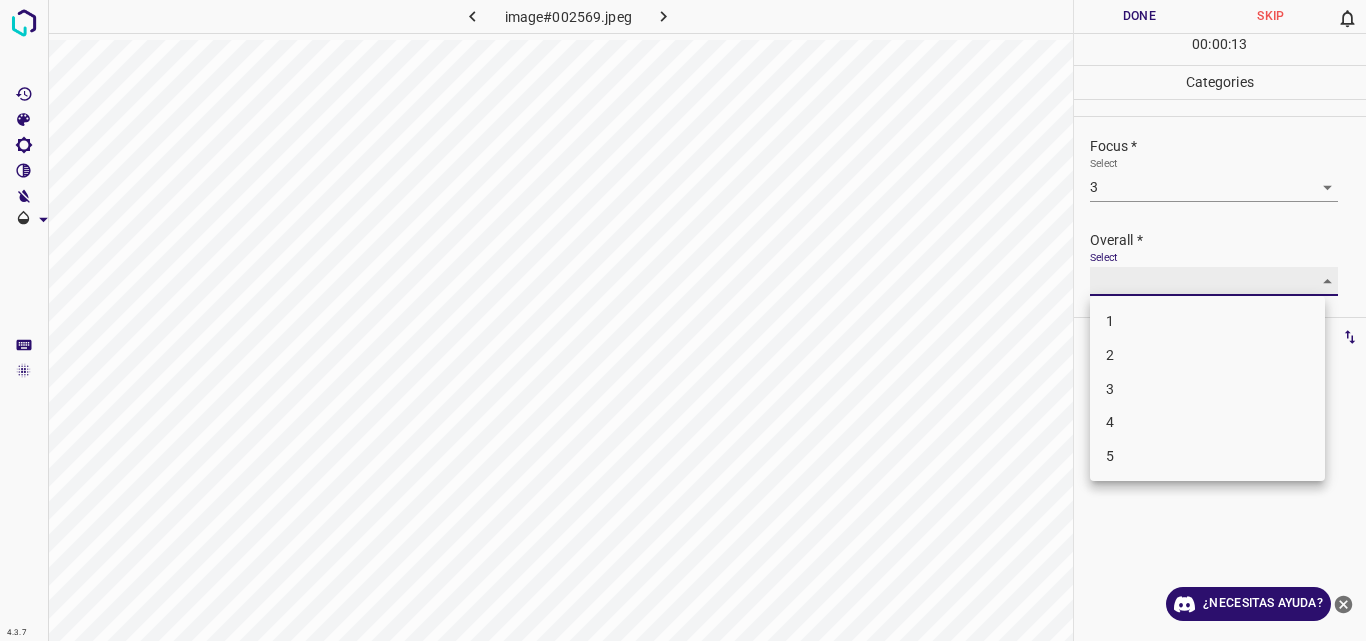 type on "3" 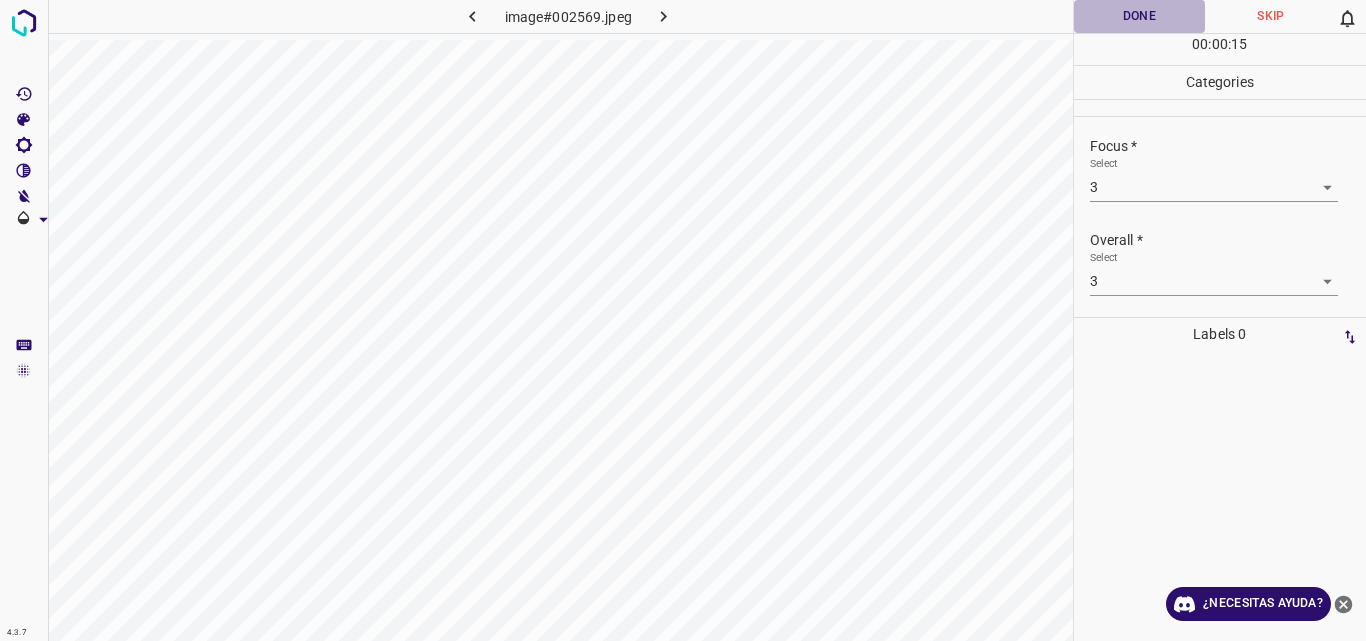 click on "Done" at bounding box center [1140, 16] 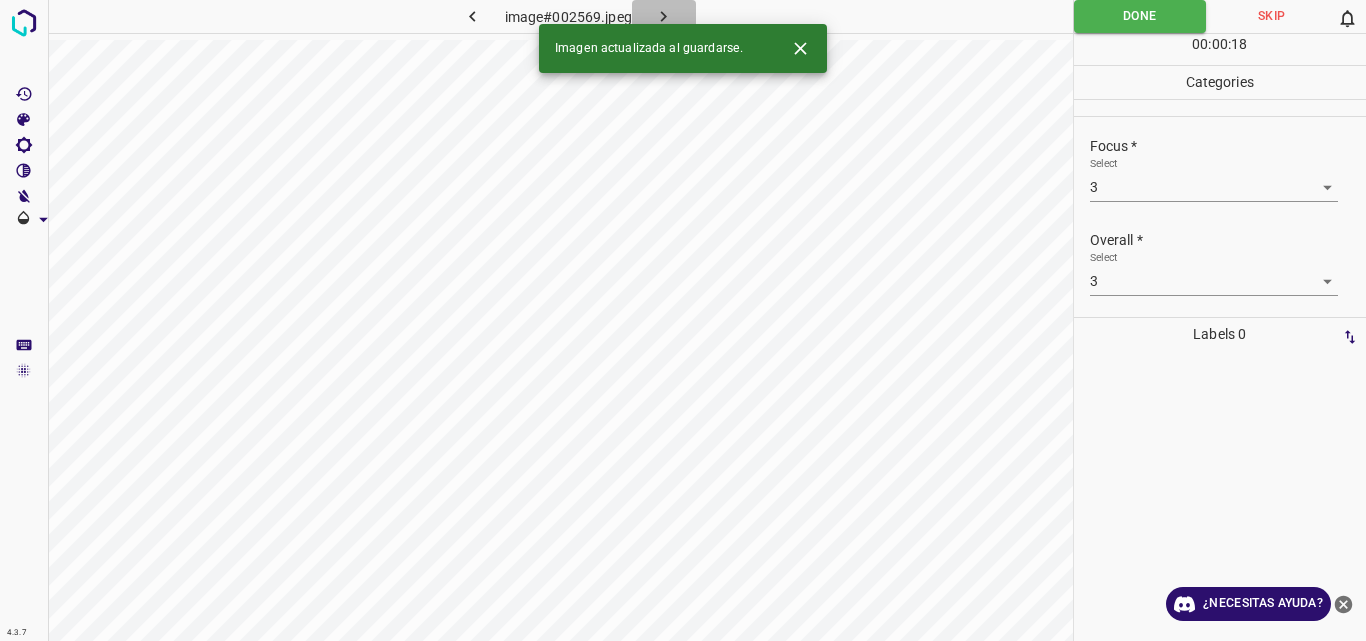click 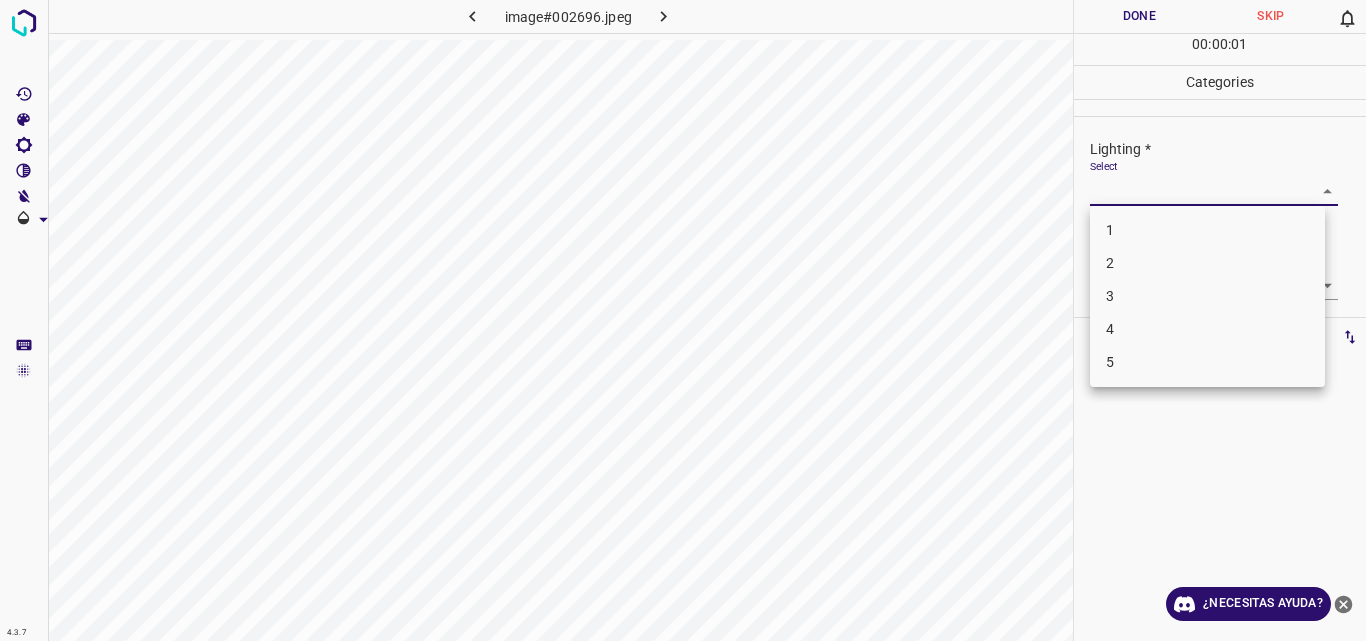click on "4.3.7 image#002696.jpeg Done Skip 0 00   : 00   : 01   Categories Lighting *  Select ​ Focus *  Select ​ Overall *  Select ​ Labels   0 Categories 1 Lighting 2 Focus 3 Overall Tools Space Change between modes (Draw & Edit) I Auto labeling R Restore zoom M Zoom in N Zoom out Delete Delete selecte label Filters Z Restore filters X Saturation filter C Brightness filter V Contrast filter B Gray scale filter General O Download ¿Necesitas ayuda? Original text Rate this translation Your feedback will be used to help improve Google Translate - Texto - Esconder - Borrar 1 2 3 4 5" at bounding box center [683, 320] 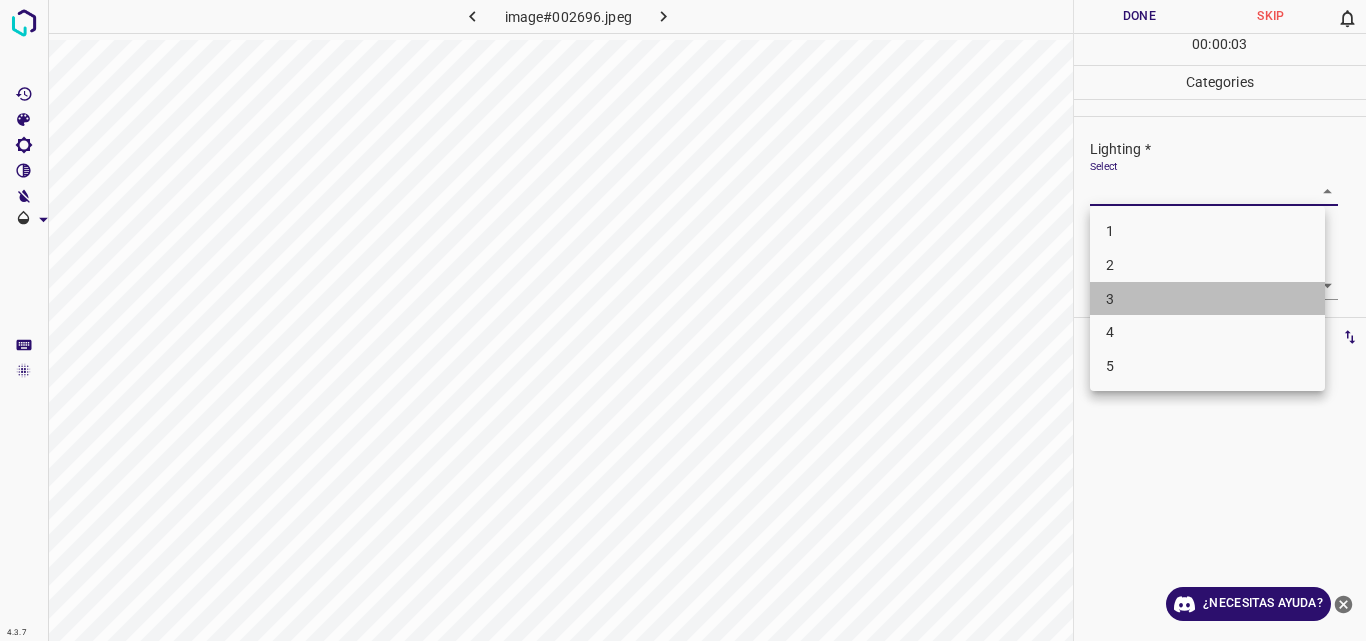 click on "3" at bounding box center (1207, 299) 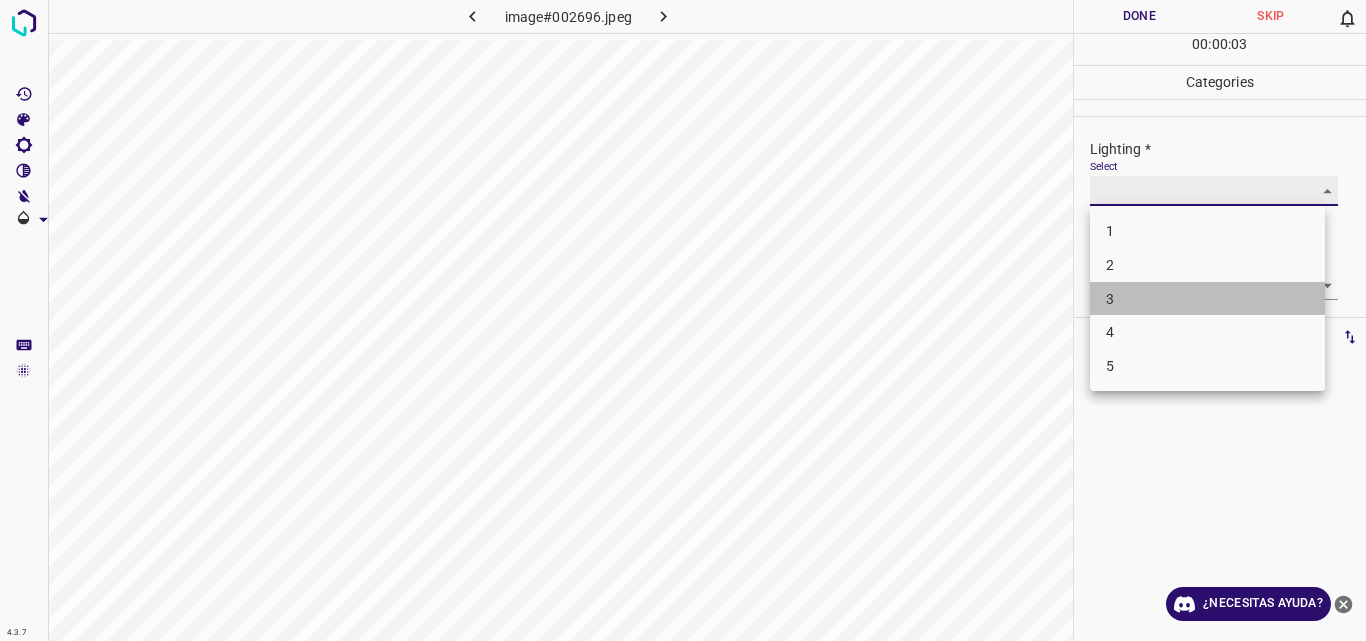 type on "3" 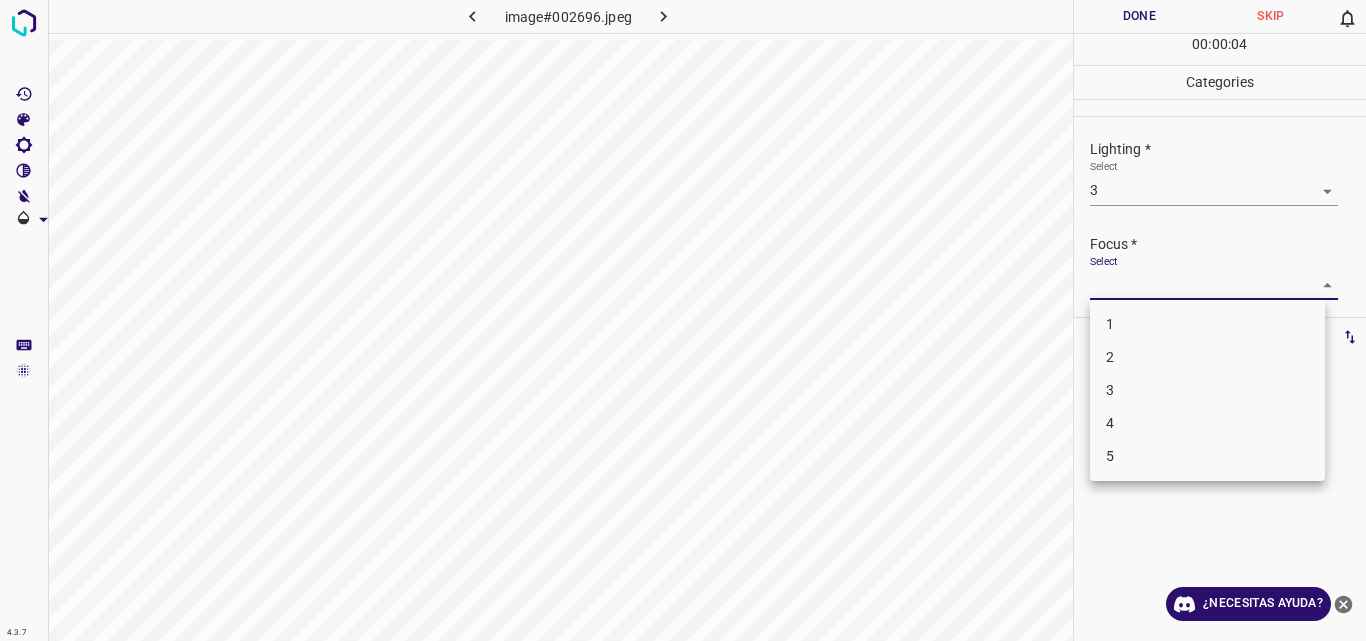 click on "4.3.7 image#002696.jpeg Done Skip 0 00   : 00   : 04   Categories Lighting *  Select 3 3 Focus *  Select ​ Overall *  Select ​ Labels   0 Categories 1 Lighting 2 Focus 3 Overall Tools Space Change between modes (Draw & Edit) I Auto labeling R Restore zoom M Zoom in N Zoom out Delete Delete selecte label Filters Z Restore filters X Saturation filter C Brightness filter V Contrast filter B Gray scale filter General O Download ¿Necesitas ayuda? Original text Rate this translation Your feedback will be used to help improve Google Translate - Texto - Esconder - Borrar 1 2 3 4 5" at bounding box center [683, 320] 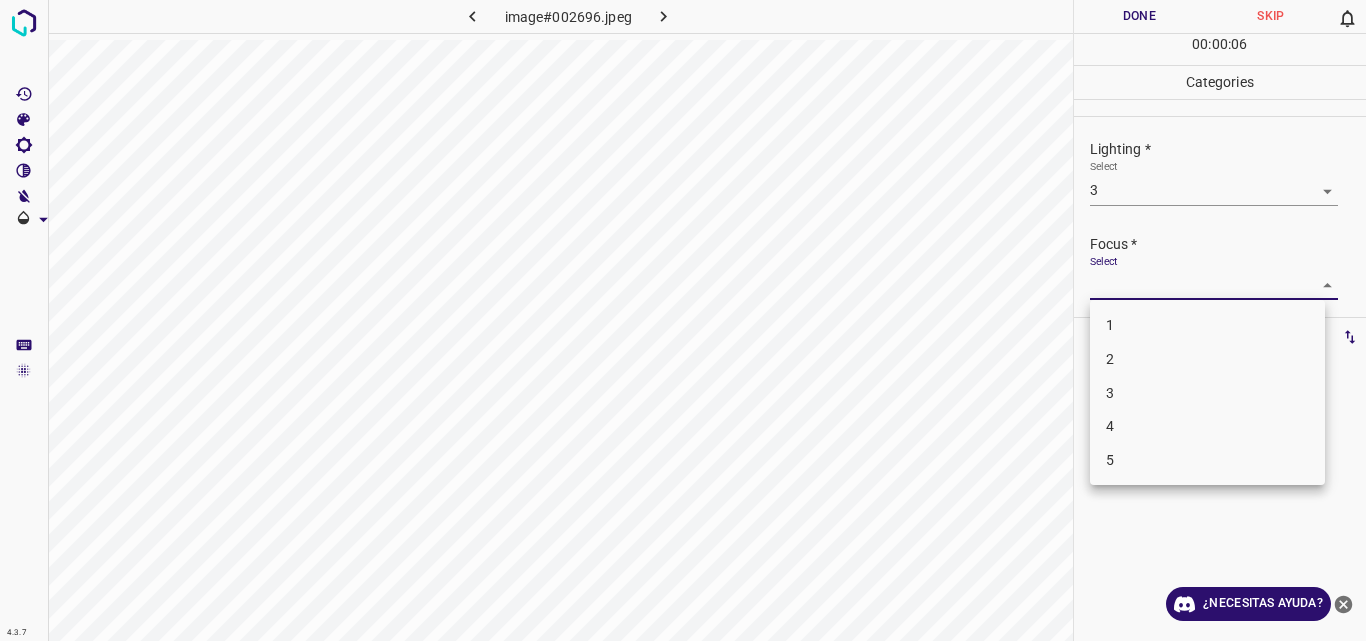 click on "3" at bounding box center (1207, 393) 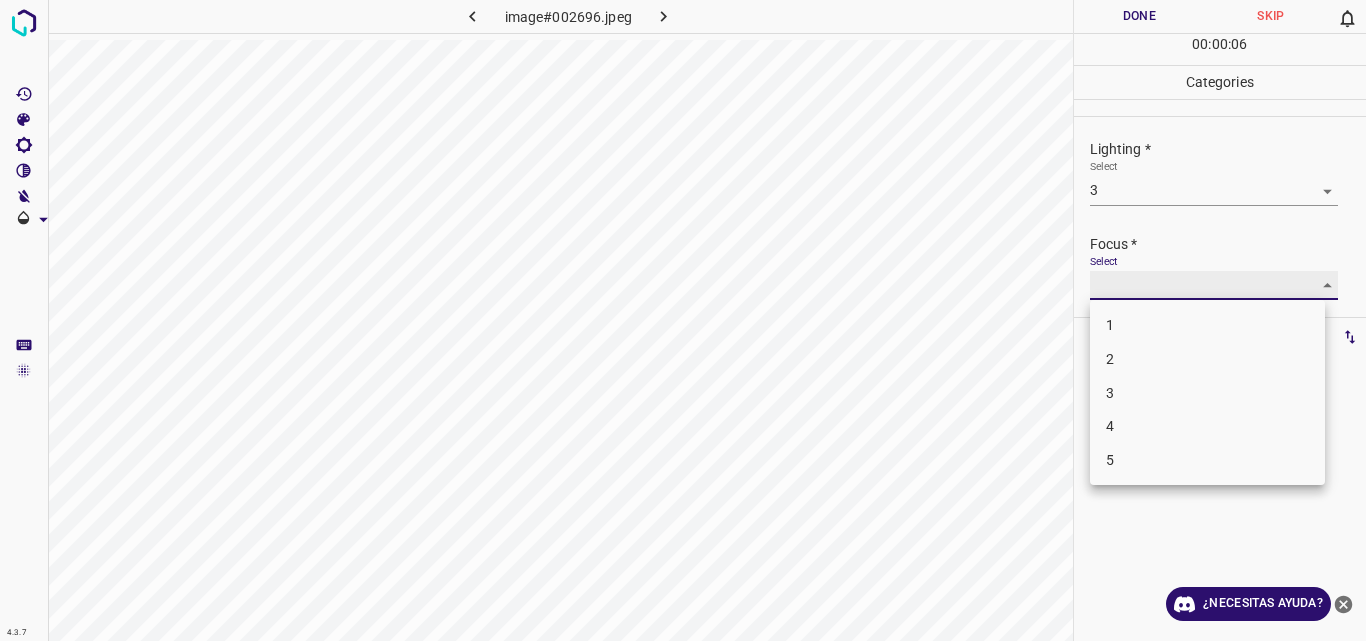 type on "3" 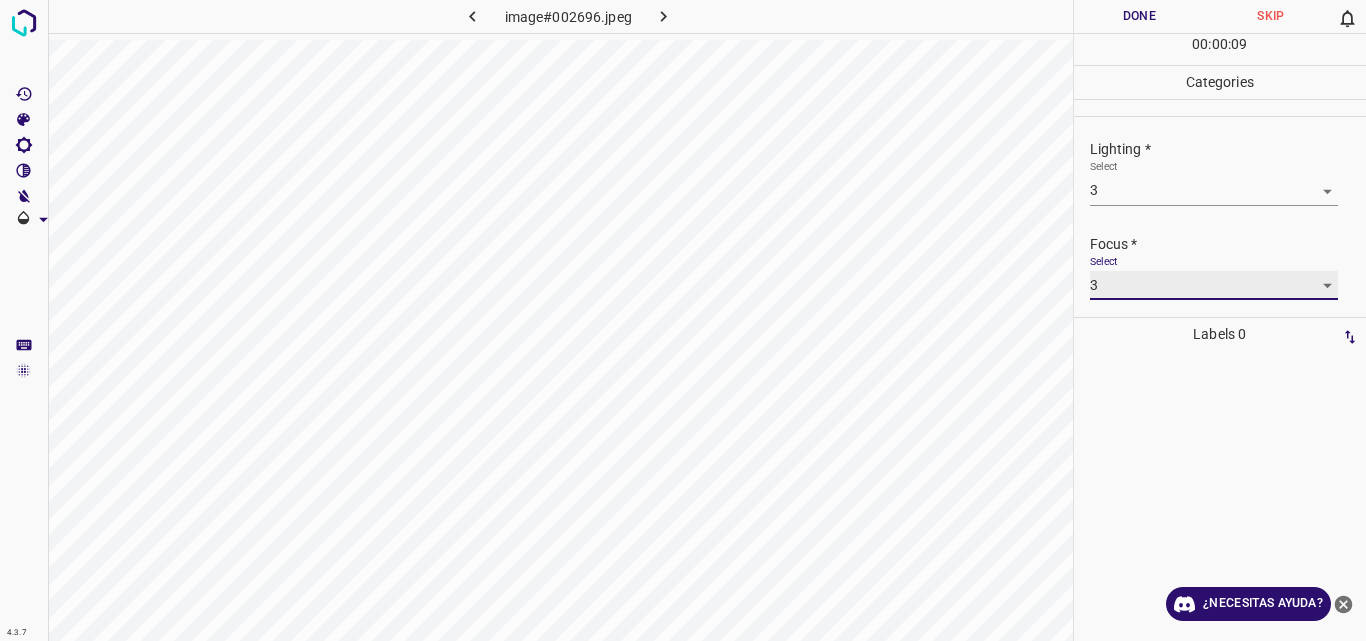 scroll, scrollTop: 98, scrollLeft: 0, axis: vertical 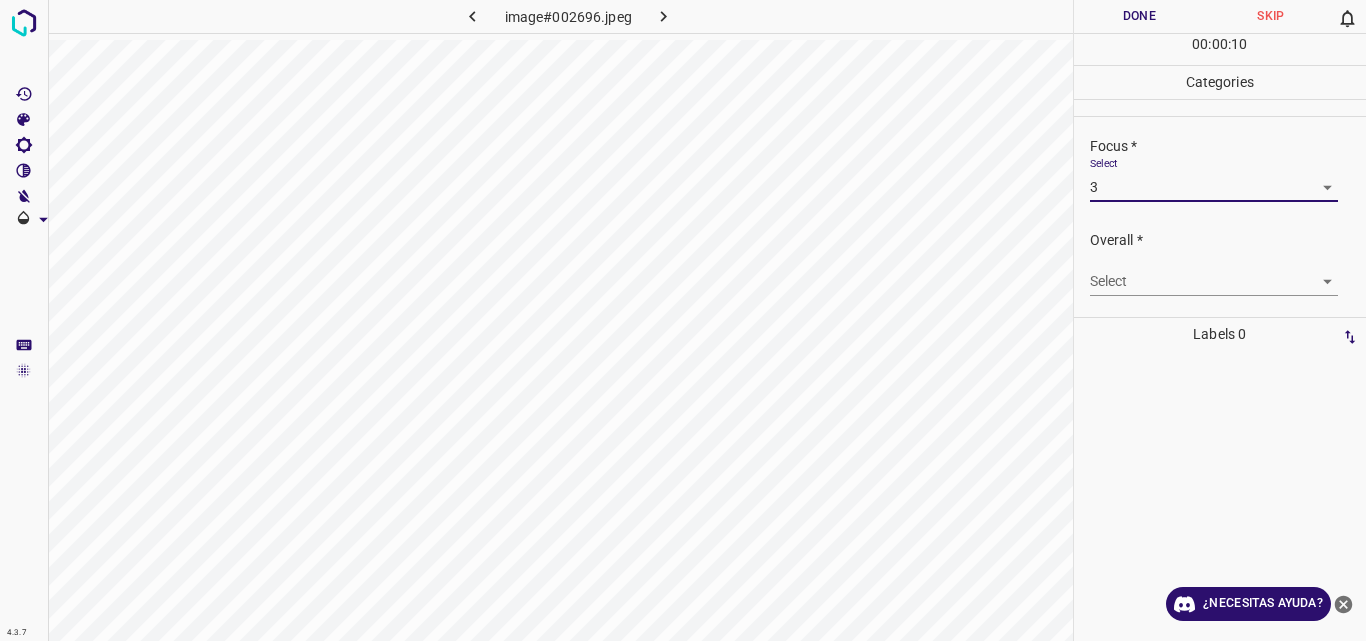 click on "4.3.7 image#002696.jpeg Done Skip 0 00   : 00   : 10   Categories Lighting *  Select 3 3 Focus *  Select 3 3 Overall *  Select ​ Labels   0 Categories 1 Lighting 2 Focus 3 Overall Tools Space Change between modes (Draw & Edit) I Auto labeling R Restore zoom M Zoom in N Zoom out Delete Delete selecte label Filters Z Restore filters X Saturation filter C Brightness filter V Contrast filter B Gray scale filter General O Download ¿Necesitas ayuda? Original text Rate this translation Your feedback will be used to help improve Google Translate - Texto - Esconder - Borrar" at bounding box center [683, 320] 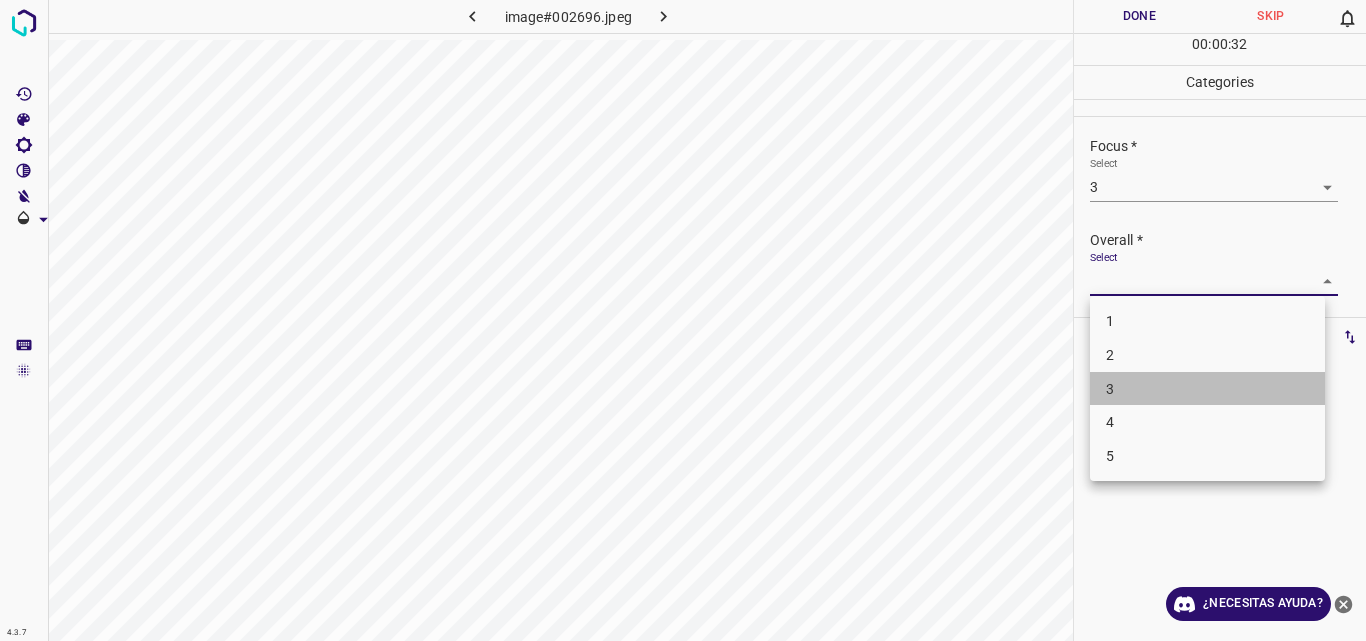 click on "3" at bounding box center (1207, 389) 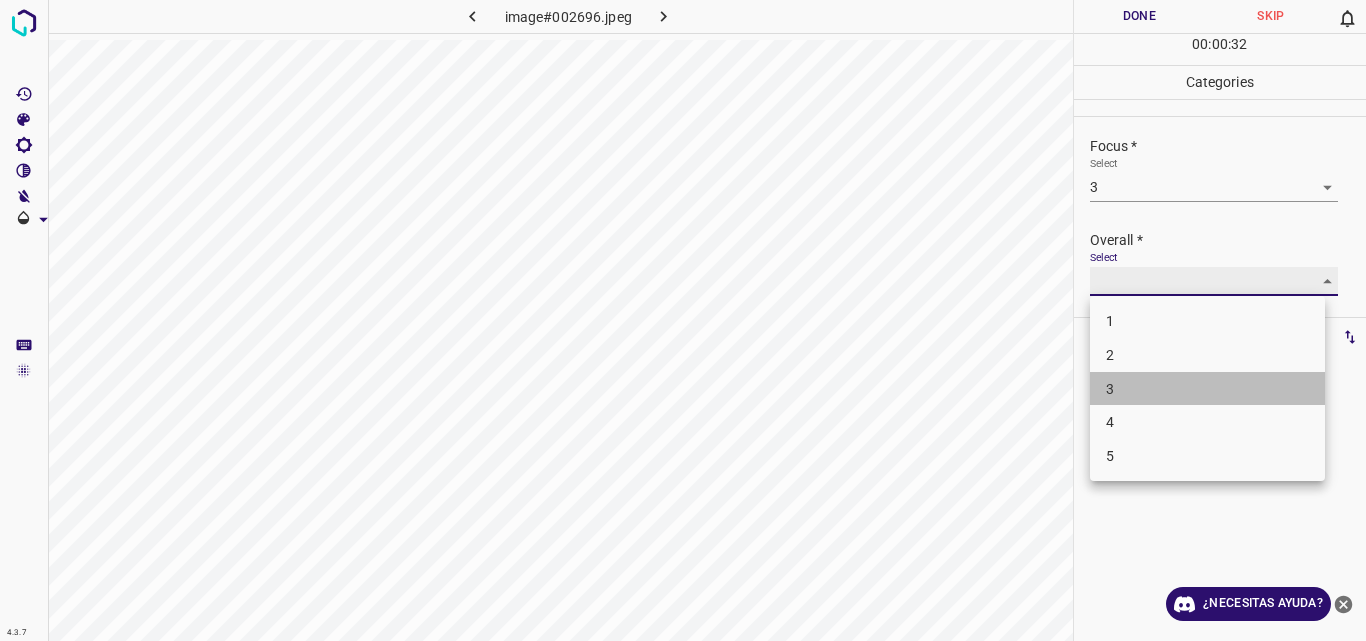 type on "3" 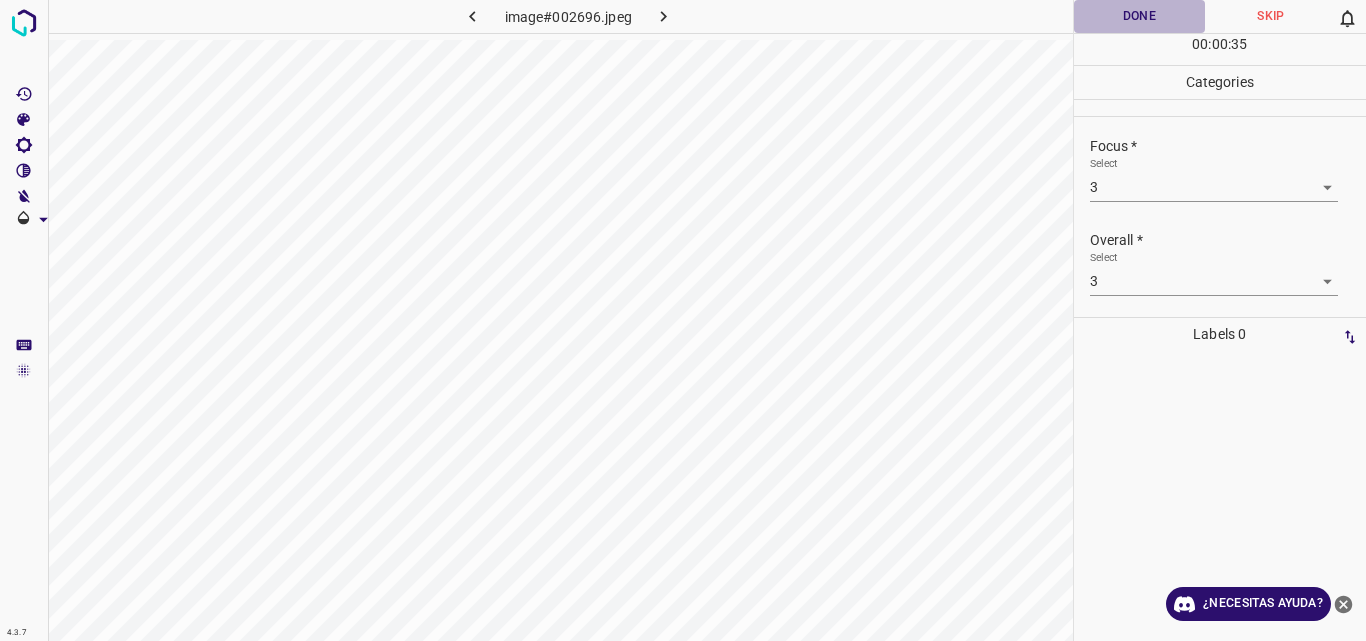 click on "Done" at bounding box center (1140, 16) 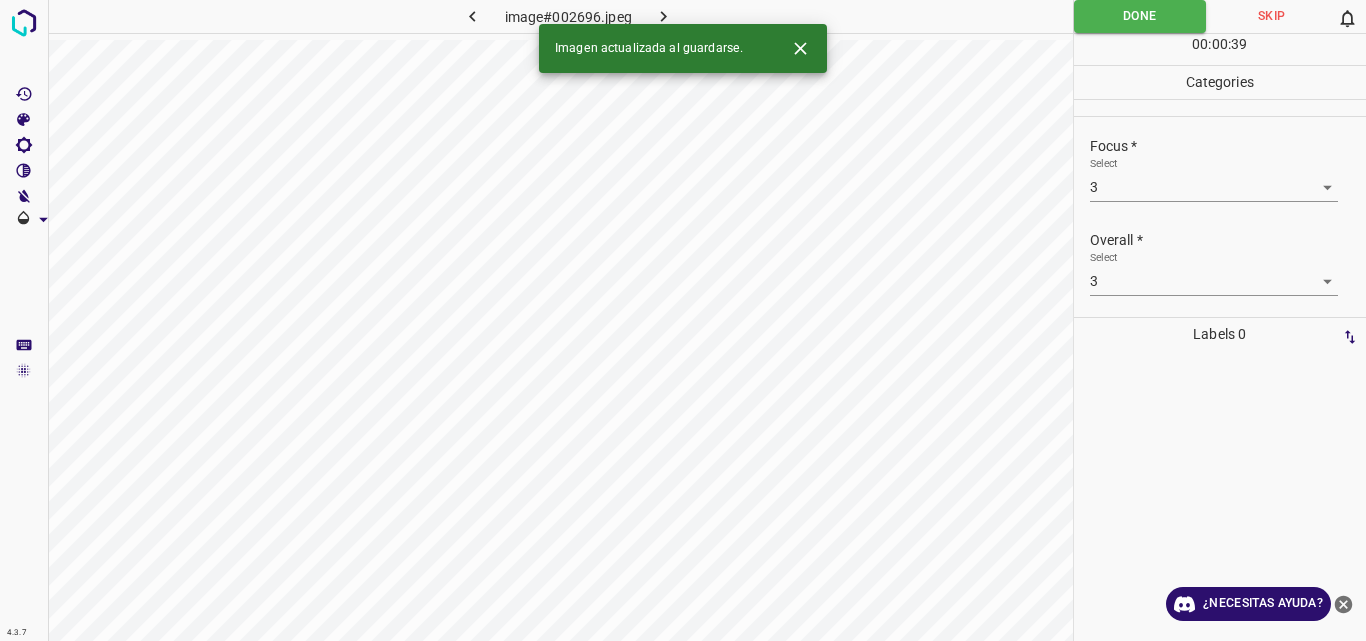 click 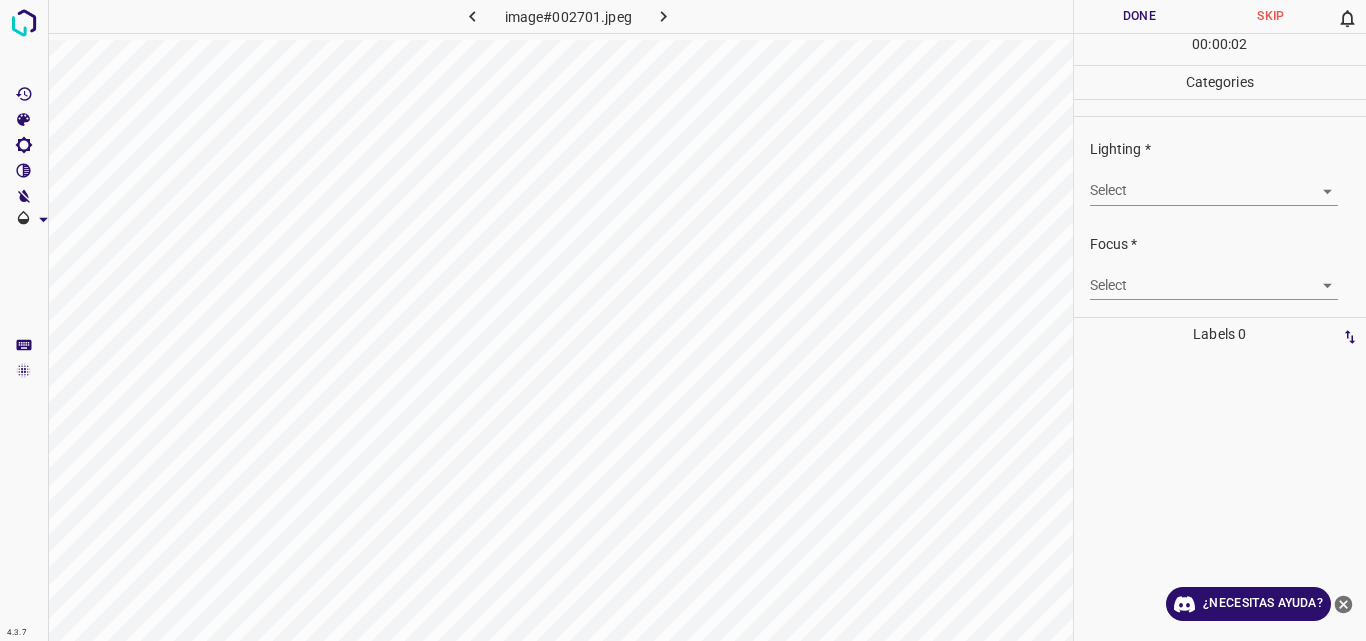 click on "Select ​" at bounding box center (1228, 182) 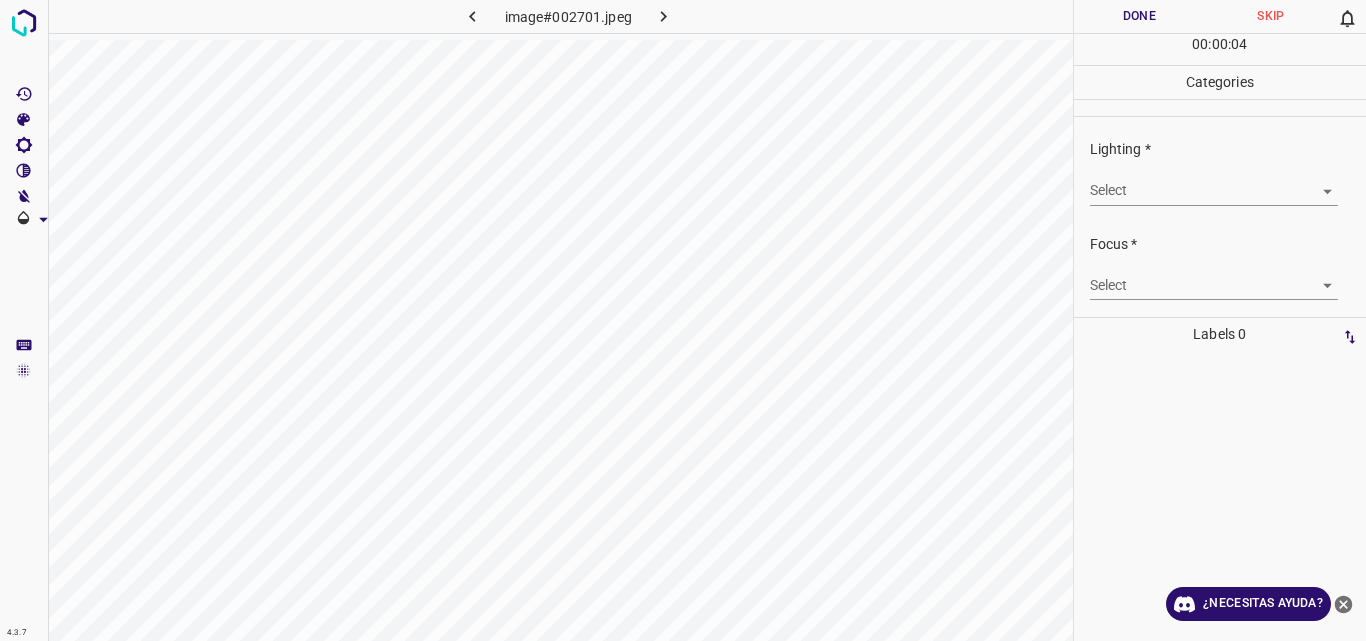 click on "4.3.7 image#002701.jpeg Done Skip 0 00   : 00   : 04   Categories Lighting *  Select ​ Focus *  Select ​ Overall *  Select ​ Labels   0 Categories 1 Lighting 2 Focus 3 Overall Tools Space Change between modes (Draw & Edit) I Auto labeling R Restore zoom M Zoom in N Zoom out Delete Delete selecte label Filters Z Restore filters X Saturation filter C Brightness filter V Contrast filter B Gray scale filter General O Download ¿Necesitas ayuda? Original text Rate this translation Your feedback will be used to help improve Google Translate - Texto - Esconder - Borrar" at bounding box center (683, 320) 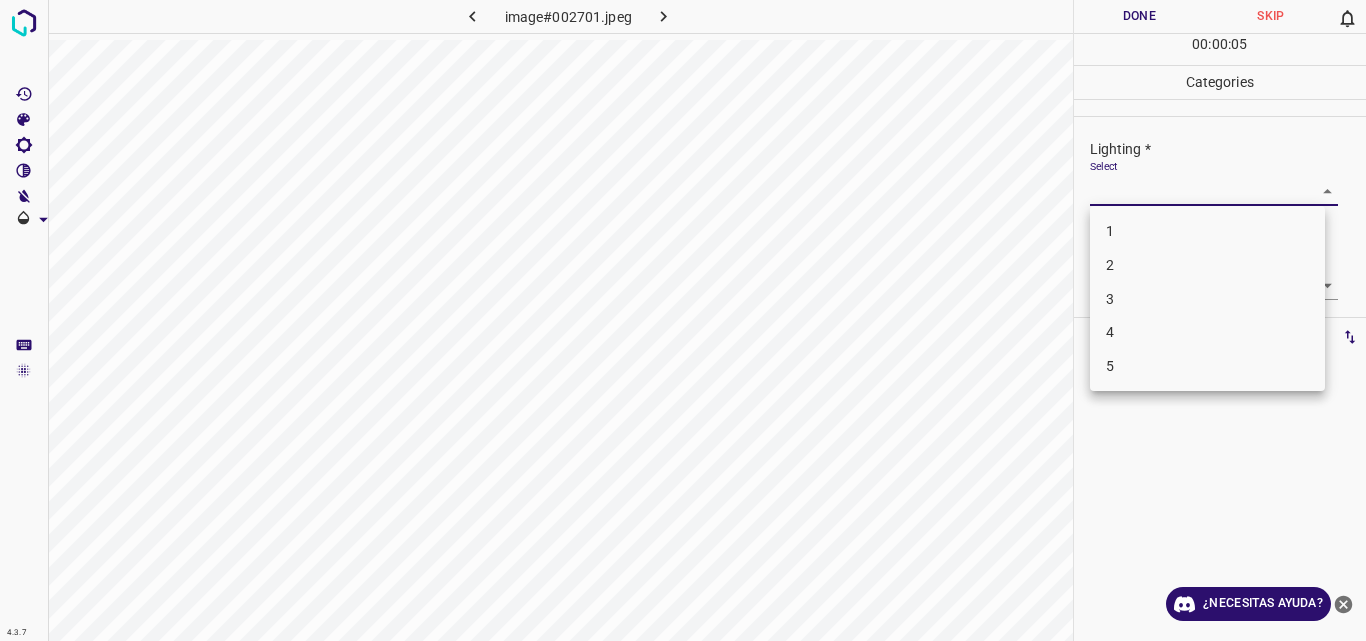 click on "2" at bounding box center (1207, 265) 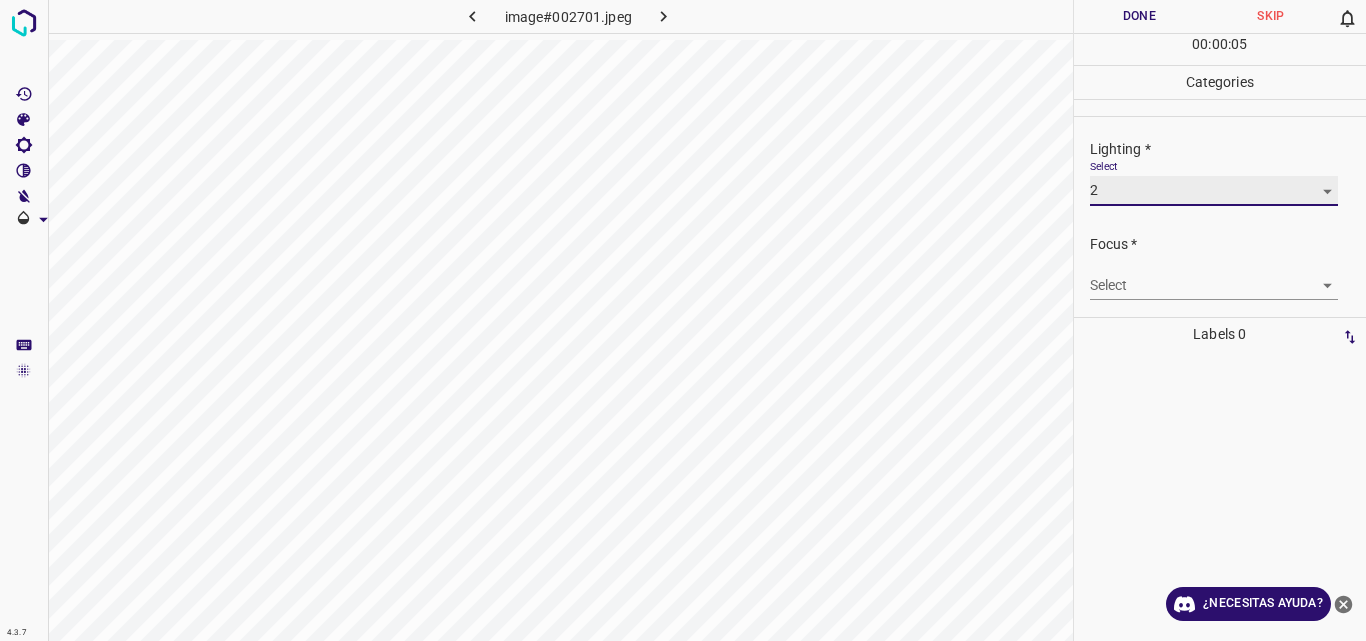 type on "2" 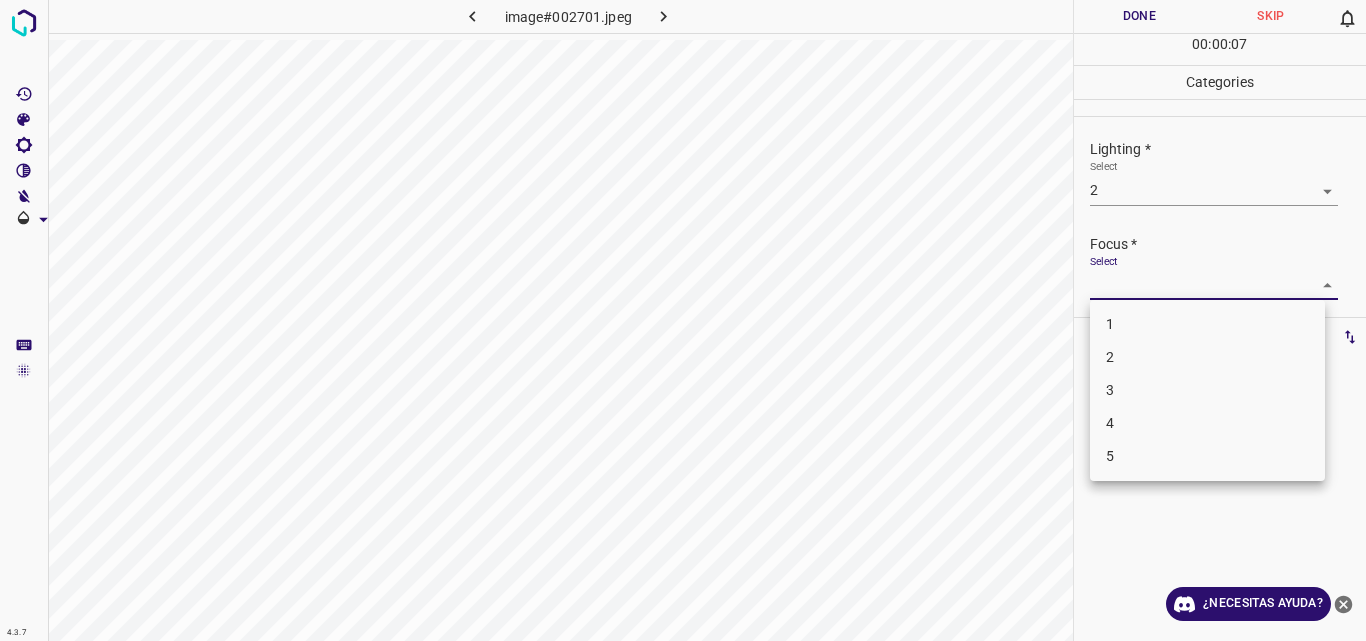 click on "4.3.7 image#002701.jpeg Done Skip 0 00   : 00   : 07   Categories Lighting *  Select 2 2 Focus *  Select ​ Overall *  Select ​ Labels   0 Categories 1 Lighting 2 Focus 3 Overall Tools Space Change between modes (Draw & Edit) I Auto labeling R Restore zoom M Zoom in N Zoom out Delete Delete selecte label Filters Z Restore filters X Saturation filter C Brightness filter V Contrast filter B Gray scale filter General O Download ¿Necesitas ayuda? Original text Rate this translation Your feedback will be used to help improve Google Translate - Texto - Esconder - Borrar 1 2 3 4 5" at bounding box center (683, 320) 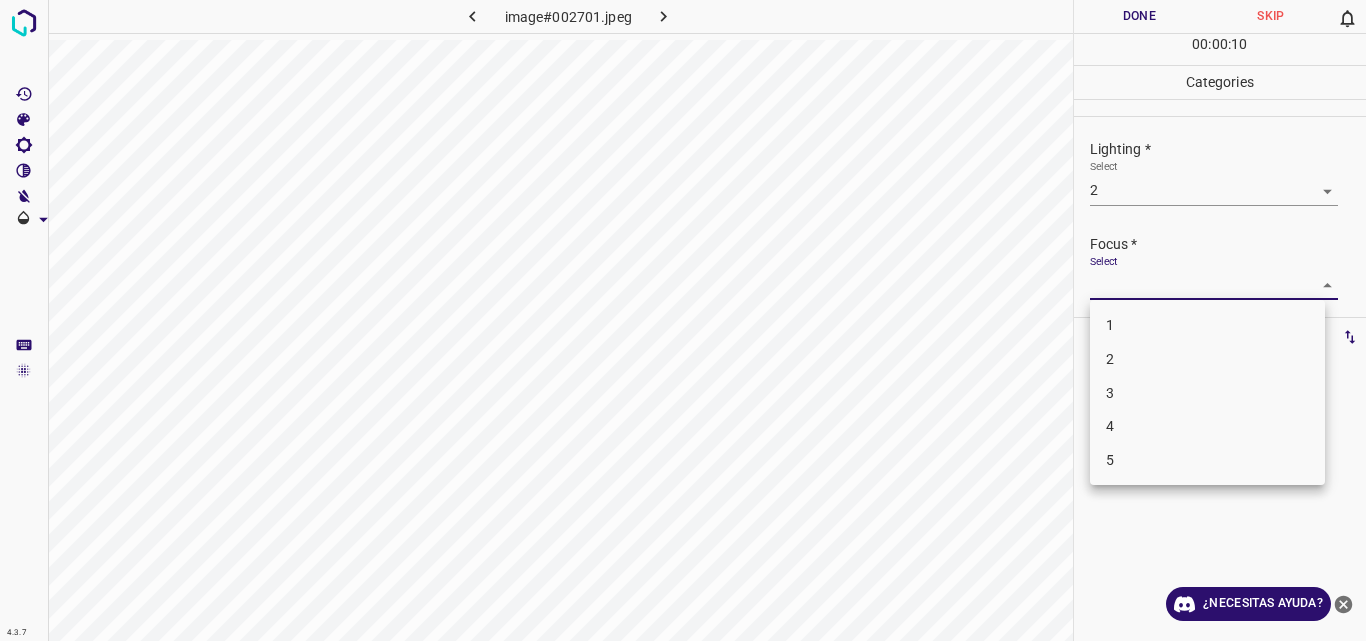 click on "2" at bounding box center (1207, 359) 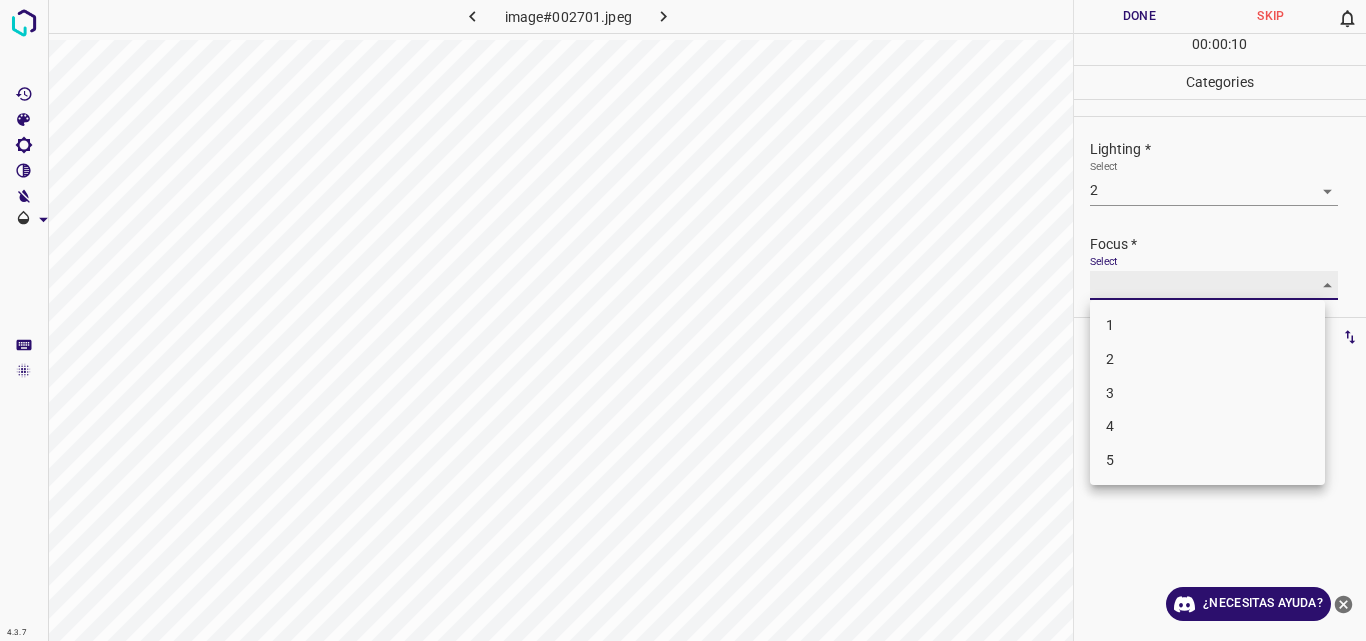 type on "2" 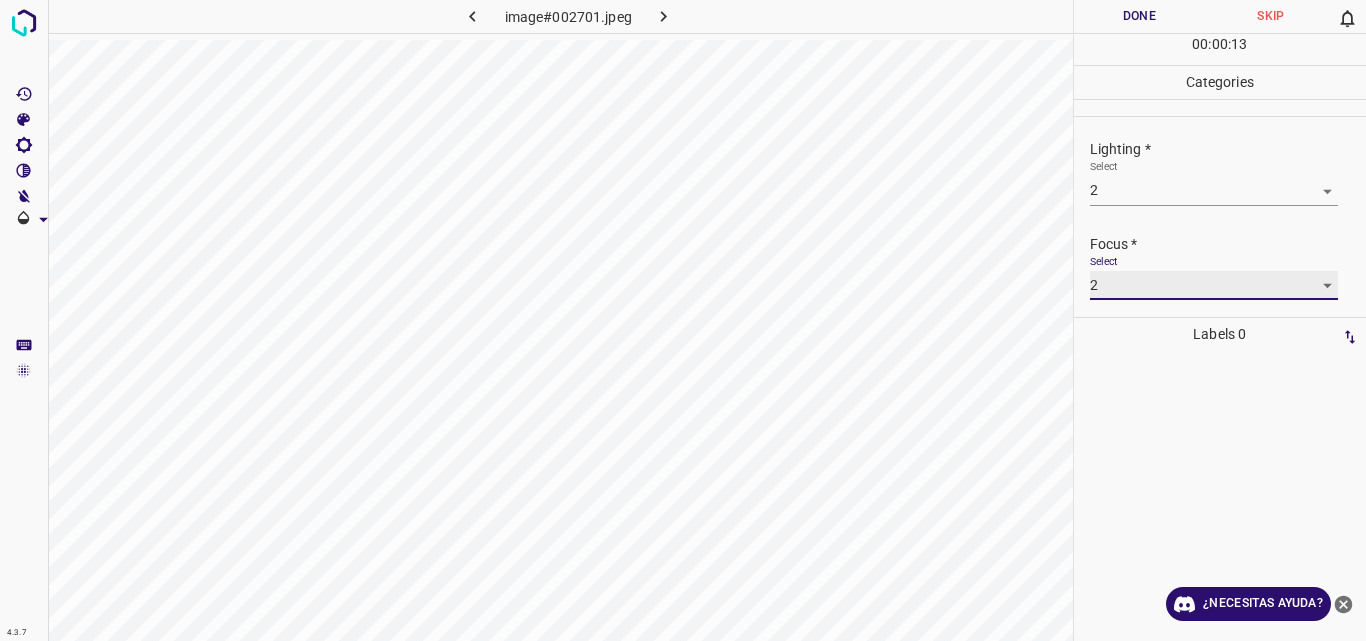 scroll, scrollTop: 98, scrollLeft: 0, axis: vertical 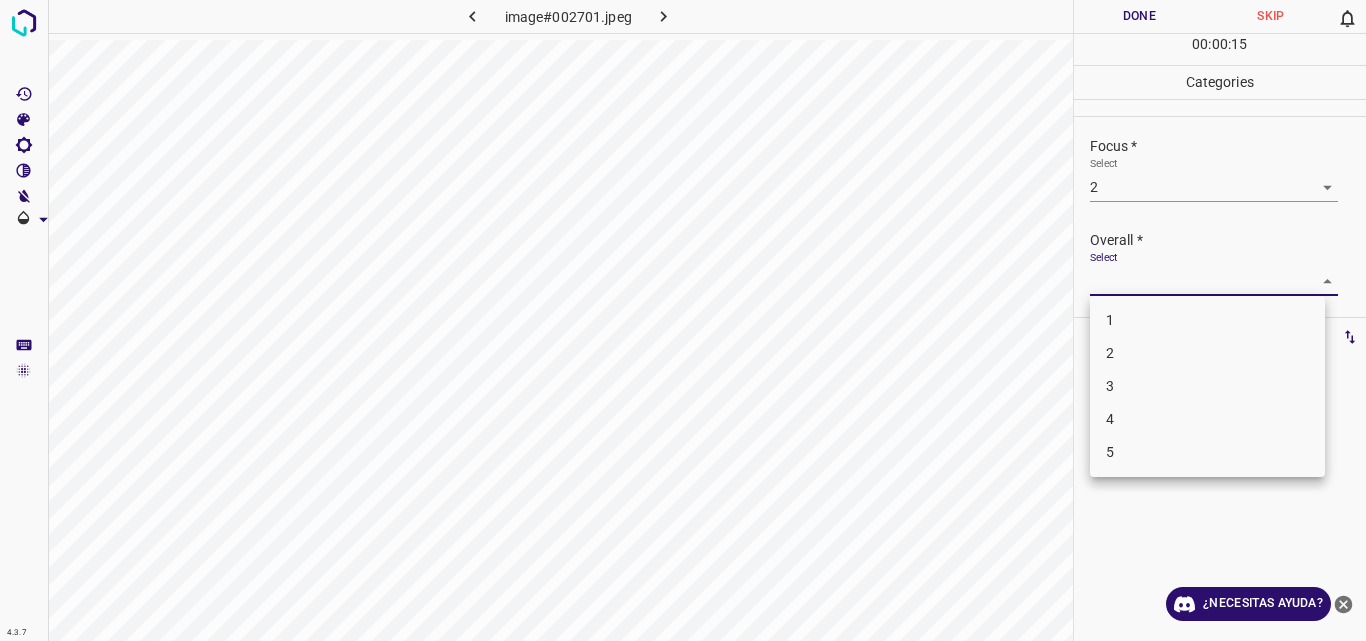 click on "4.3.7 image#002701.jpeg Done Skip 0 00   : 00   : 15   Categories Lighting *  Select 2 2 Focus *  Select 2 2 Overall *  Select ​ Labels   0 Categories 1 Lighting 2 Focus 3 Overall Tools Space Change between modes (Draw & Edit) I Auto labeling R Restore zoom M Zoom in N Zoom out Delete Delete selecte label Filters Z Restore filters X Saturation filter C Brightness filter V Contrast filter B Gray scale filter General O Download ¿Necesitas ayuda? Original text Rate this translation Your feedback will be used to help improve Google Translate - Texto - Esconder - Borrar 1 2 3 4 5" at bounding box center [683, 320] 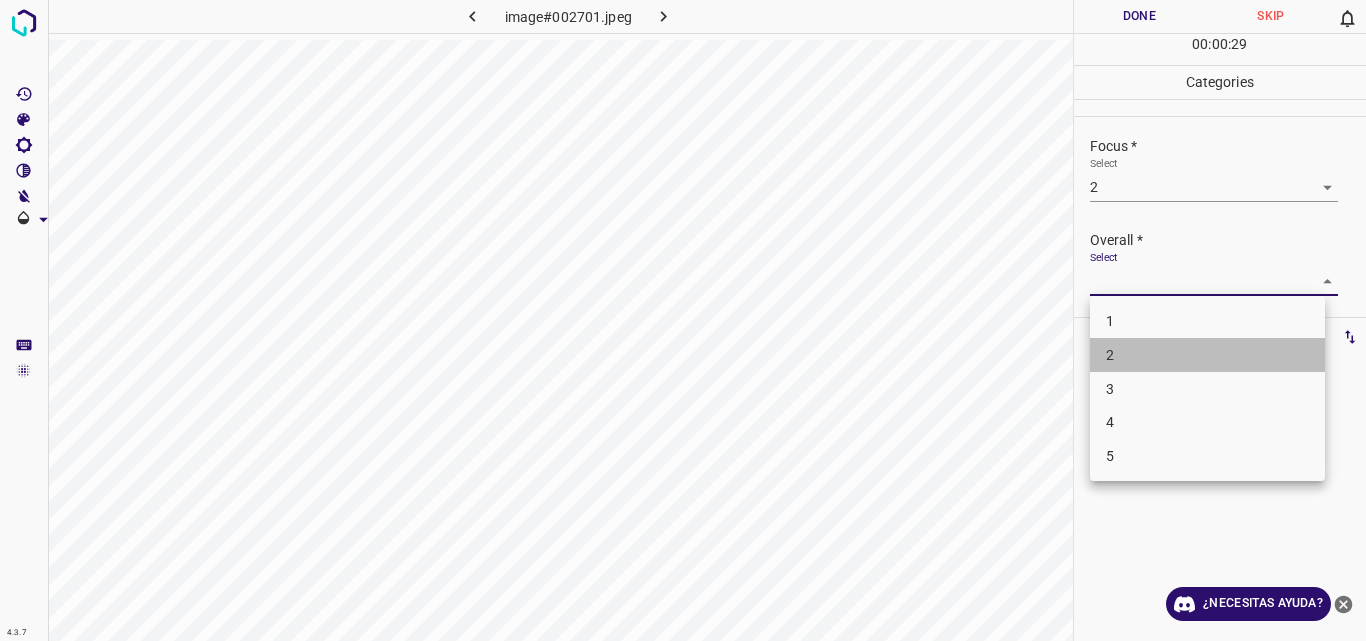 click on "2" at bounding box center [1207, 355] 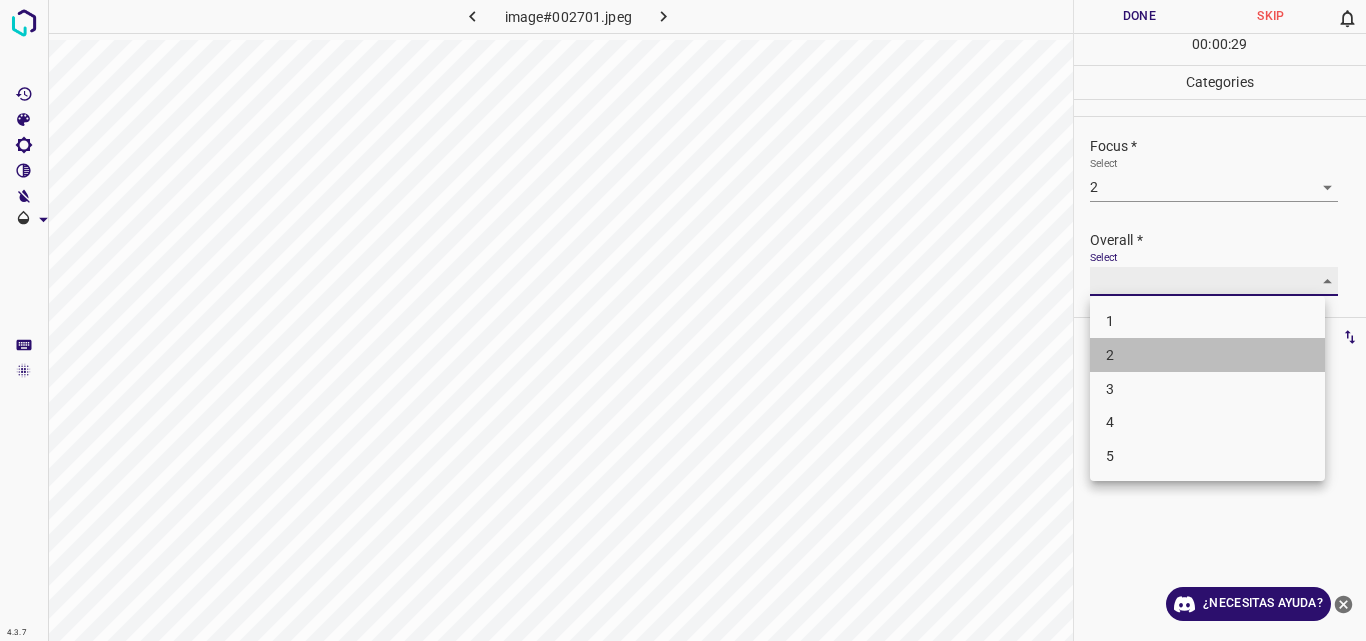 type on "2" 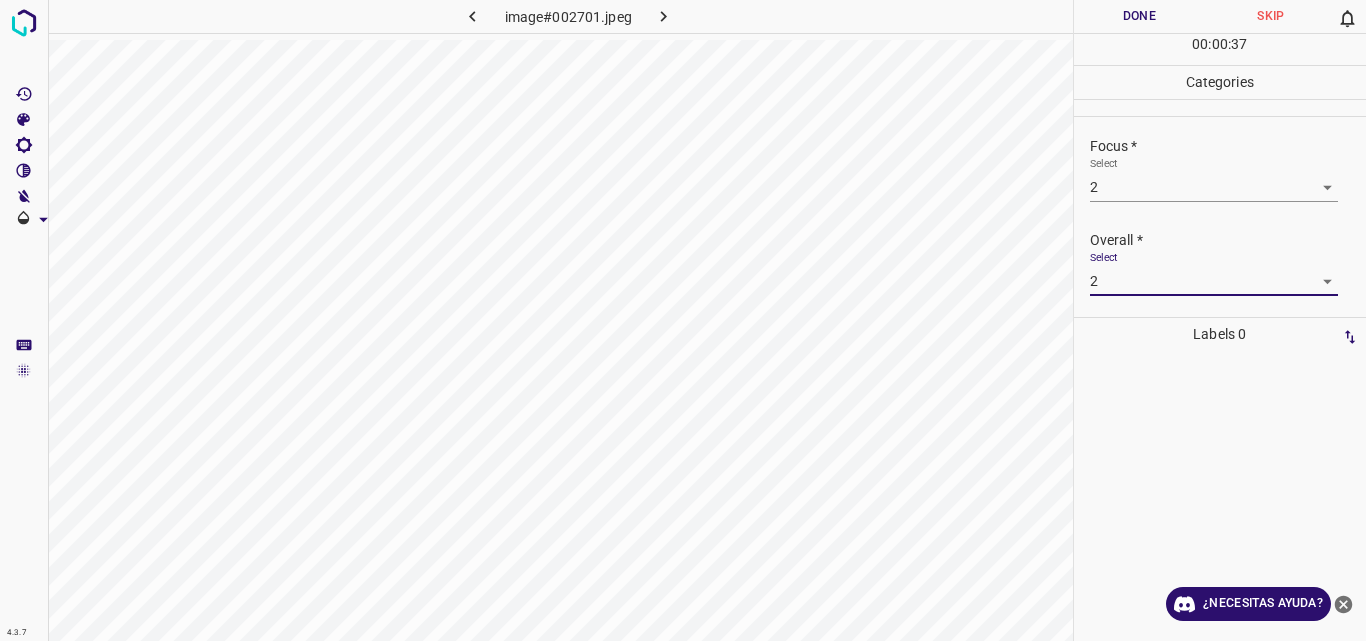 click on "Done" at bounding box center (1140, 16) 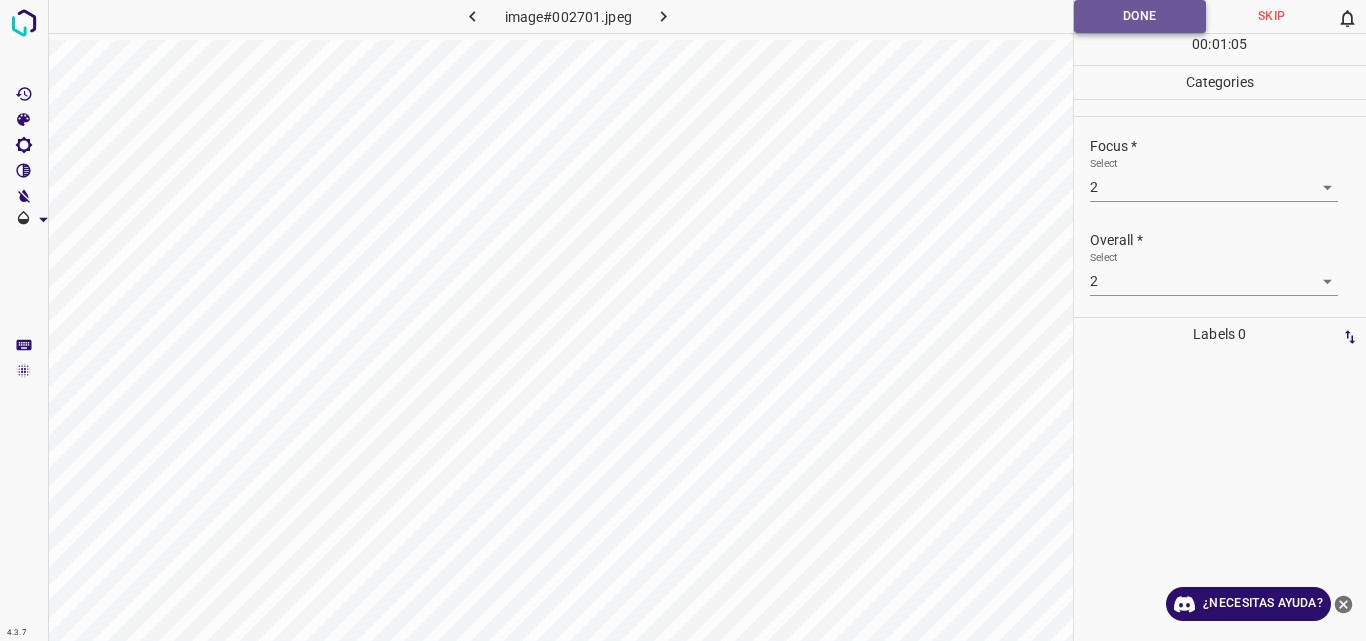 click on "Done" at bounding box center (1140, 16) 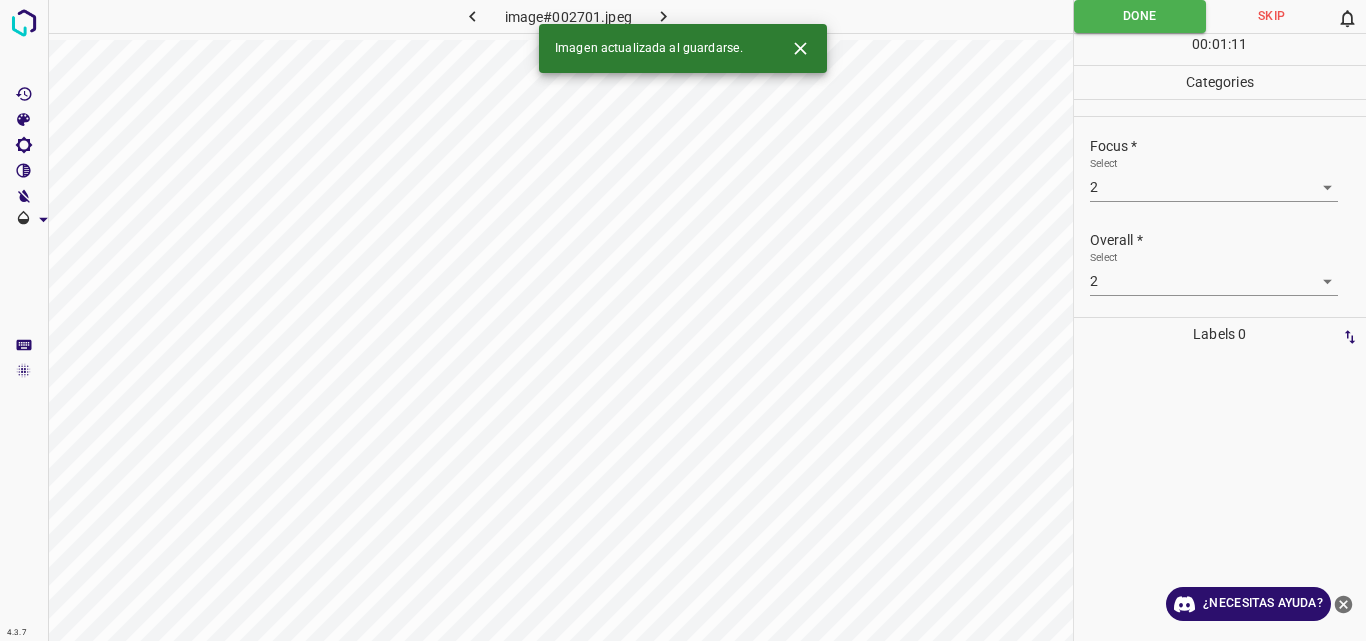 click 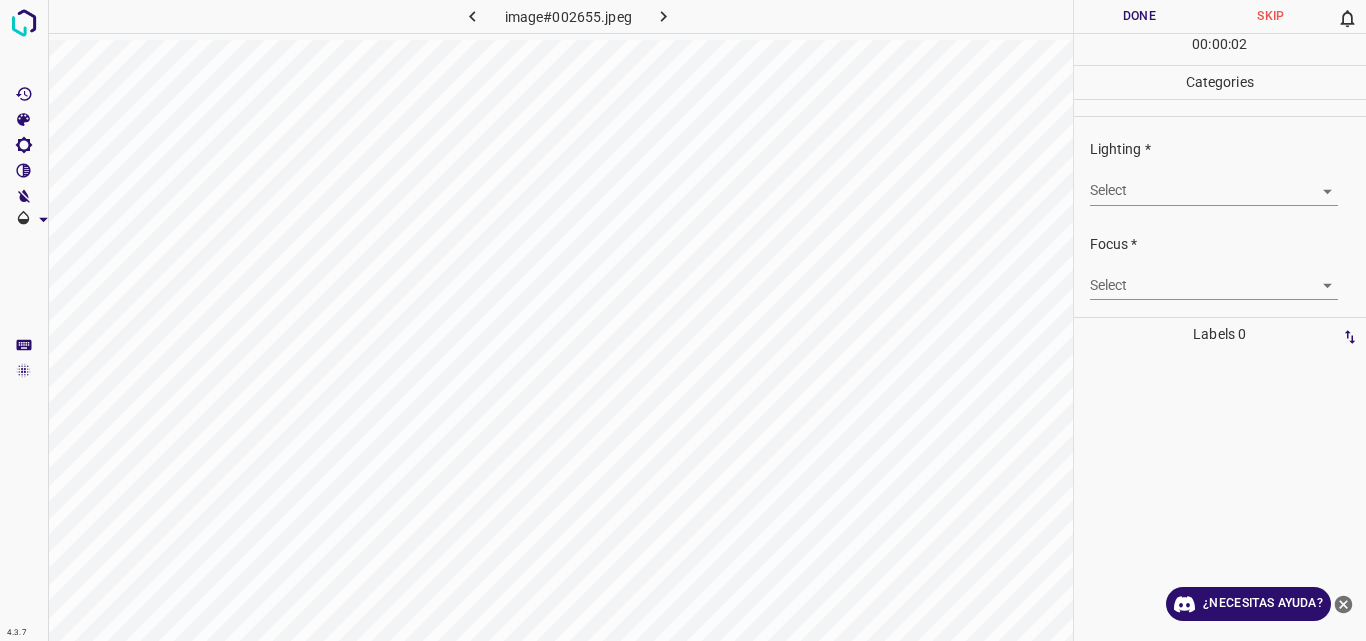 click on "4.3.7 image#002655.jpeg Done Skip 0 00   : 00   : 02   Categories Lighting *  Select ​ Focus *  Select ​ Overall *  Select ​ Labels   0 Categories 1 Lighting 2 Focus 3 Overall Tools Space Change between modes (Draw & Edit) I Auto labeling R Restore zoom M Zoom in N Zoom out Delete Delete selecte label Filters Z Restore filters X Saturation filter C Brightness filter V Contrast filter B Gray scale filter General O Download ¿Necesitas ayuda? Original text Rate this translation Your feedback will be used to help improve Google Translate - Texto - Esconder - Borrar" at bounding box center (683, 320) 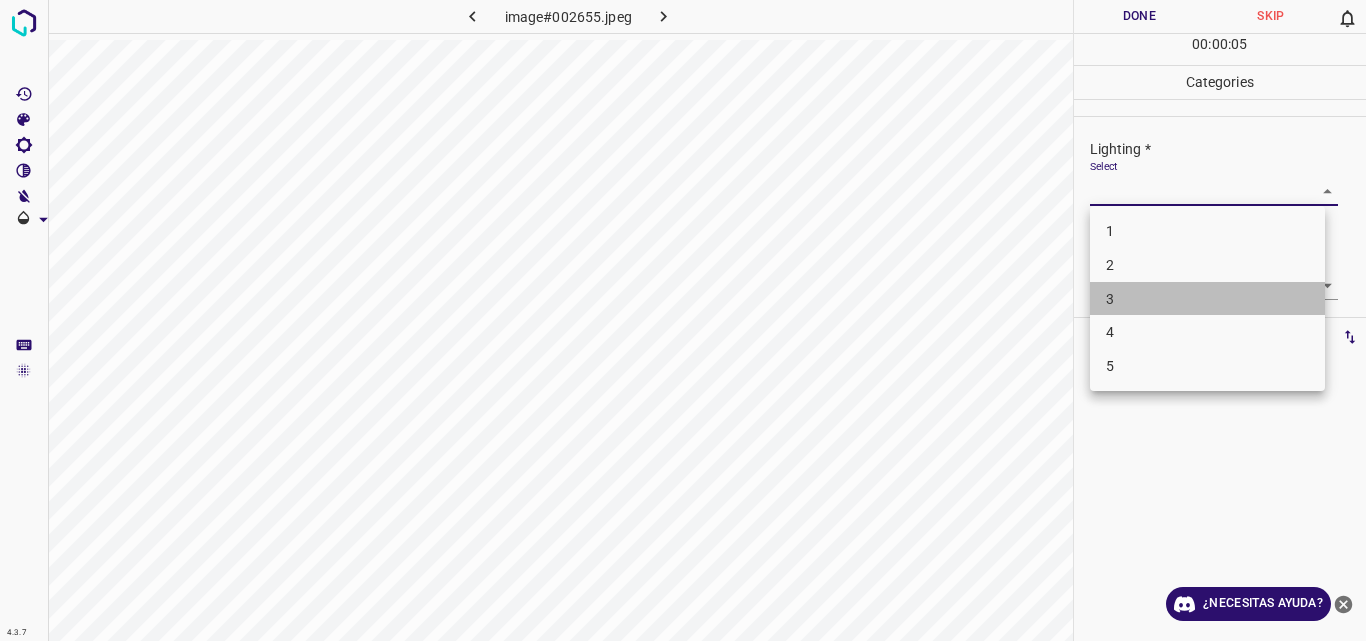 click on "3" at bounding box center (1207, 299) 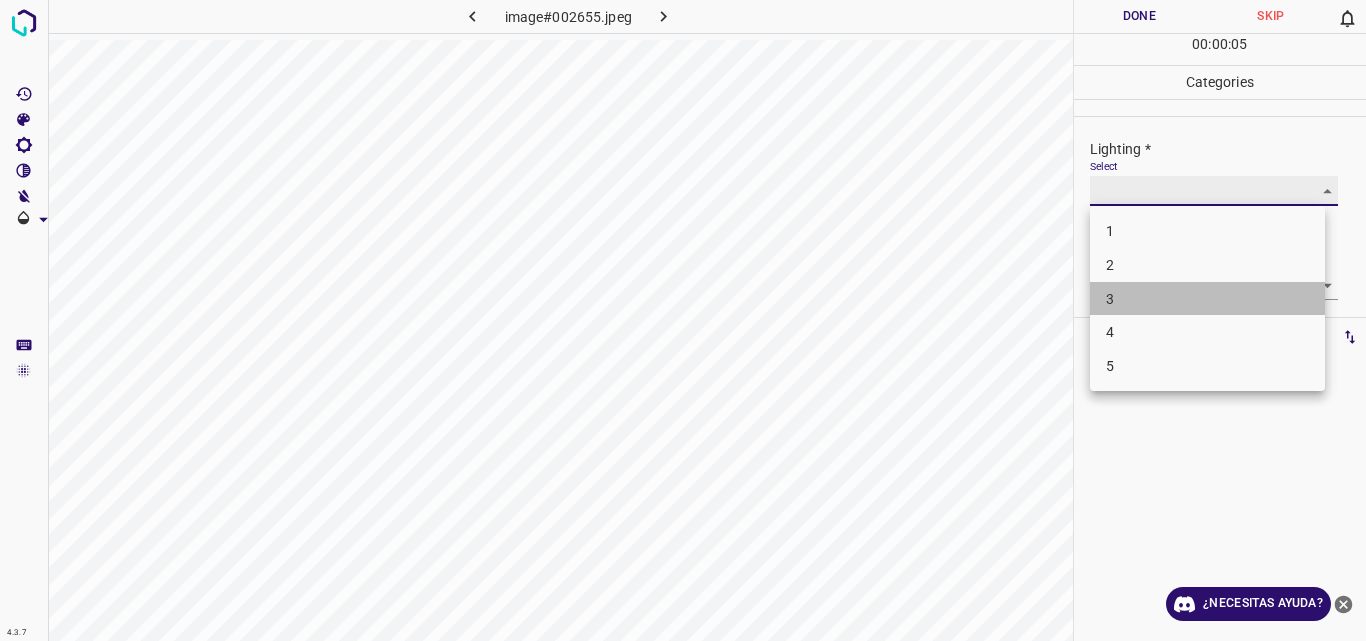 type on "3" 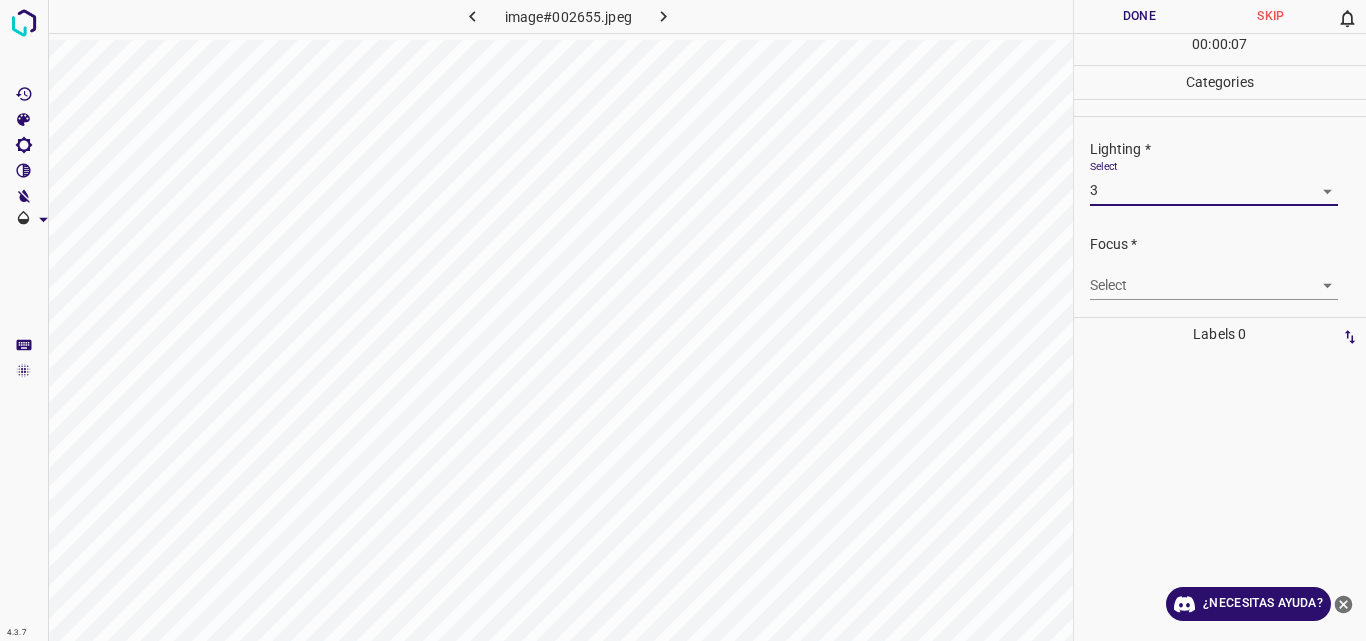 click on "4.3.7 image#002655.jpeg Done Skip 0 00   : 00   : 07   Categories Lighting *  Select 3 3 Focus *  Select ​ Overall *  Select ​ Labels   0 Categories 1 Lighting 2 Focus 3 Overall Tools Space Change between modes (Draw & Edit) I Auto labeling R Restore zoom M Zoom in N Zoom out Delete Delete selecte label Filters Z Restore filters X Saturation filter C Brightness filter V Contrast filter B Gray scale filter General O Download ¿Necesitas ayuda? Original text Rate this translation Your feedback will be used to help improve Google Translate - Texto - Esconder - Borrar" at bounding box center [683, 320] 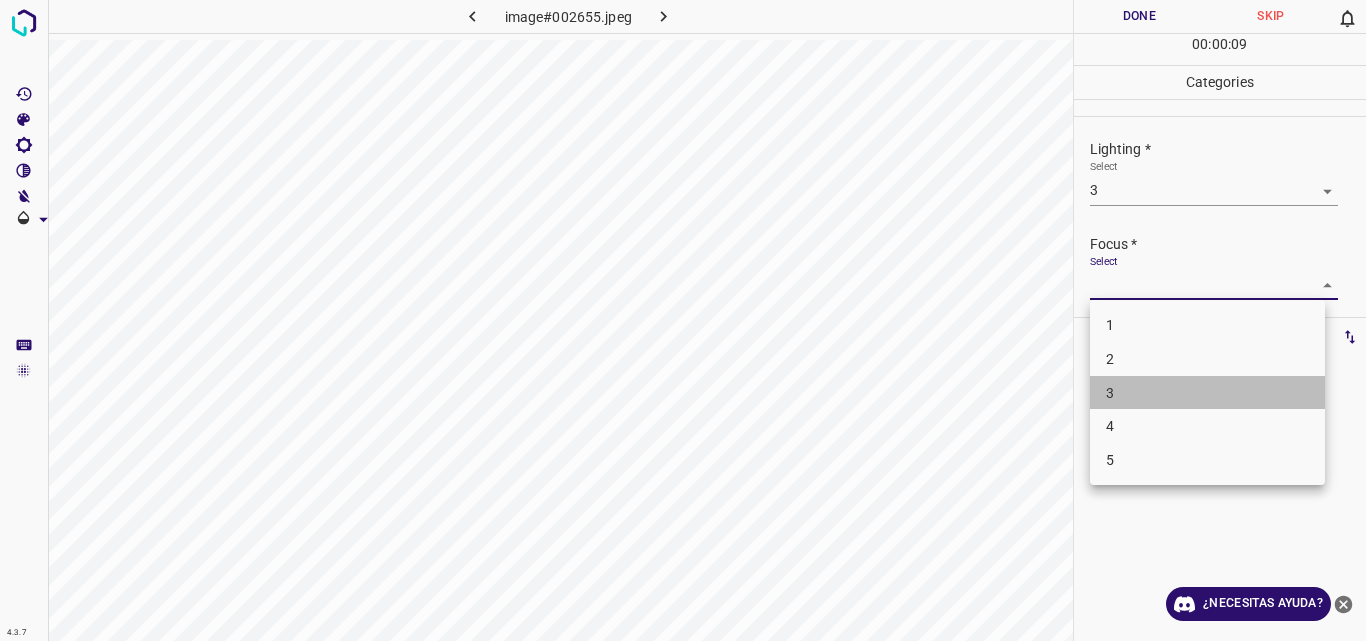 click on "3" at bounding box center (1207, 393) 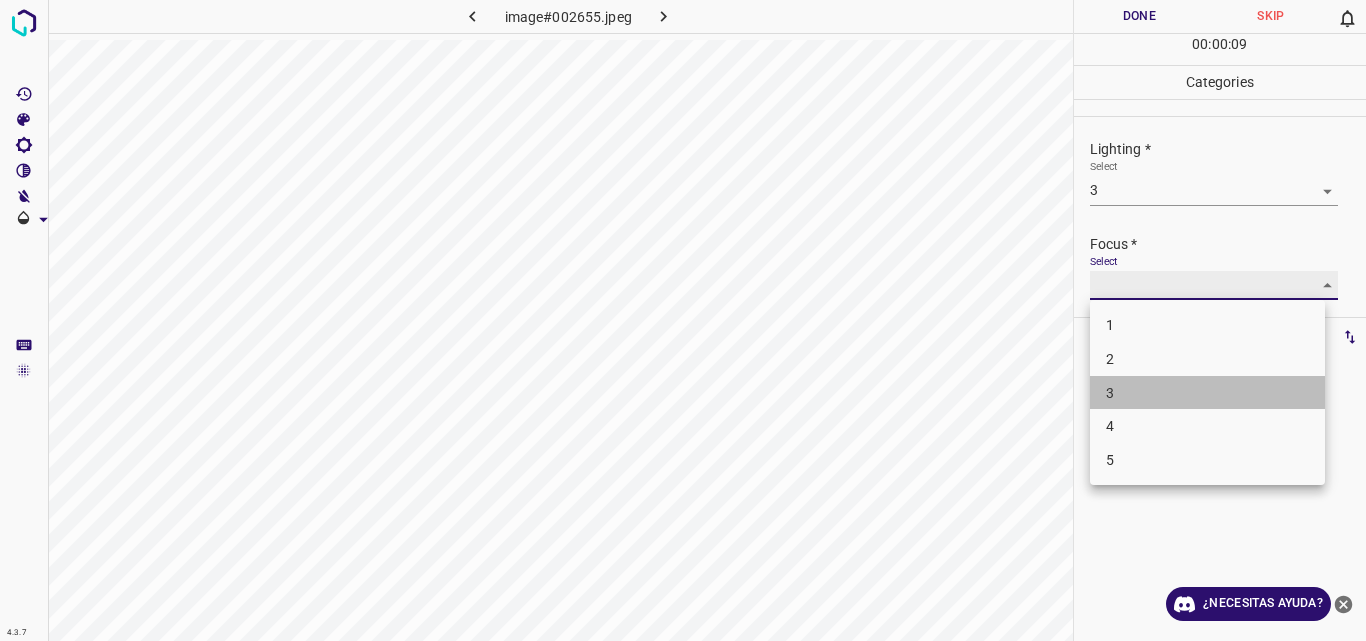 type on "3" 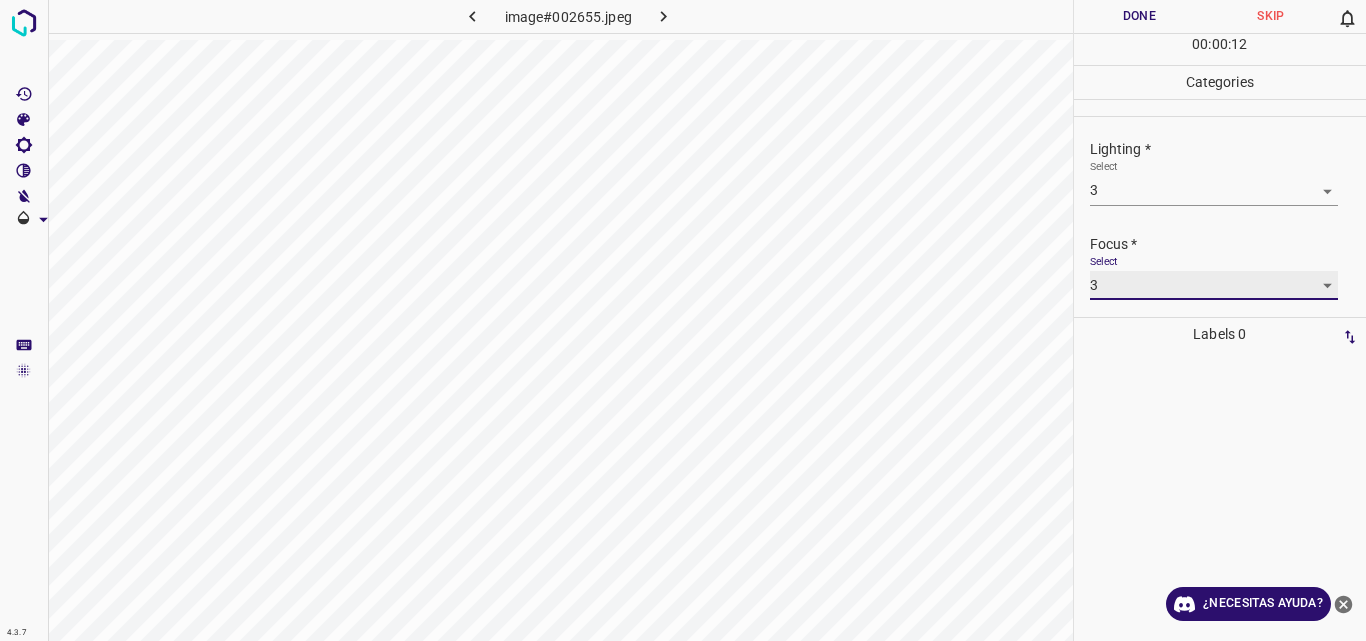 scroll, scrollTop: 98, scrollLeft: 0, axis: vertical 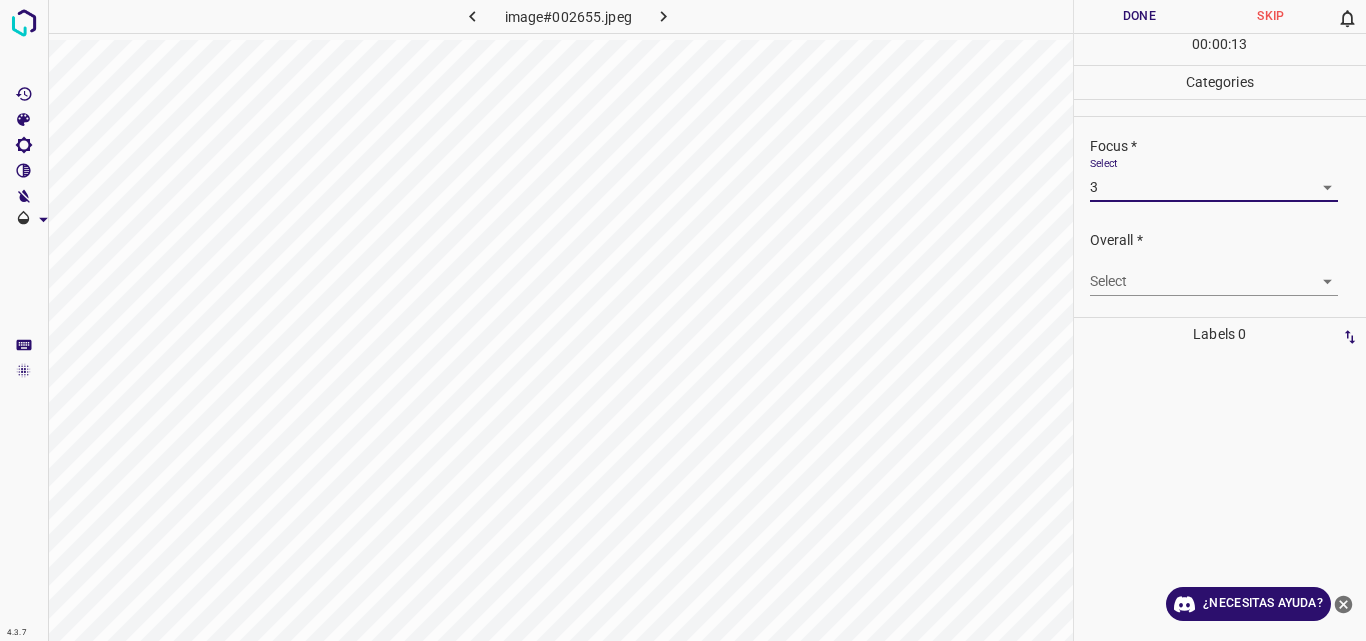 click on "4.3.7 image#002655.jpeg Done Skip 0 00   : 00   : 13   Categories Lighting *  Select 3 3 Focus *  Select 3 3 Overall *  Select ​ Labels   0 Categories 1 Lighting 2 Focus 3 Overall Tools Space Change between modes (Draw & Edit) I Auto labeling R Restore zoom M Zoom in N Zoom out Delete Delete selecte label Filters Z Restore filters X Saturation filter C Brightness filter V Contrast filter B Gray scale filter General O Download ¿Necesitas ayuda? Original text Rate this translation Your feedback will be used to help improve Google Translate - Texto - Esconder - Borrar" at bounding box center (683, 320) 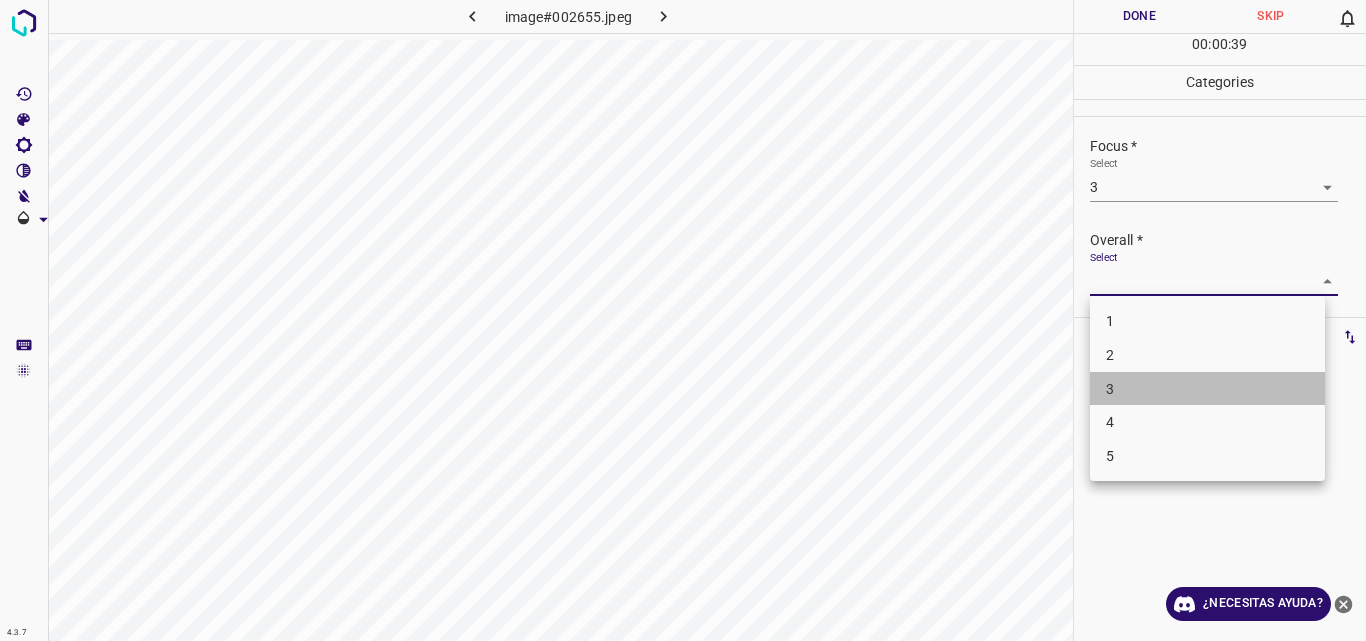 click on "3" at bounding box center (1207, 389) 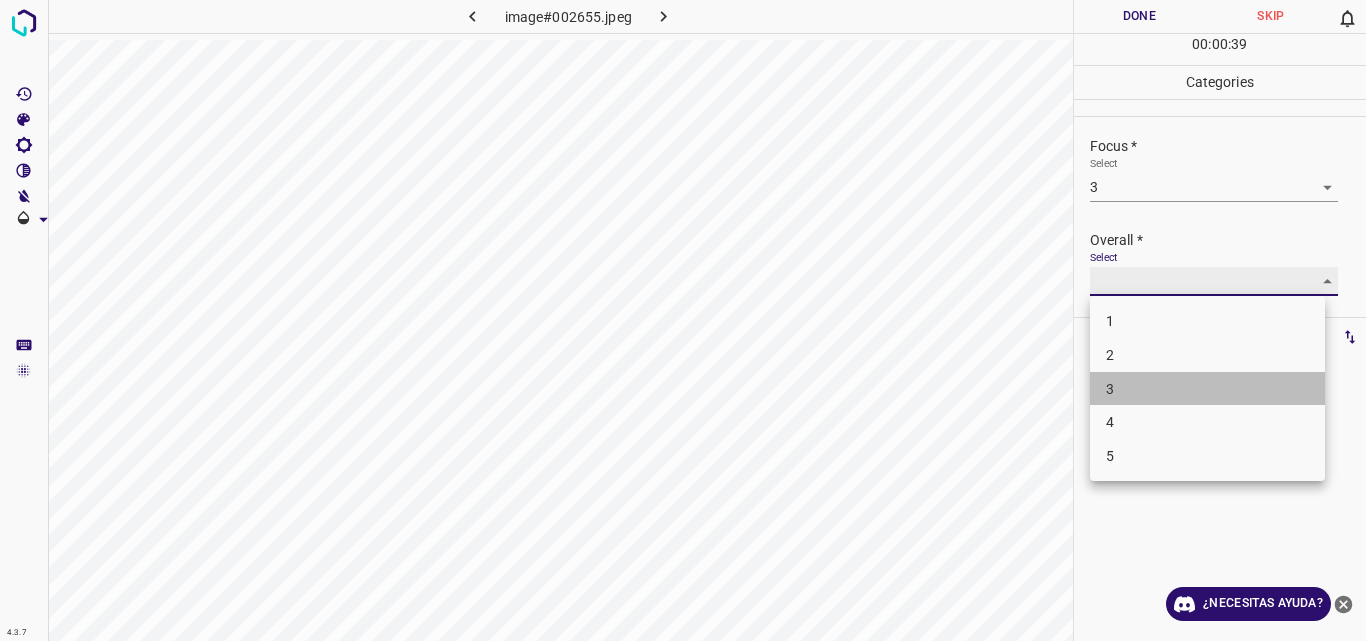 type on "3" 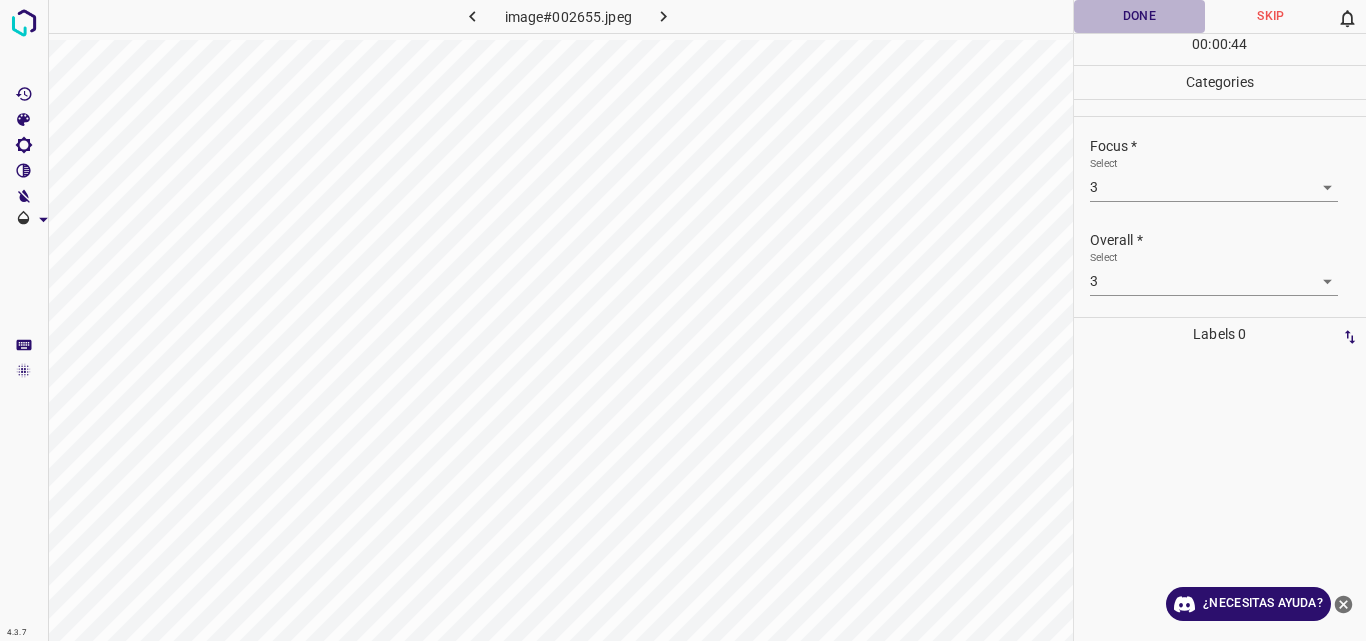 click on "Done" at bounding box center [1140, 16] 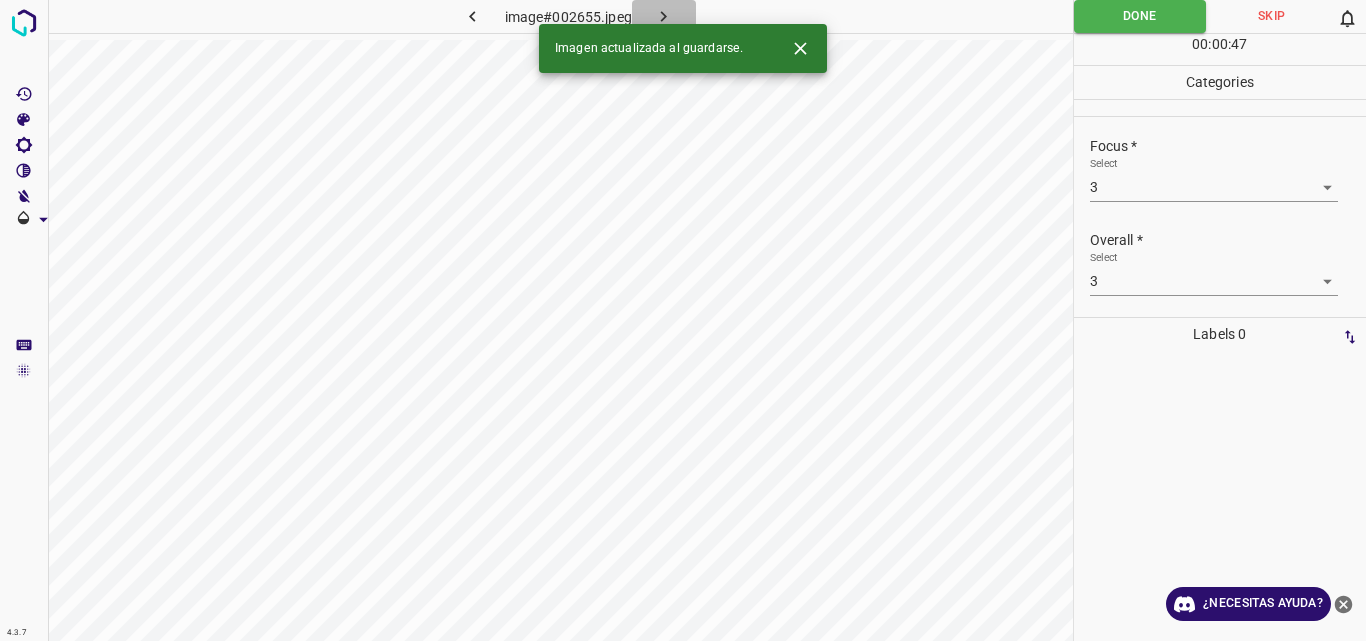 click 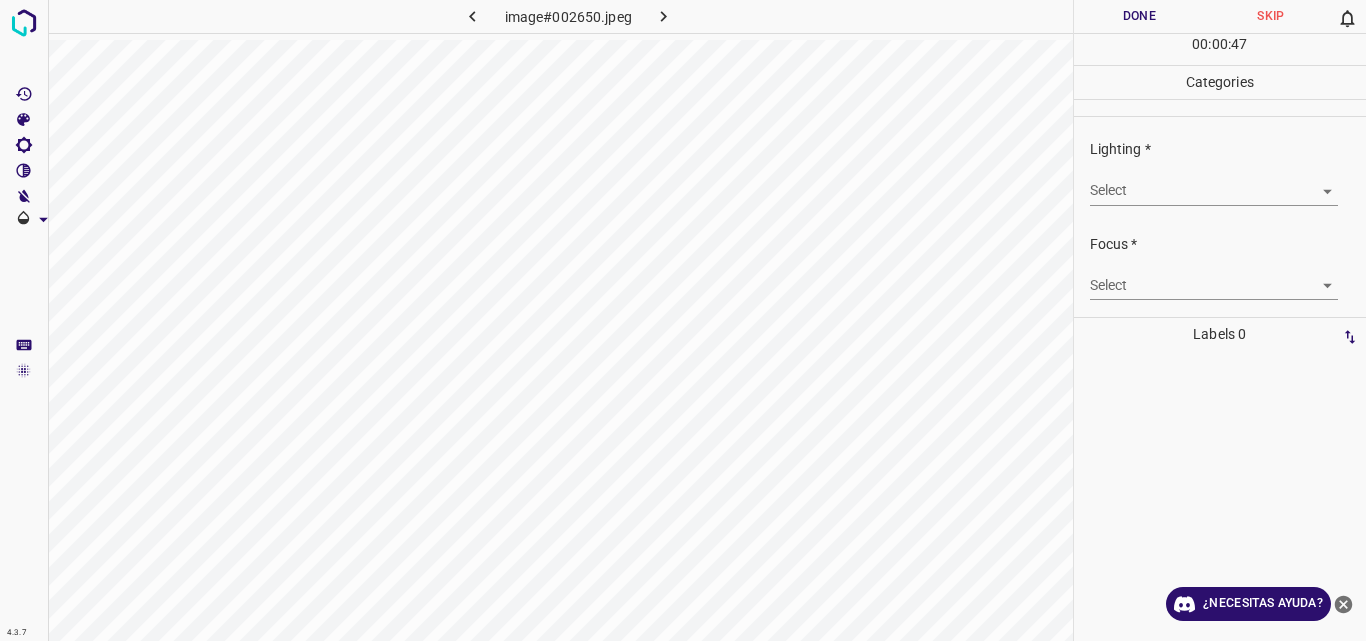 click on "4.3.7 image#002650.jpeg Done Skip 0 00   : 00   : 47   Categories Lighting *  Select ​ Focus *  Select ​ Overall *  Select ​ Labels   0 Categories 1 Lighting 2 Focus 3 Overall Tools Space Change between modes (Draw & Edit) I Auto labeling R Restore zoom M Zoom in N Zoom out Delete Delete selecte label Filters Z Restore filters X Saturation filter C Brightness filter V Contrast filter B Gray scale filter General O Download ¿Necesitas ayuda? Original text Rate this translation Your feedback will be used to help improve Google Translate - Texto - Esconder - Borrar" at bounding box center [683, 320] 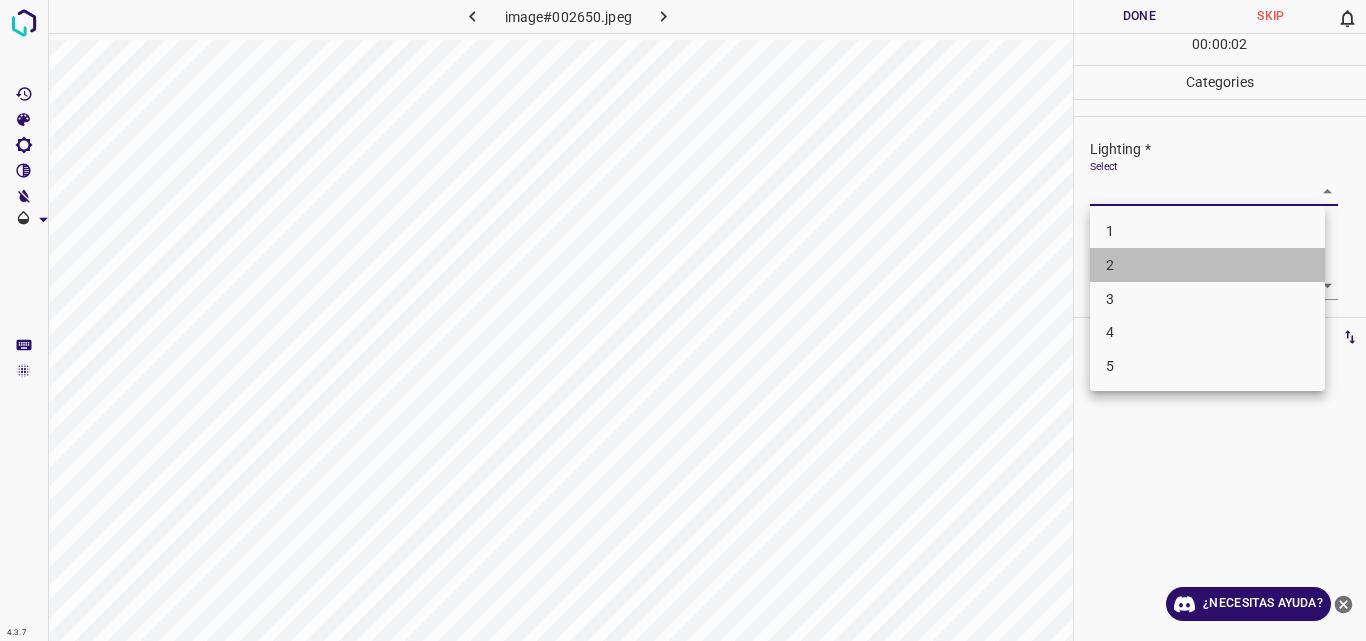 click on "2" at bounding box center (1207, 265) 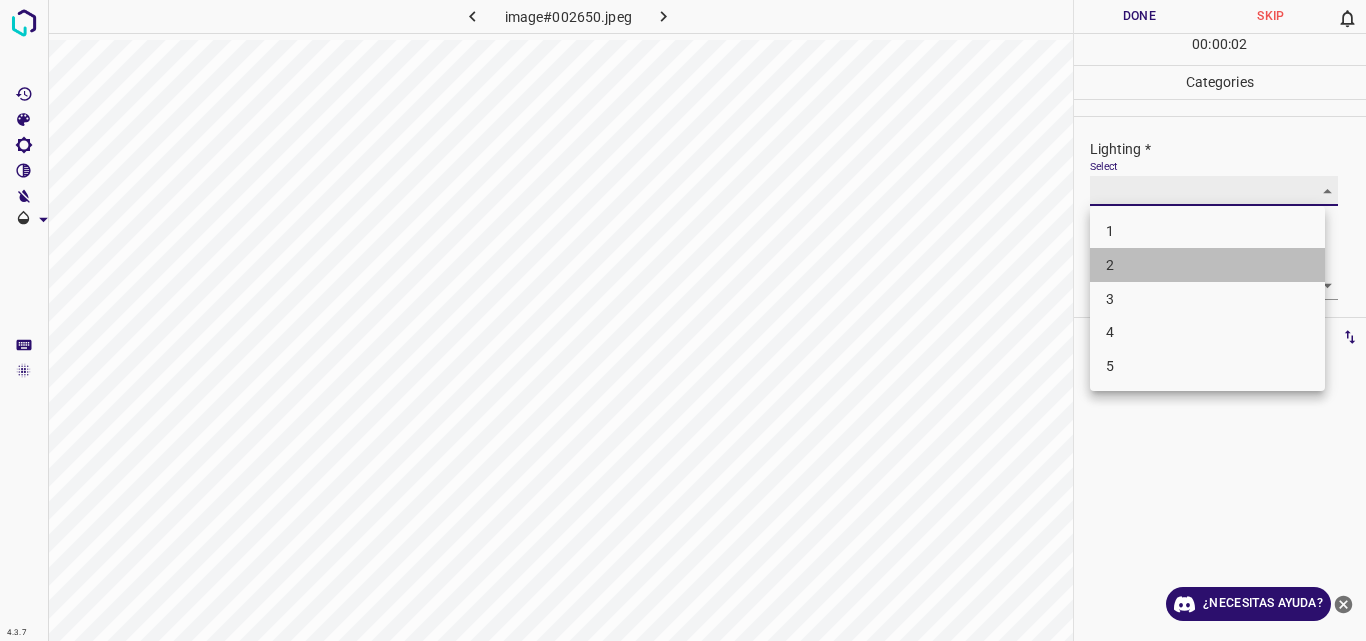 type on "2" 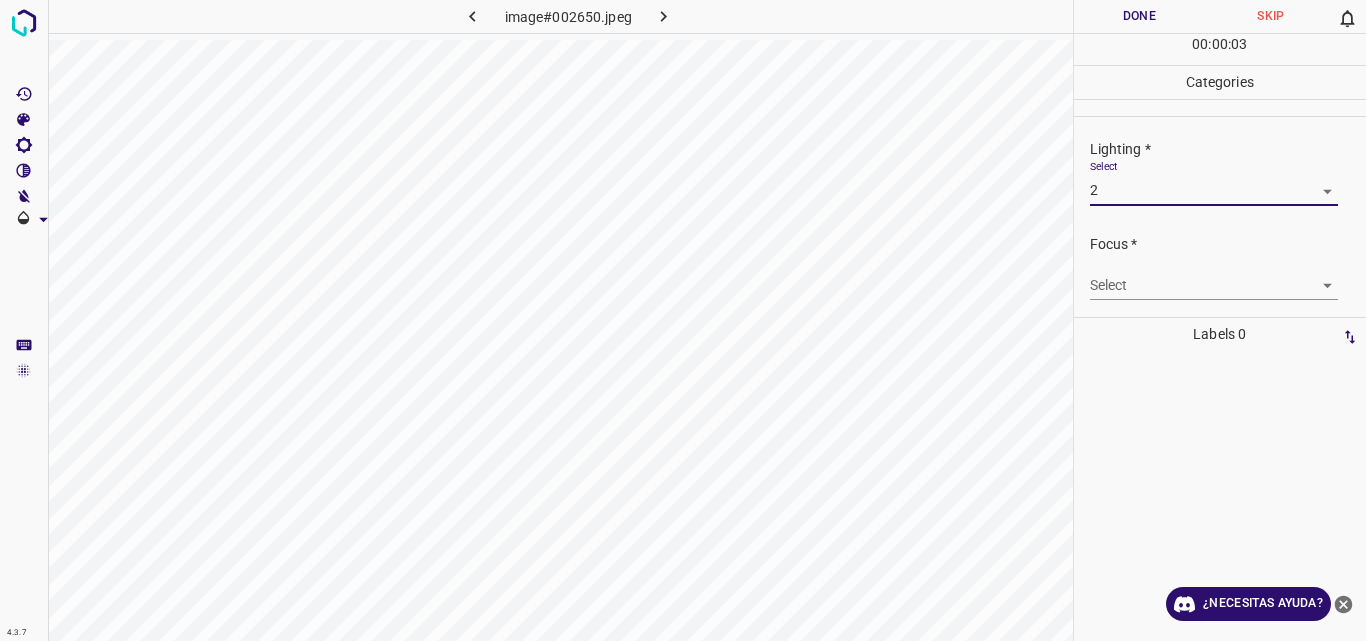 click on "Focus *  Select ​" at bounding box center [1220, 267] 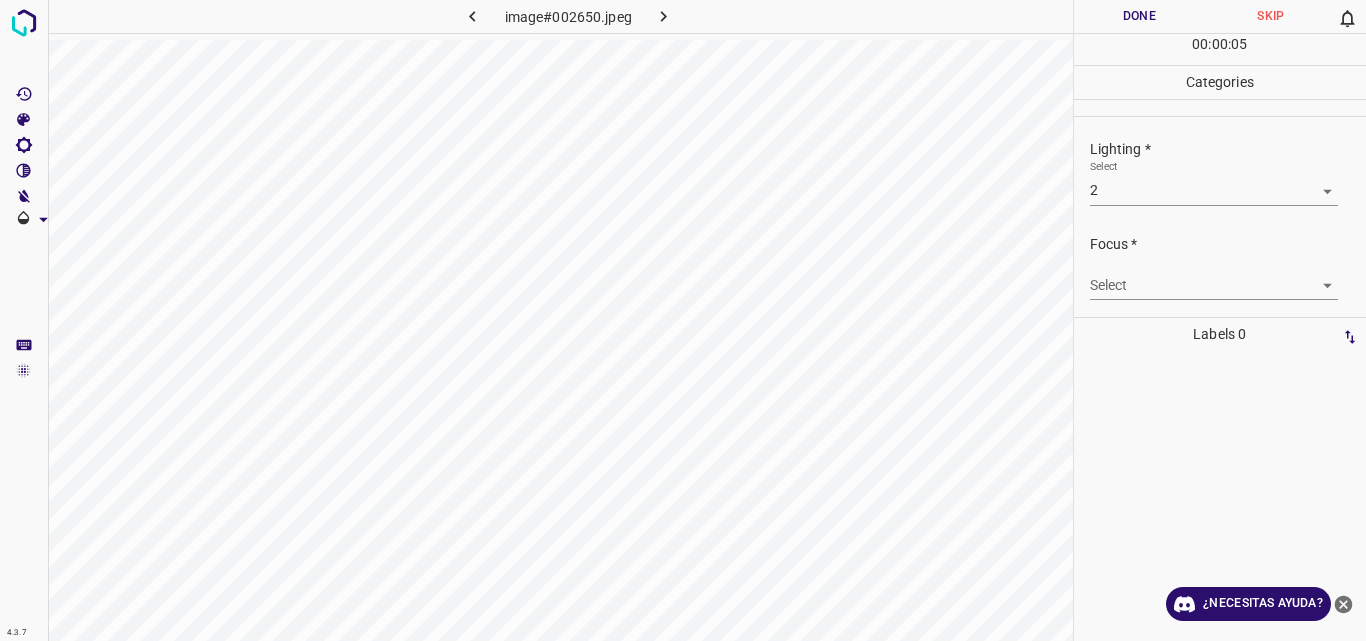click on "4.3.7 image#002650.jpeg Done Skip 0 00   : 00   : 05   Categories Lighting *  Select 2 2 Focus *  Select ​ Overall *  Select ​ Labels   0 Categories 1 Lighting 2 Focus 3 Overall Tools Space Change between modes (Draw & Edit) I Auto labeling R Restore zoom M Zoom in N Zoom out Delete Delete selecte label Filters Z Restore filters X Saturation filter C Brightness filter V Contrast filter B Gray scale filter General O Download ¿Necesitas ayuda? Original text Rate this translation Your feedback will be used to help improve Google Translate - Texto - Esconder - Borrar" at bounding box center (683, 320) 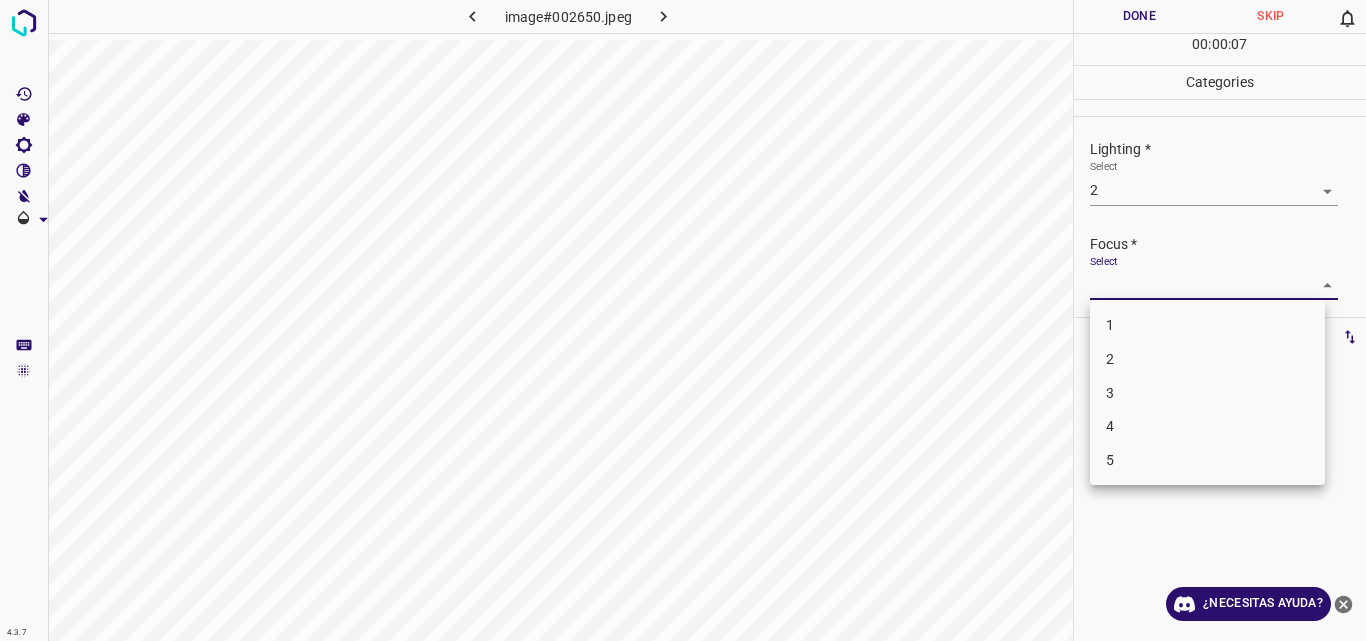 click on "2" at bounding box center (1207, 359) 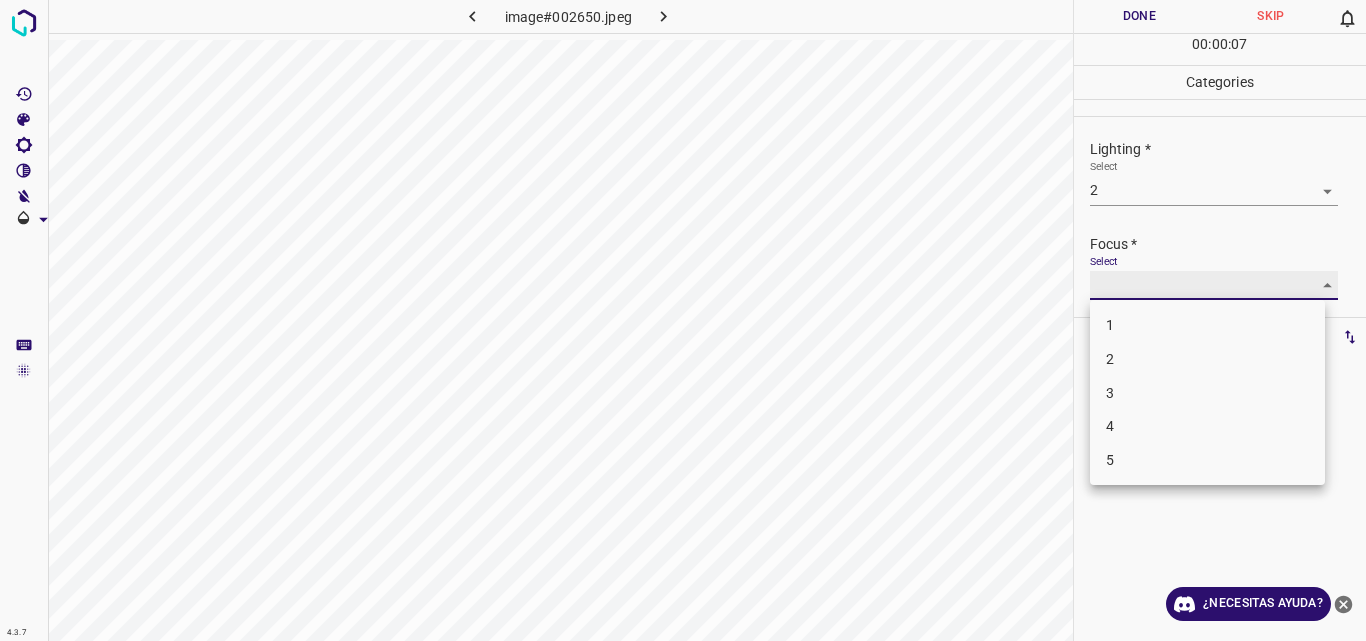 type on "2" 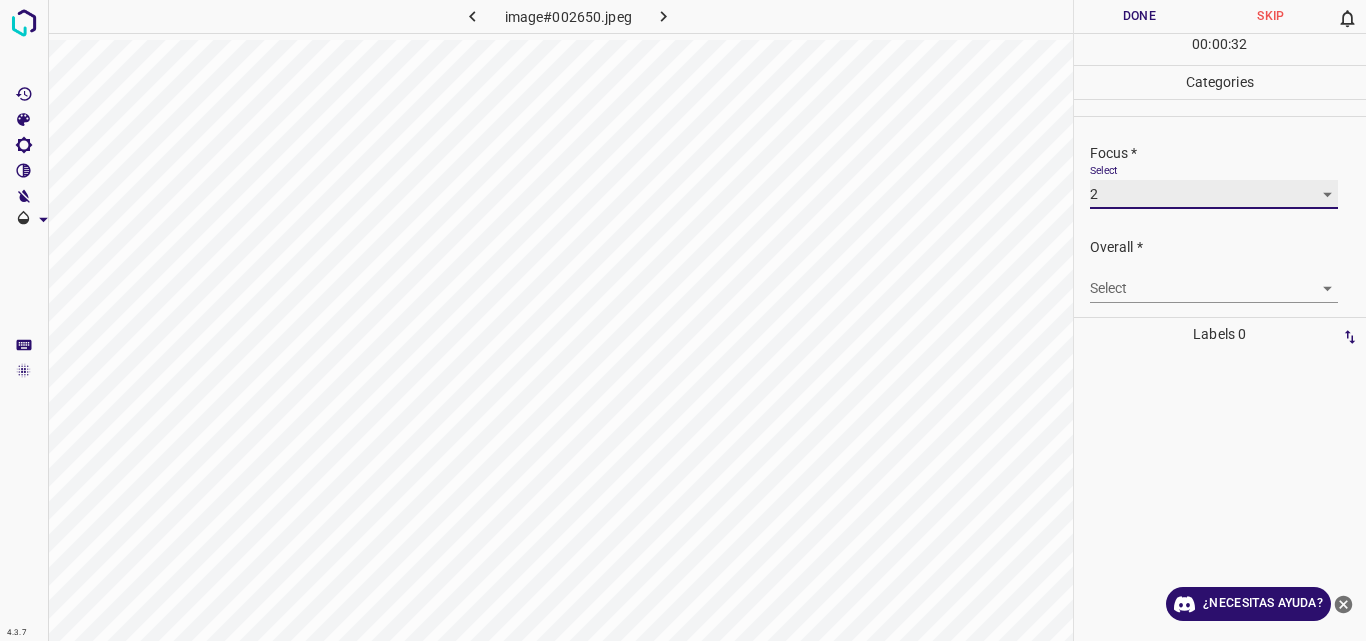 scroll, scrollTop: 98, scrollLeft: 0, axis: vertical 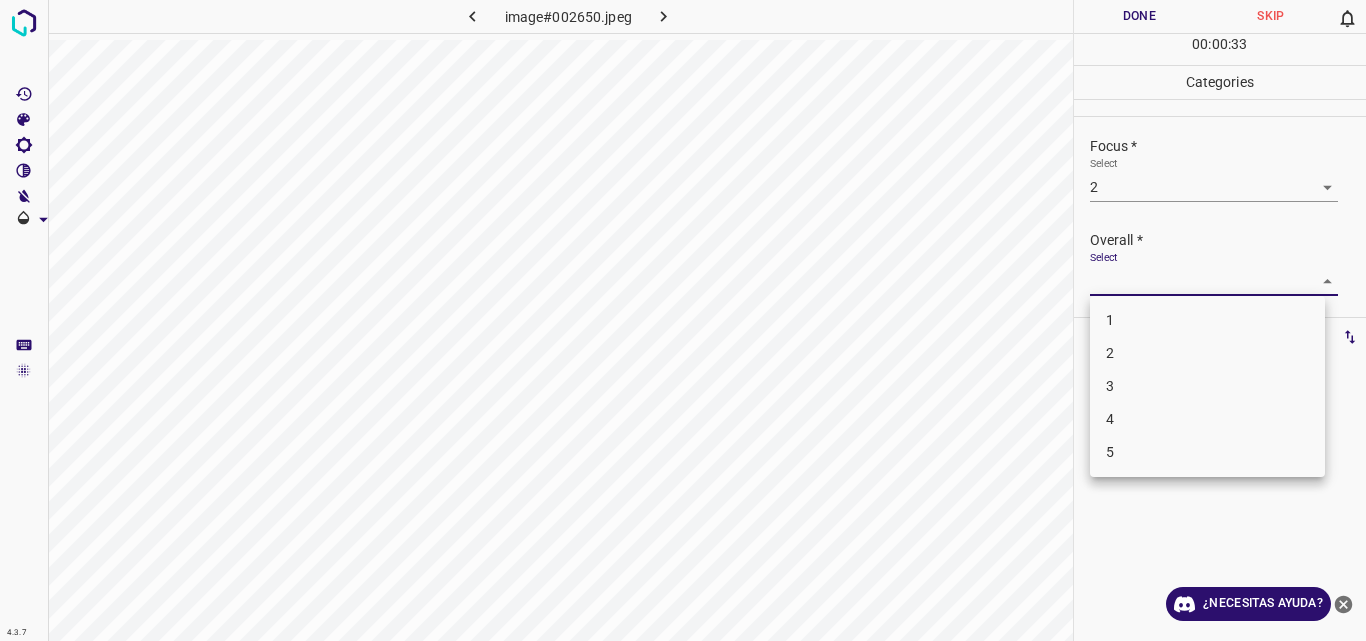 click on "4.3.7 image#002650.jpeg Done Skip 0 00   : 00   : 33   Categories Lighting *  Select 2 2 Focus *  Select 2 2 Overall *  Select ​ Labels   0 Categories 1 Lighting 2 Focus 3 Overall Tools Space Change between modes (Draw & Edit) I Auto labeling R Restore zoom M Zoom in N Zoom out Delete Delete selecte label Filters Z Restore filters X Saturation filter C Brightness filter V Contrast filter B Gray scale filter General O Download ¿Necesitas ayuda? Original text Rate this translation Your feedback will be used to help improve Google Translate - Texto - Esconder - Borrar 1 2 3 4 5" at bounding box center [683, 320] 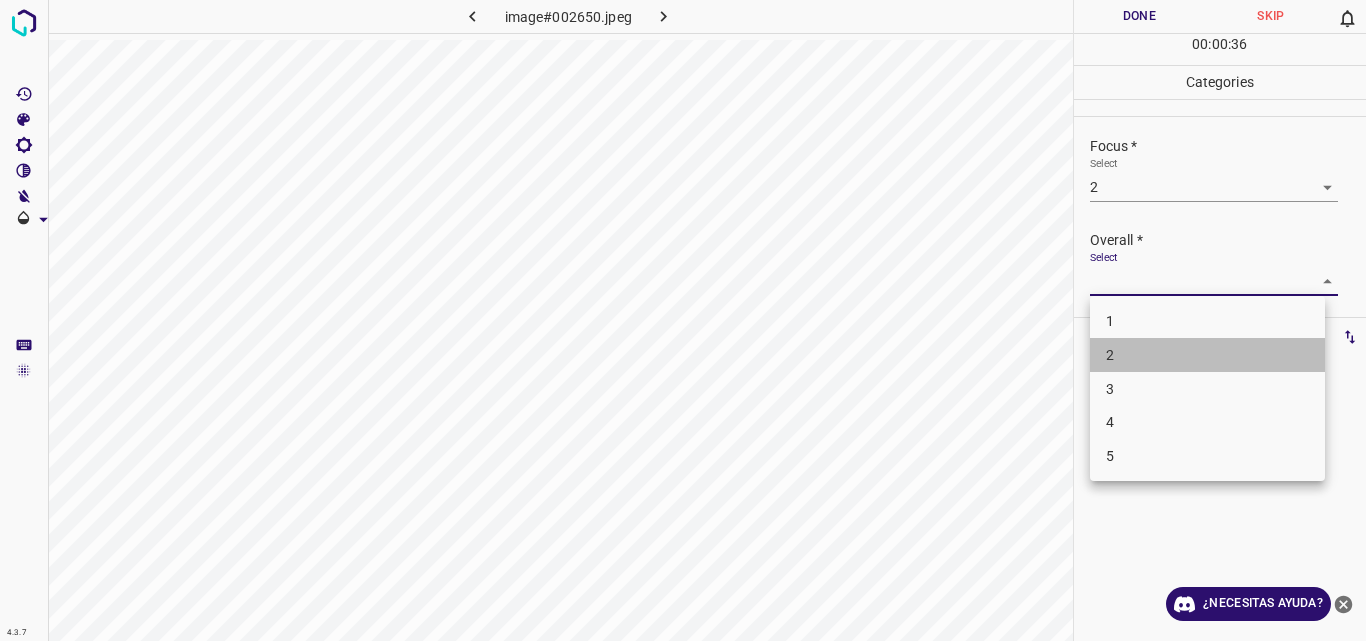 click on "2" at bounding box center (1207, 355) 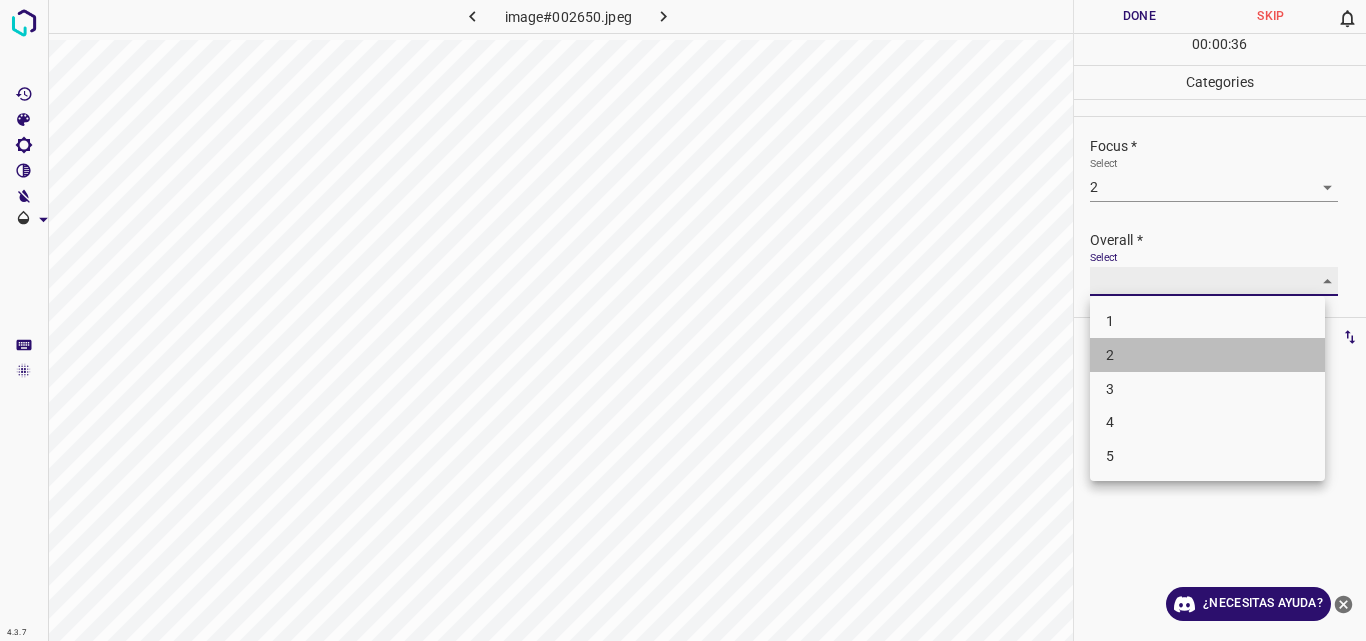 type on "2" 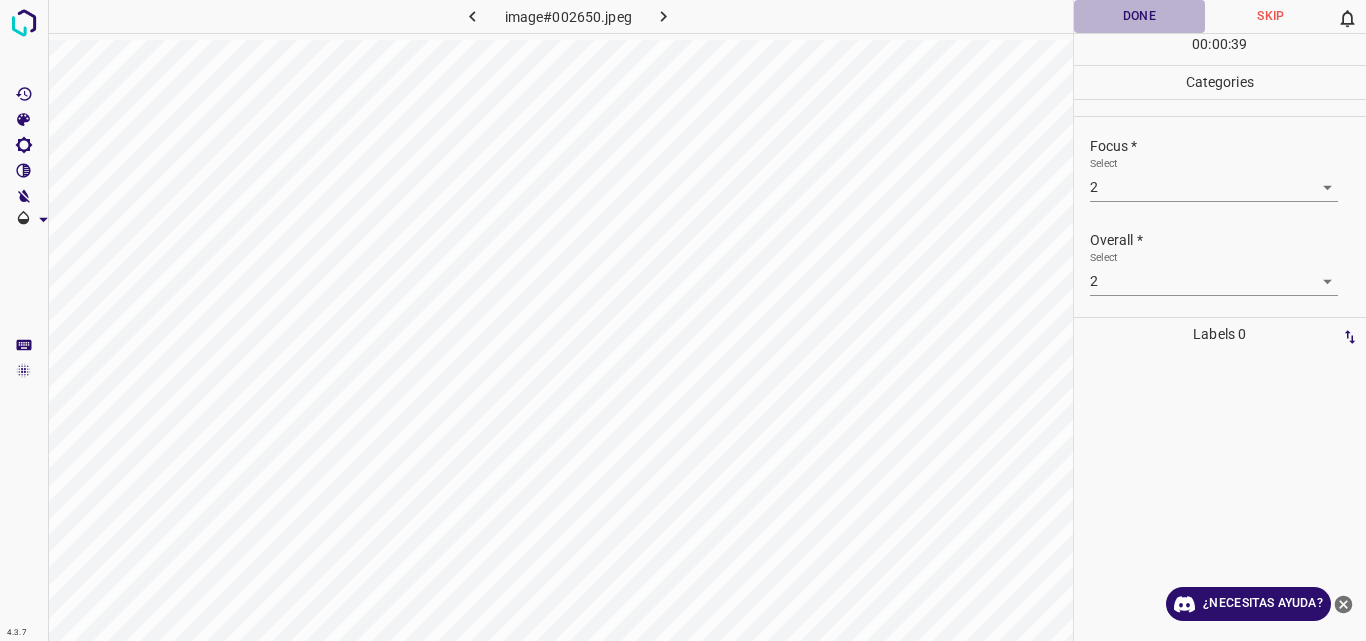 click on "Done" at bounding box center [1140, 16] 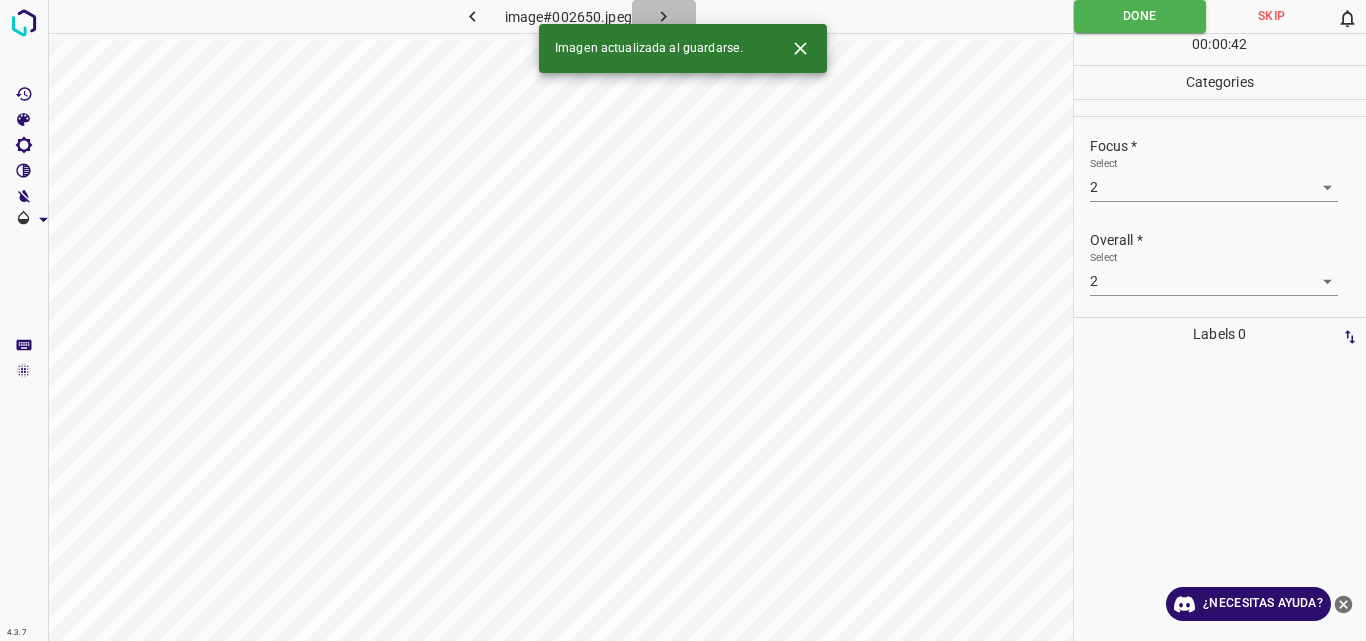 click 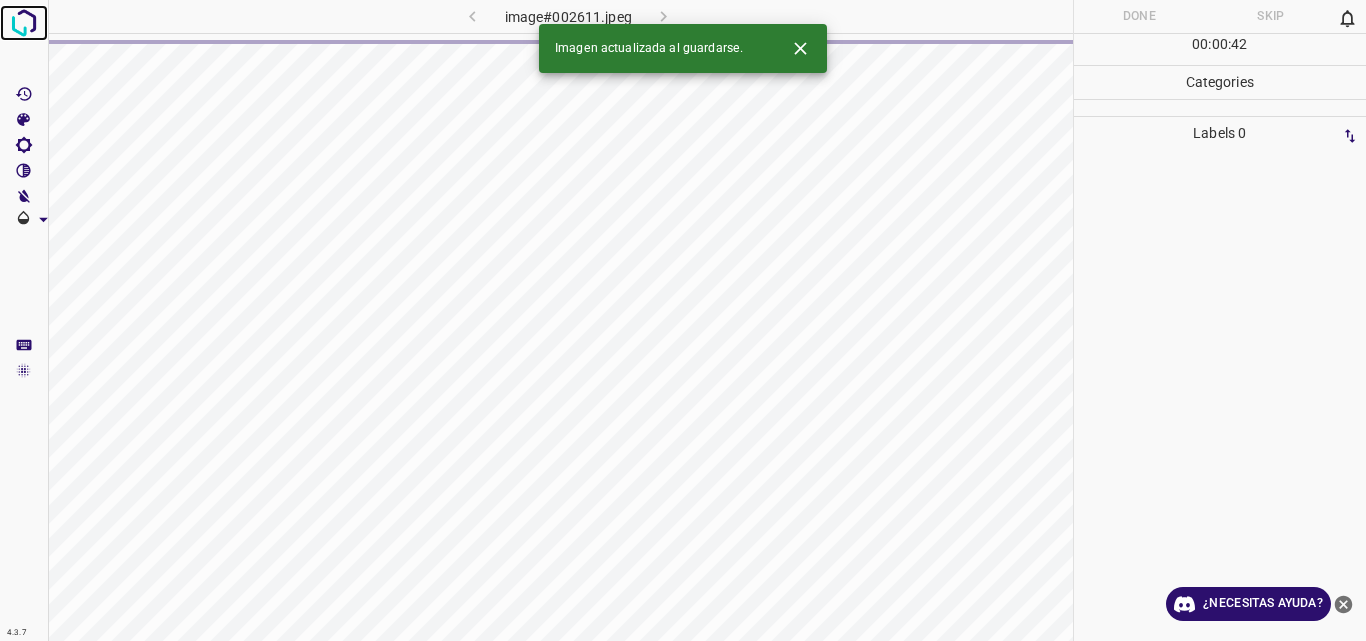click at bounding box center [24, 23] 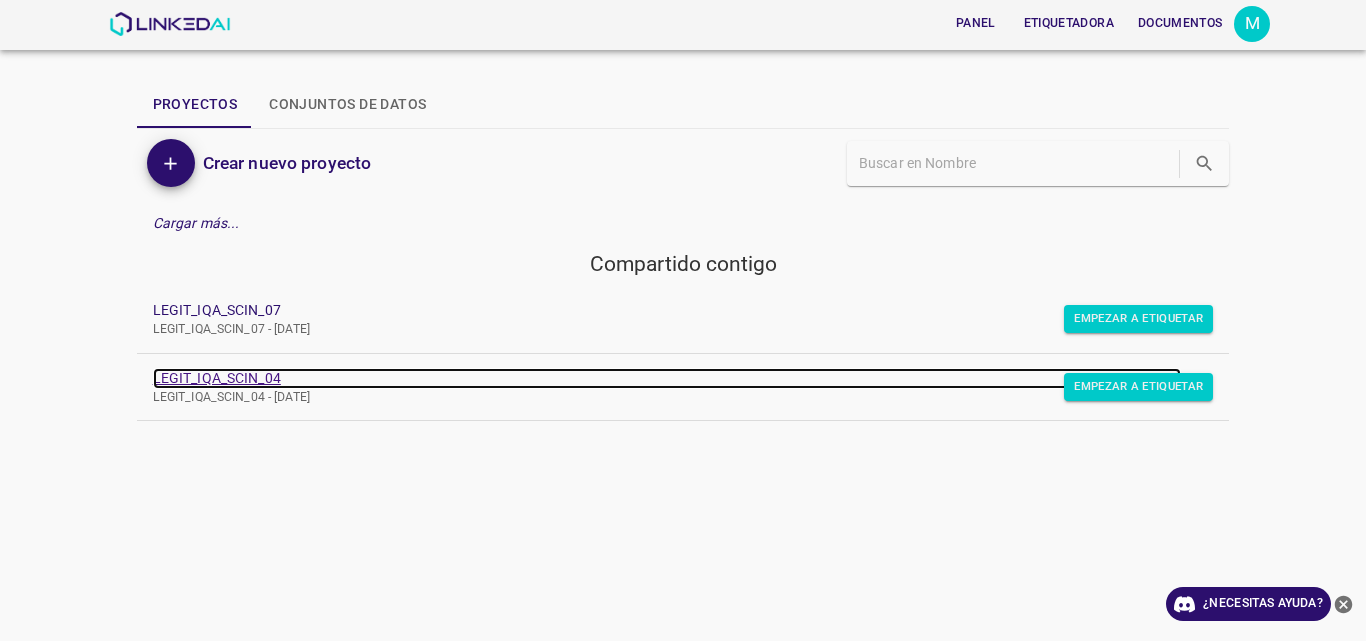 click on "LEGIT_IQA_SCIN_04" at bounding box center (217, 378) 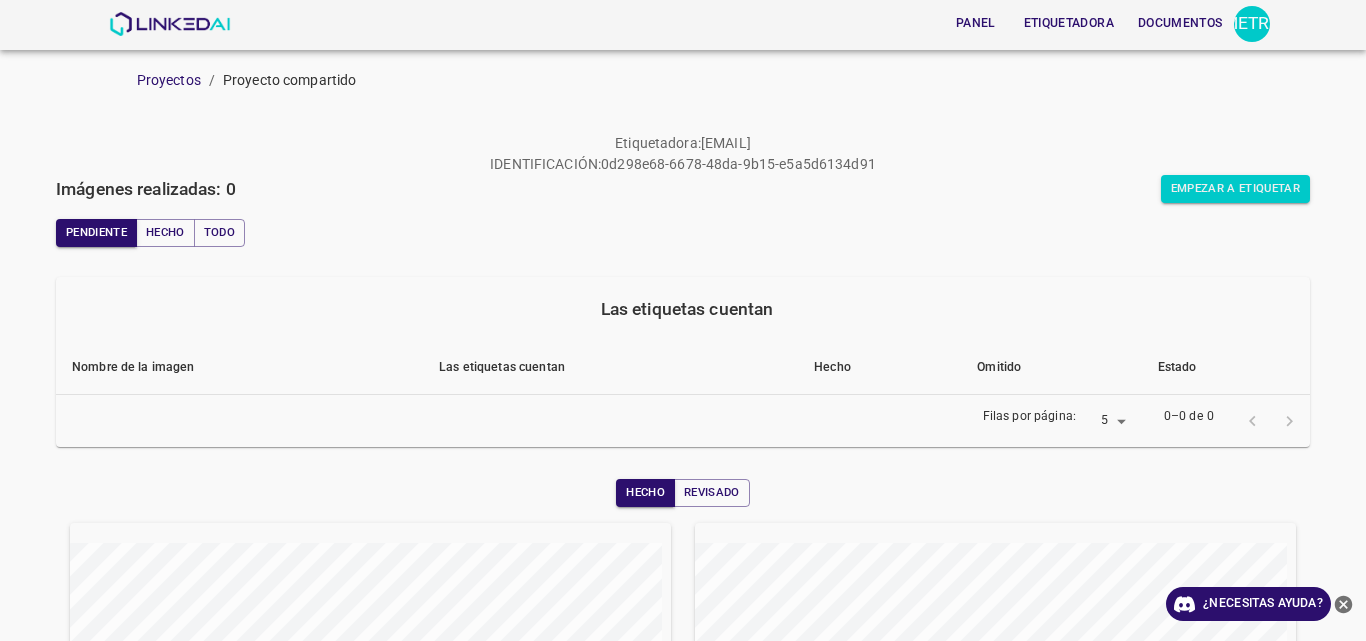 scroll, scrollTop: 0, scrollLeft: 0, axis: both 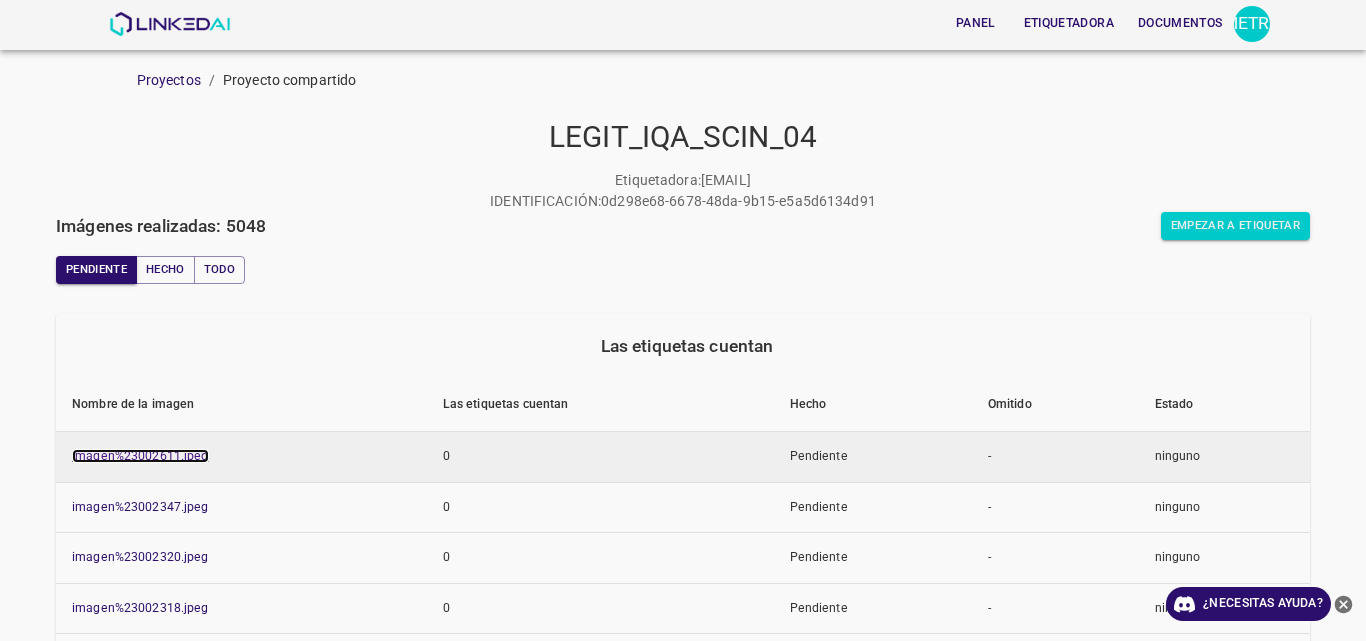 click on "imagen%23002611.jpeg" at bounding box center (140, 456) 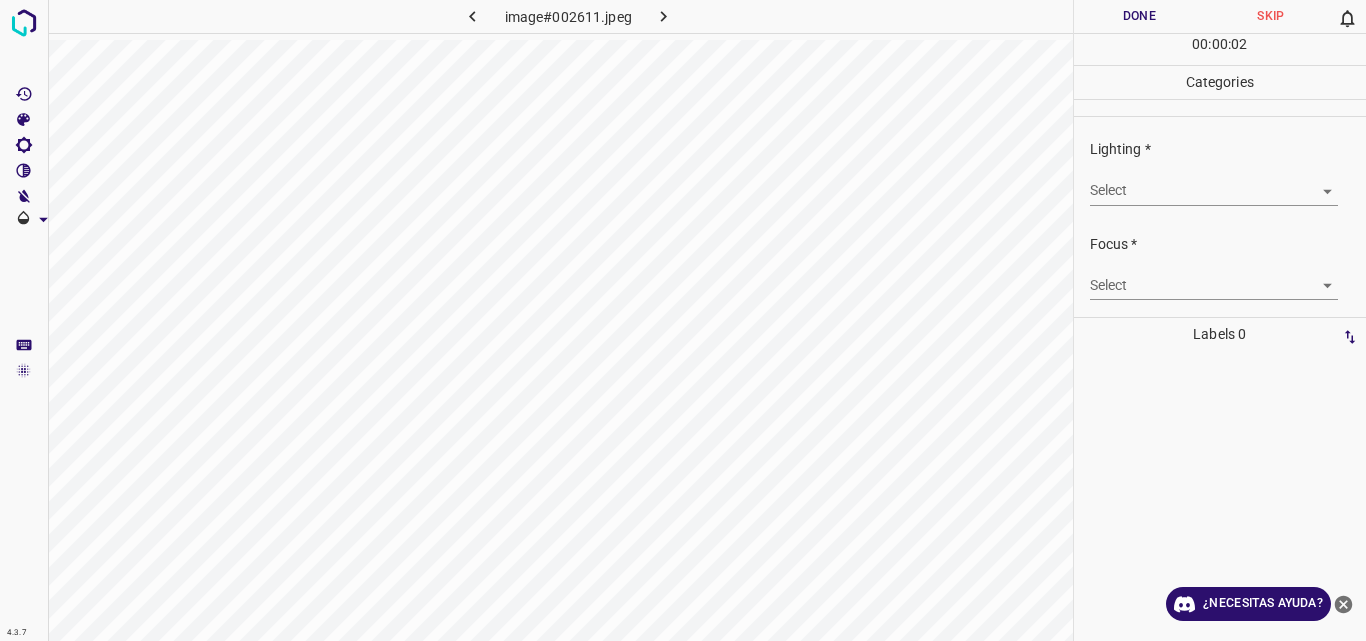 click on "4.3.7 image#002611.jpeg Done Skip 0 00   : 00   : 02   Categories Lighting *  Select ​ Focus *  Select ​ Overall *  Select ​ Labels   0 Categories 1 Lighting 2 Focus 3 Overall Tools Space Change between modes (Draw & Edit) I Auto labeling R Restore zoom M Zoom in N Zoom out Delete Delete selecte label Filters Z Restore filters X Saturation filter C Brightness filter V Contrast filter B Gray scale filter General O Download ¿Necesitas ayuda? Original text Rate this translation Your feedback will be used to help improve Google Translate - Texto - Esconder - Borrar" at bounding box center (683, 320) 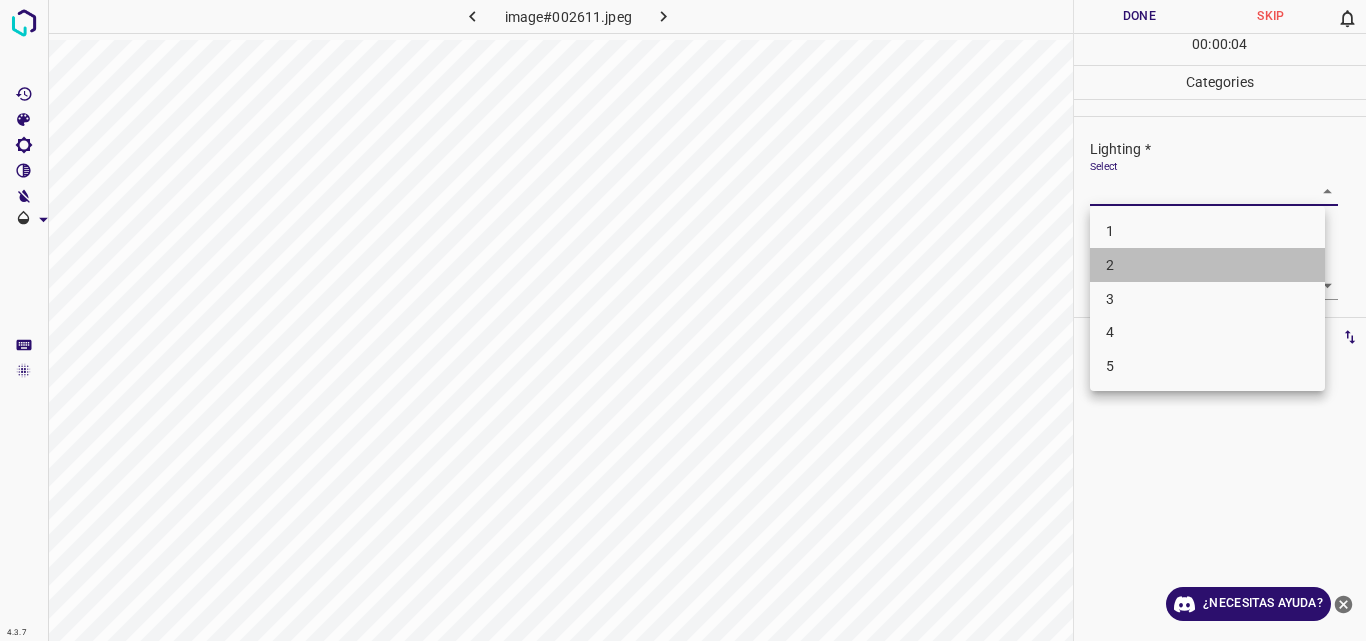 click on "2" at bounding box center [1207, 265] 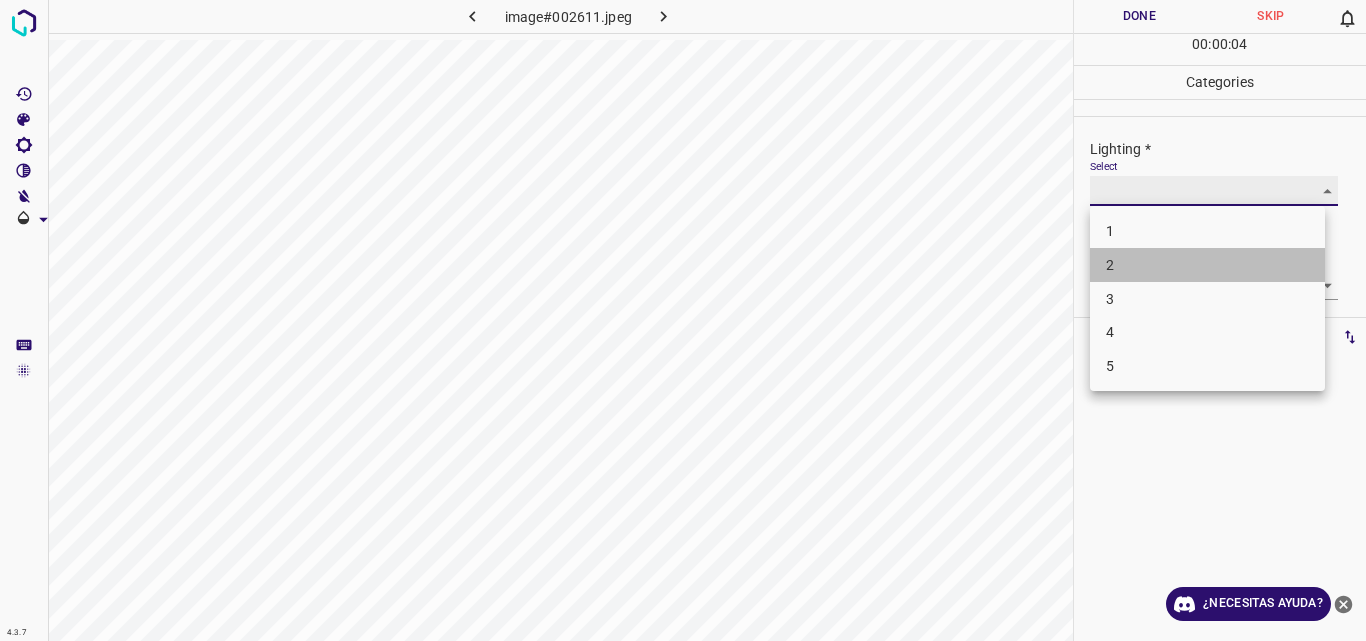 type on "2" 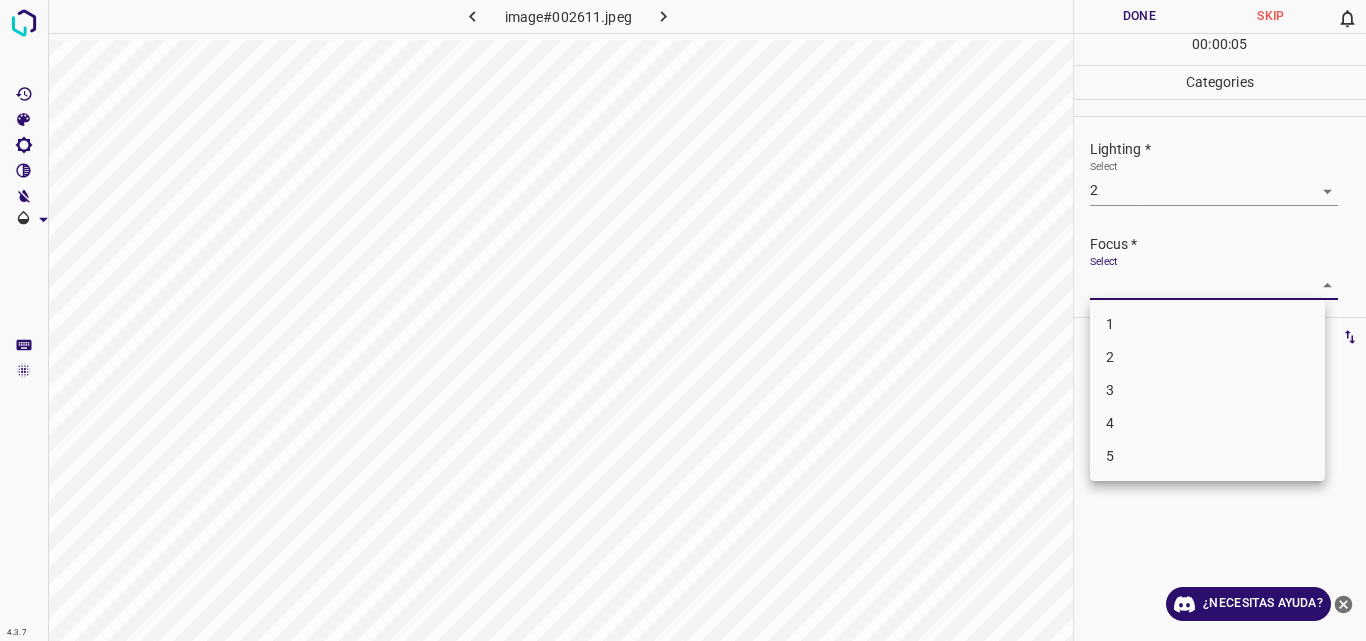 click on "4.3.7 image#002611.jpeg Done Skip 0 00   : 00   : 05   Categories Lighting *  Select 2 2 Focus *  Select ​ Overall *  Select ​ Labels   0 Categories 1 Lighting 2 Focus 3 Overall Tools Space Change between modes (Draw & Edit) I Auto labeling R Restore zoom M Zoom in N Zoom out Delete Delete selecte label Filters Z Restore filters X Saturation filter C Brightness filter V Contrast filter B Gray scale filter General O Download ¿Necesitas ayuda? Original text Rate this translation Your feedback will be used to help improve Google Translate - Texto - Esconder - Borrar 1 2 3 4 5" at bounding box center (683, 320) 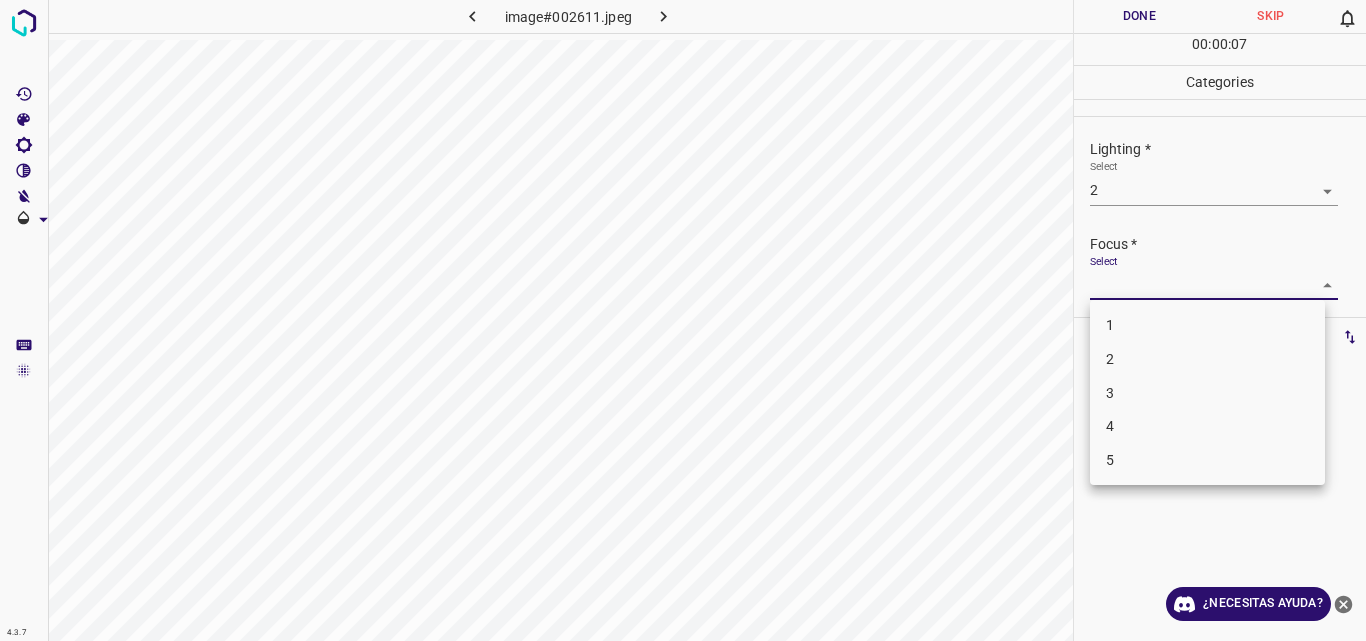 click on "2" at bounding box center [1207, 359] 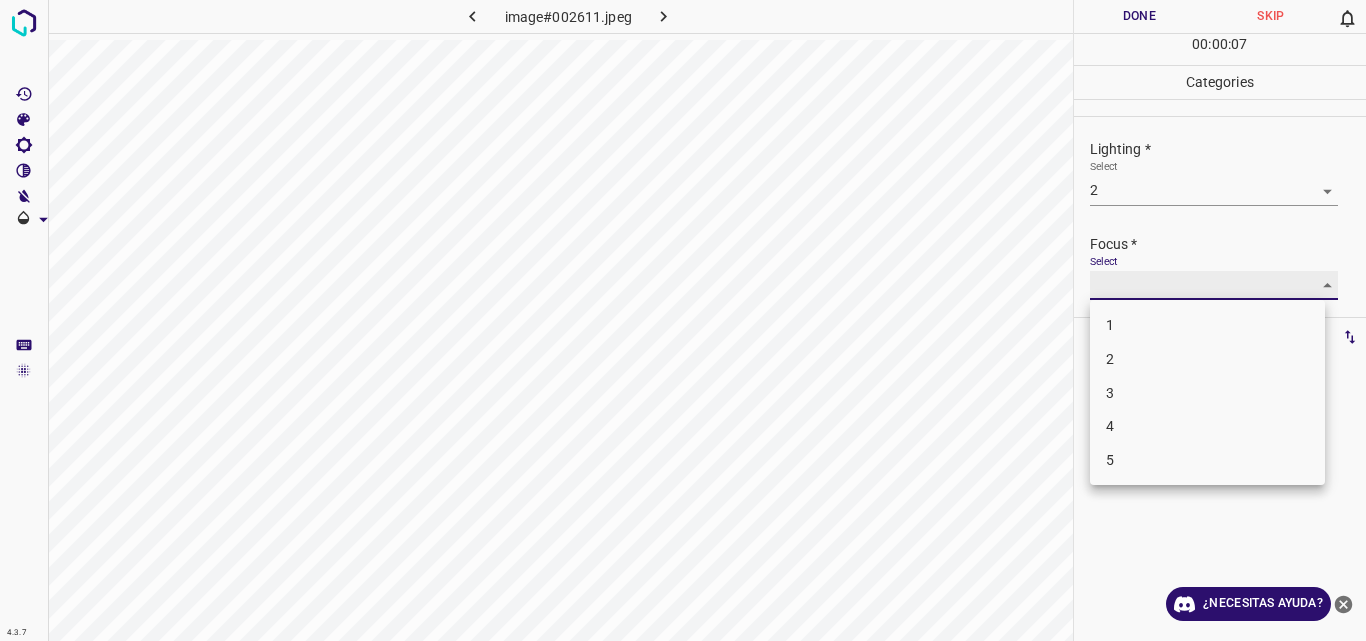 type on "2" 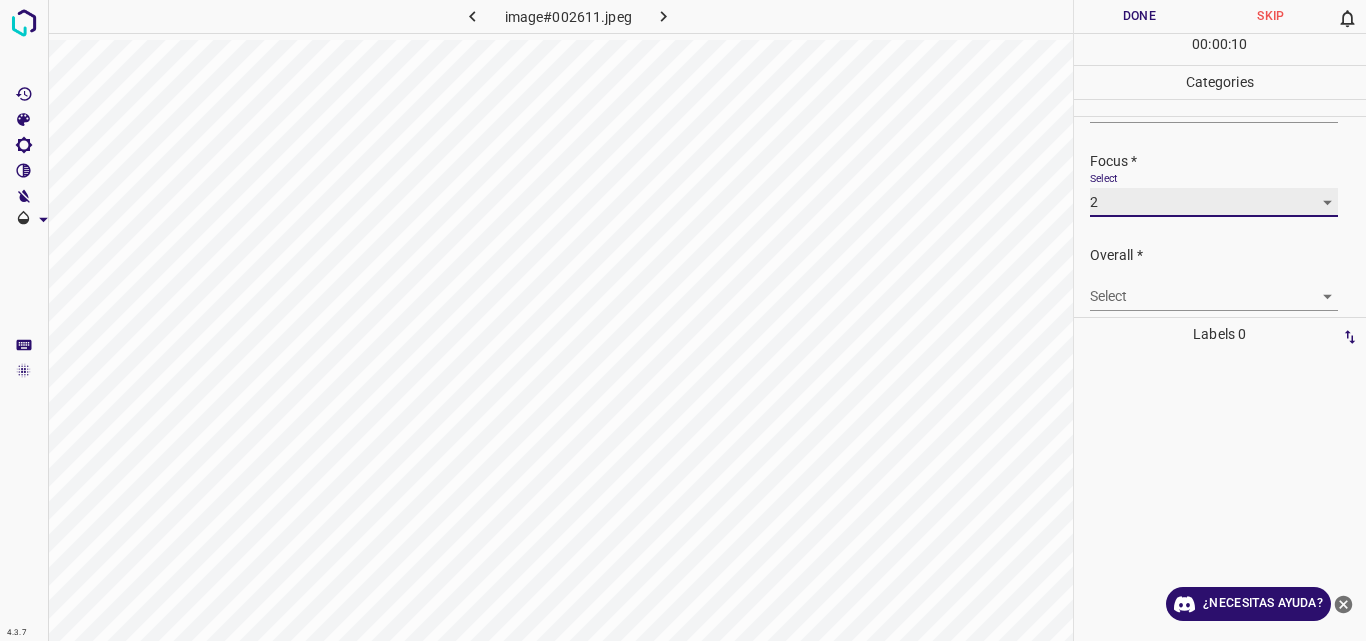 scroll, scrollTop: 89, scrollLeft: 0, axis: vertical 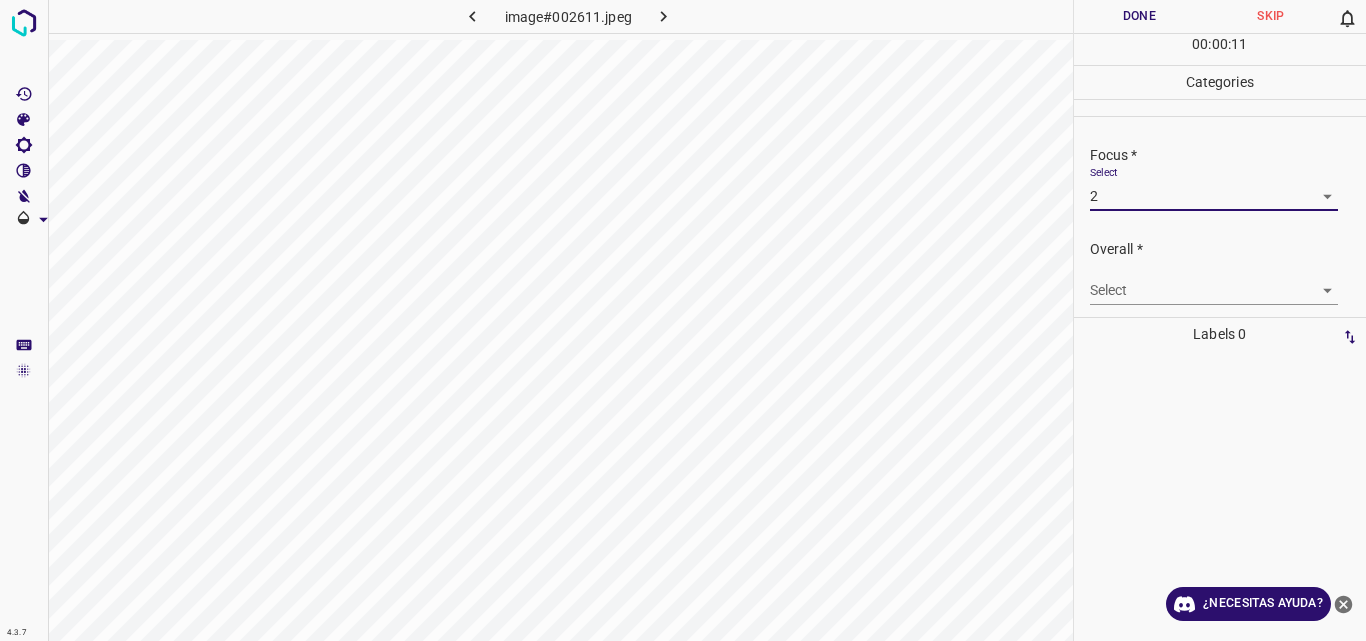 click on "4.3.7 image#002611.jpeg Done Skip 0 00   : 00   : 11   Categories Lighting *  Select 2 2 Focus *  Select 2 2 Overall *  Select ​ Labels   0 Categories 1 Lighting 2 Focus 3 Overall Tools Space Change between modes (Draw & Edit) I Auto labeling R Restore zoom M Zoom in N Zoom out Delete Delete selecte label Filters Z Restore filters X Saturation filter C Brightness filter V Contrast filter B Gray scale filter General O Download ¿Necesitas ayuda? Original text Rate this translation Your feedback will be used to help improve Google Translate - Texto - Esconder - Borrar" at bounding box center (683, 320) 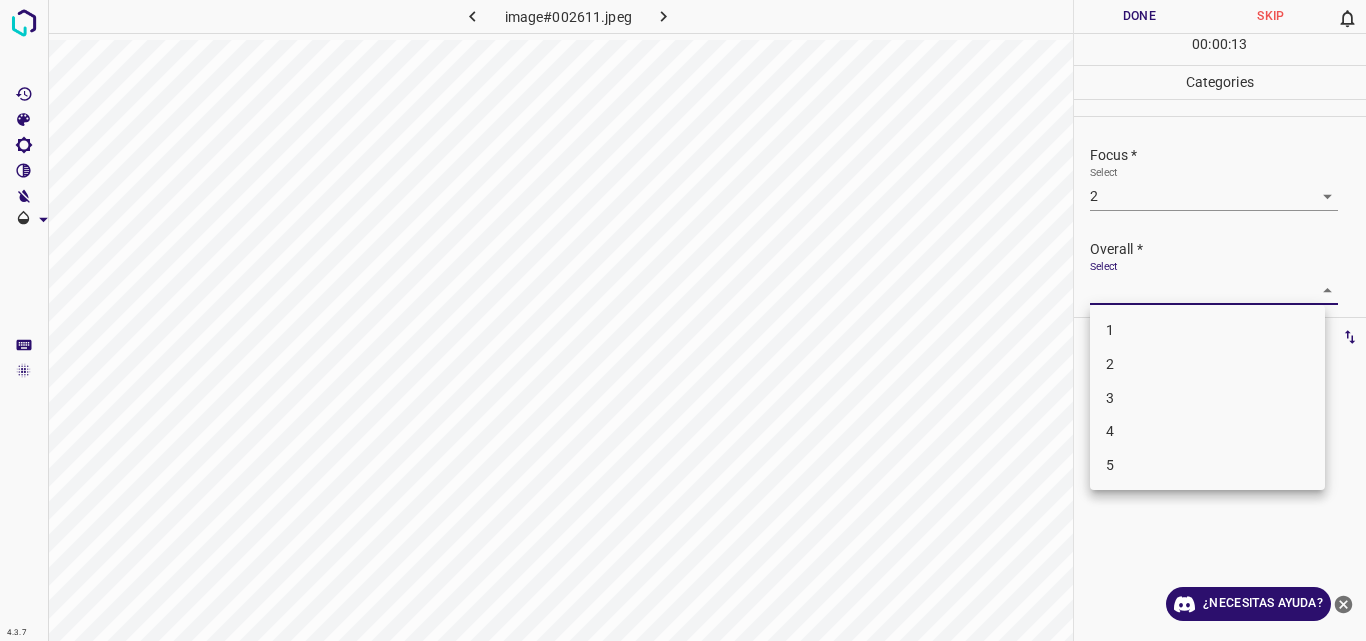 click on "3" at bounding box center [1207, 398] 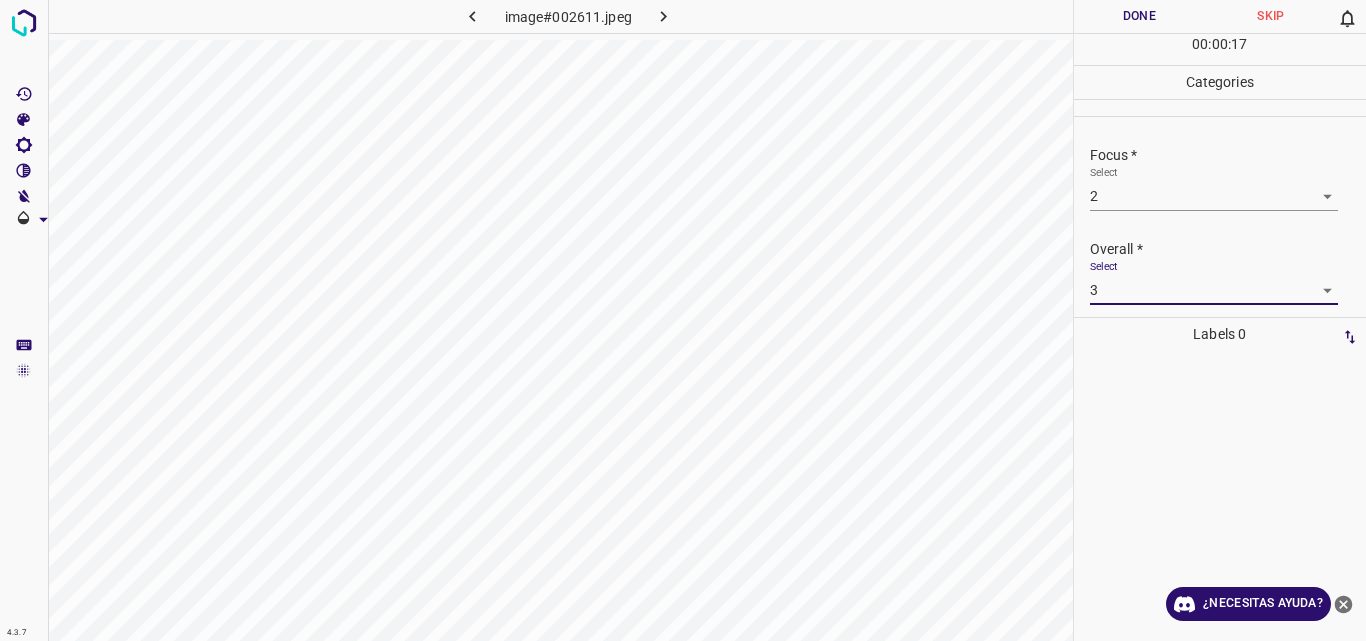 click on "4.3.7 image#002611.jpeg Done Skip 0 00   : 00   : 17   Categories Lighting *  Select 2 2 Focus *  Select 2 2 Overall *  Select 3 3 Labels   0 Categories 1 Lighting 2 Focus 3 Overall Tools Space Change between modes (Draw & Edit) I Auto labeling R Restore zoom M Zoom in N Zoom out Delete Delete selecte label Filters Z Restore filters X Saturation filter C Brightness filter V Contrast filter B Gray scale filter General O Download ¿Necesitas ayuda? Original text Rate this translation Your feedback will be used to help improve Google Translate - Texto - Esconder - Borrar" at bounding box center (683, 320) 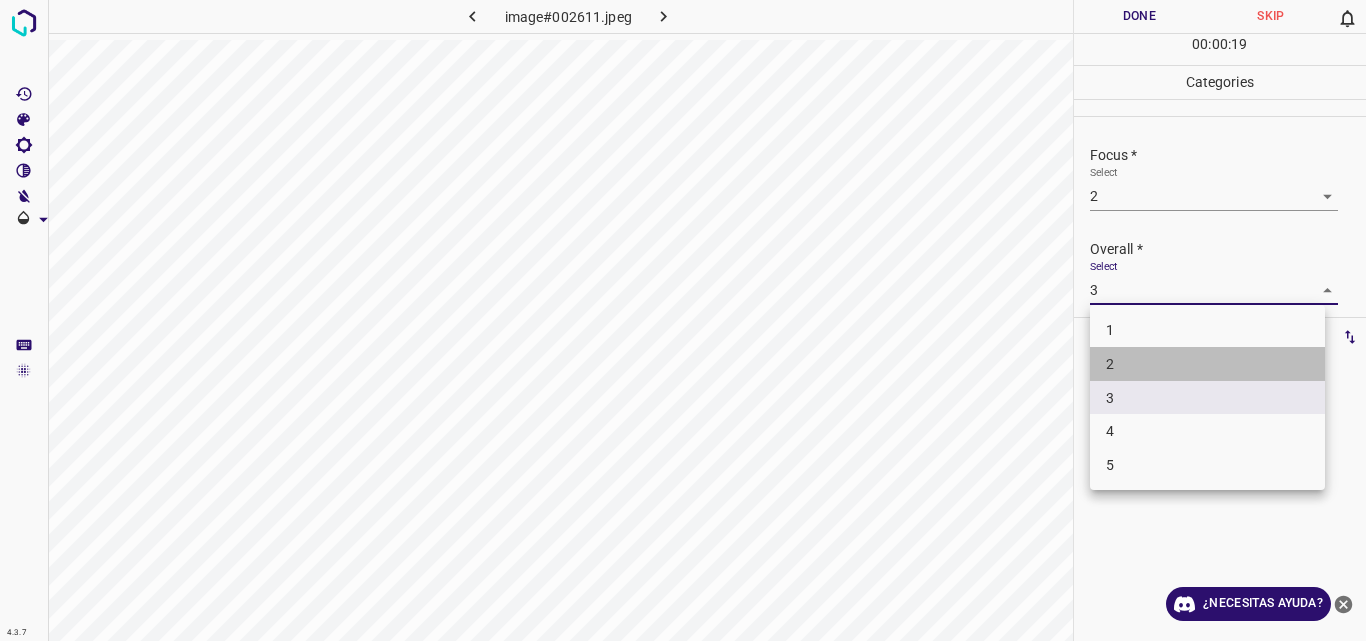 click on "2" at bounding box center (1207, 364) 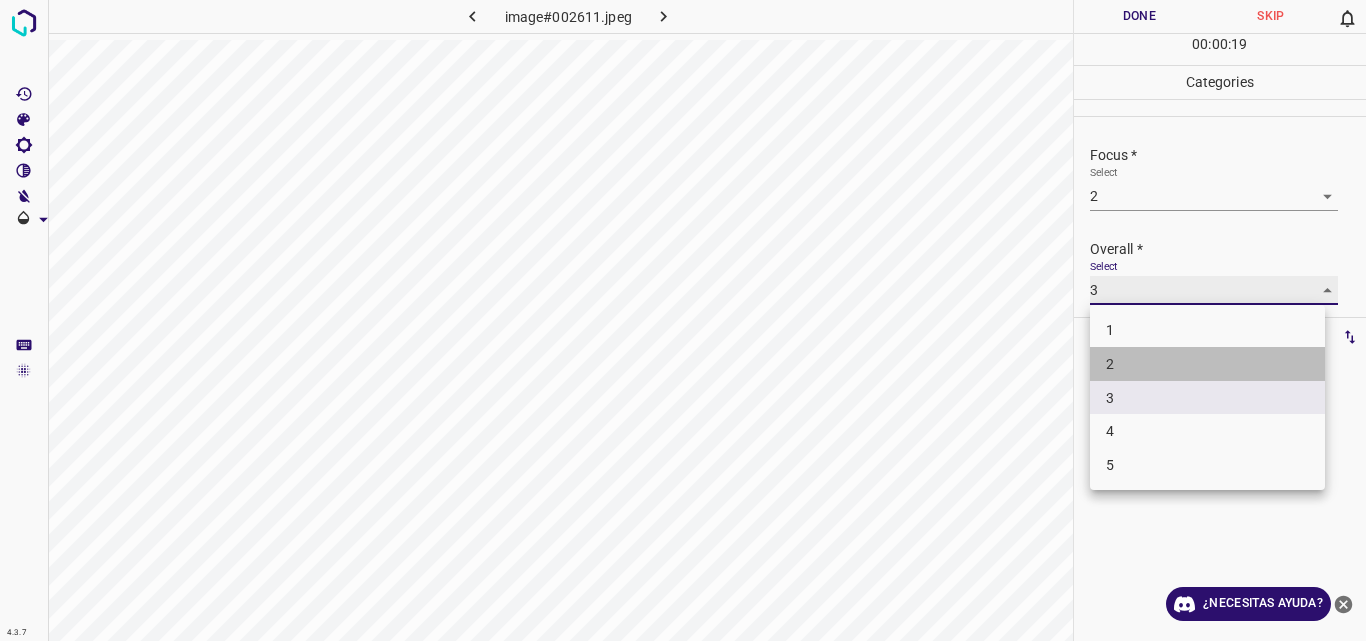 type on "2" 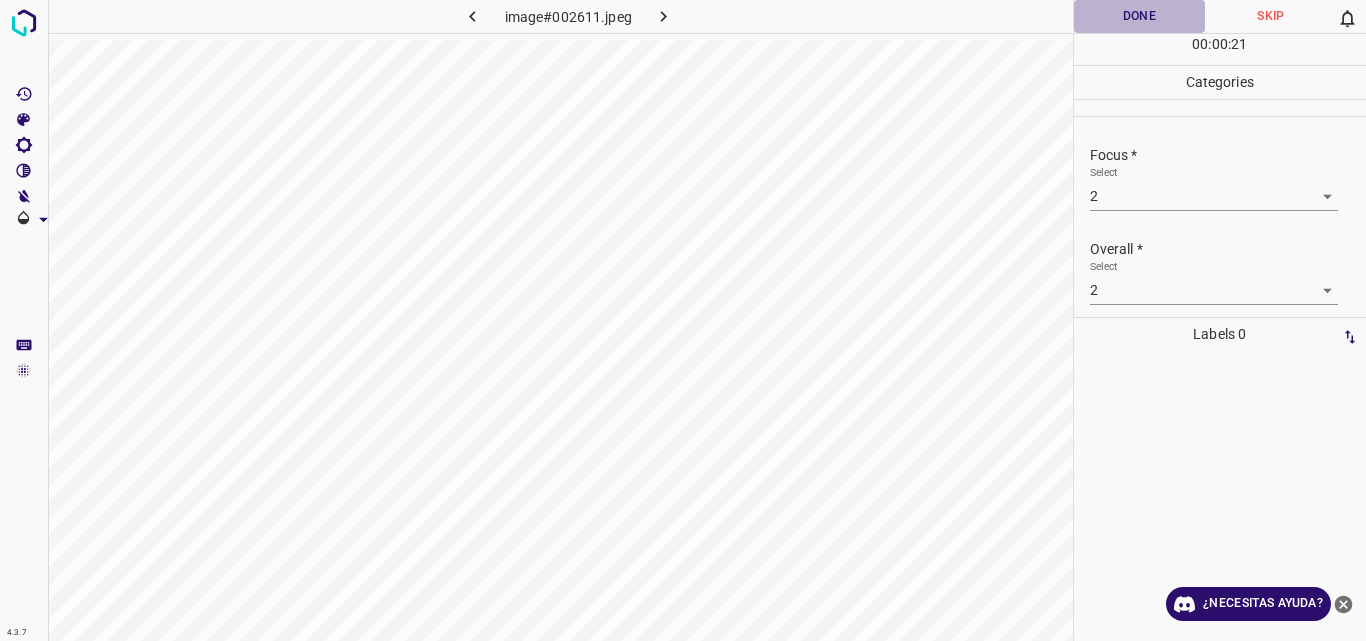 click on "Done" at bounding box center [1140, 16] 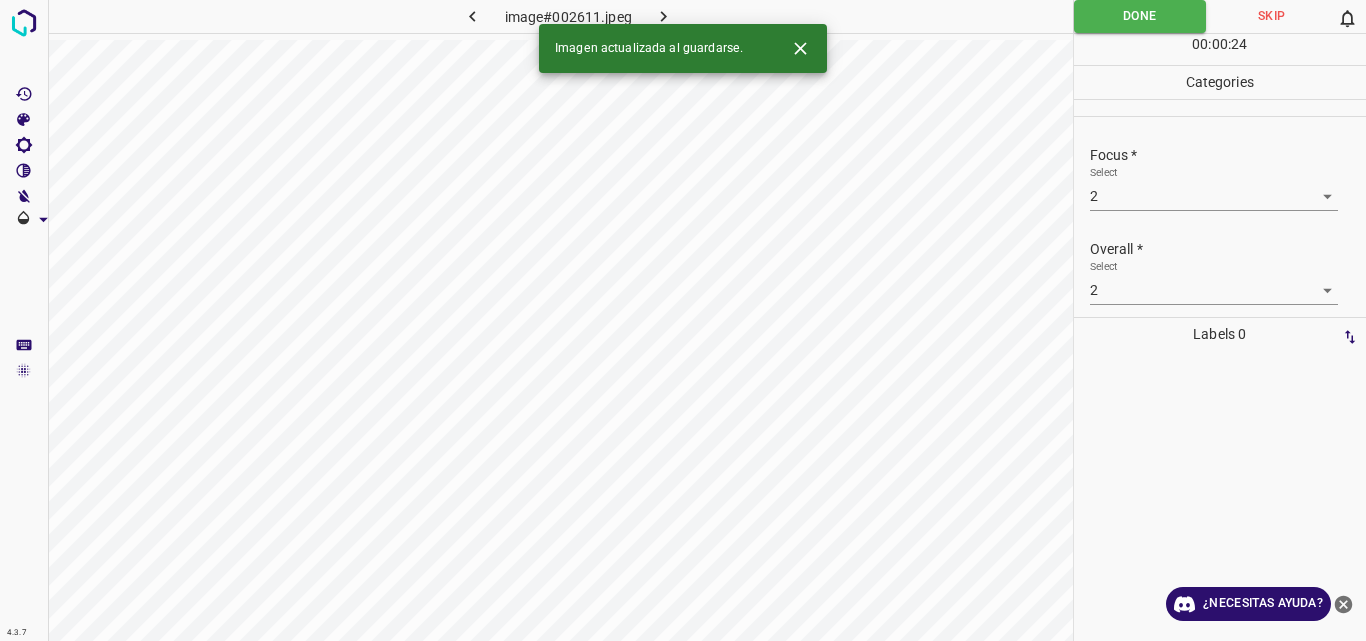 click 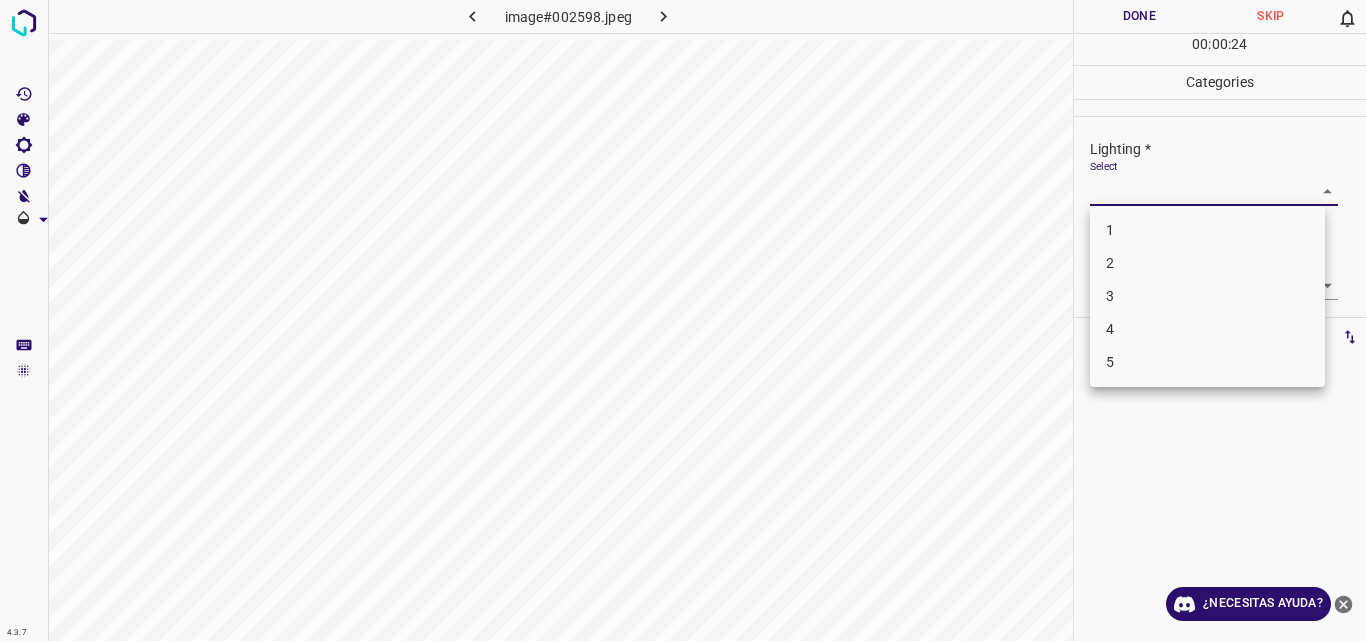 click on "4.3.7 image#002598.jpeg Done Skip 0 00   : 00   : 24   Categories Lighting *  Select ​ Focus *  Select ​ Overall *  Select ​ Labels   0 Categories 1 Lighting 2 Focus 3 Overall Tools Space Change between modes (Draw & Edit) I Auto labeling R Restore zoom M Zoom in N Zoom out Delete Delete selecte label Filters Z Restore filters X Saturation filter C Brightness filter V Contrast filter B Gray scale filter General O Download ¿Necesitas ayuda? Original text Rate this translation Your feedback will be used to help improve Google Translate - Texto - Esconder - Borrar 1 2 3 4 5" at bounding box center (683, 320) 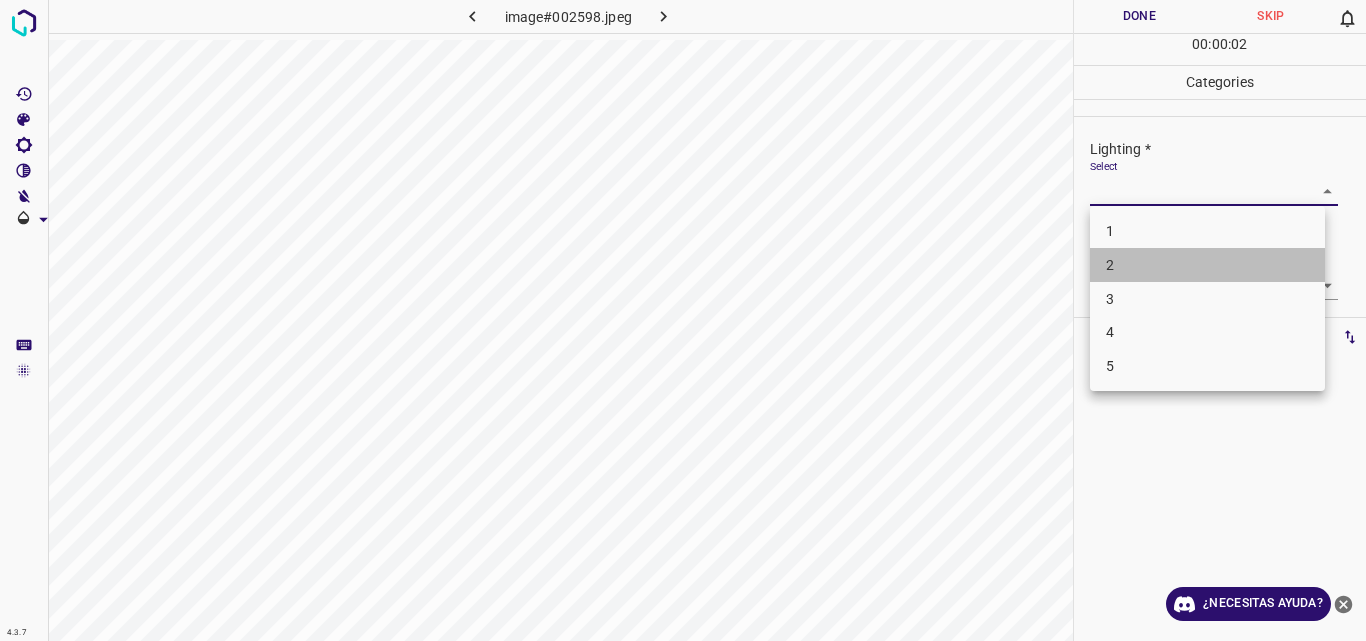 click on "2" at bounding box center (1207, 265) 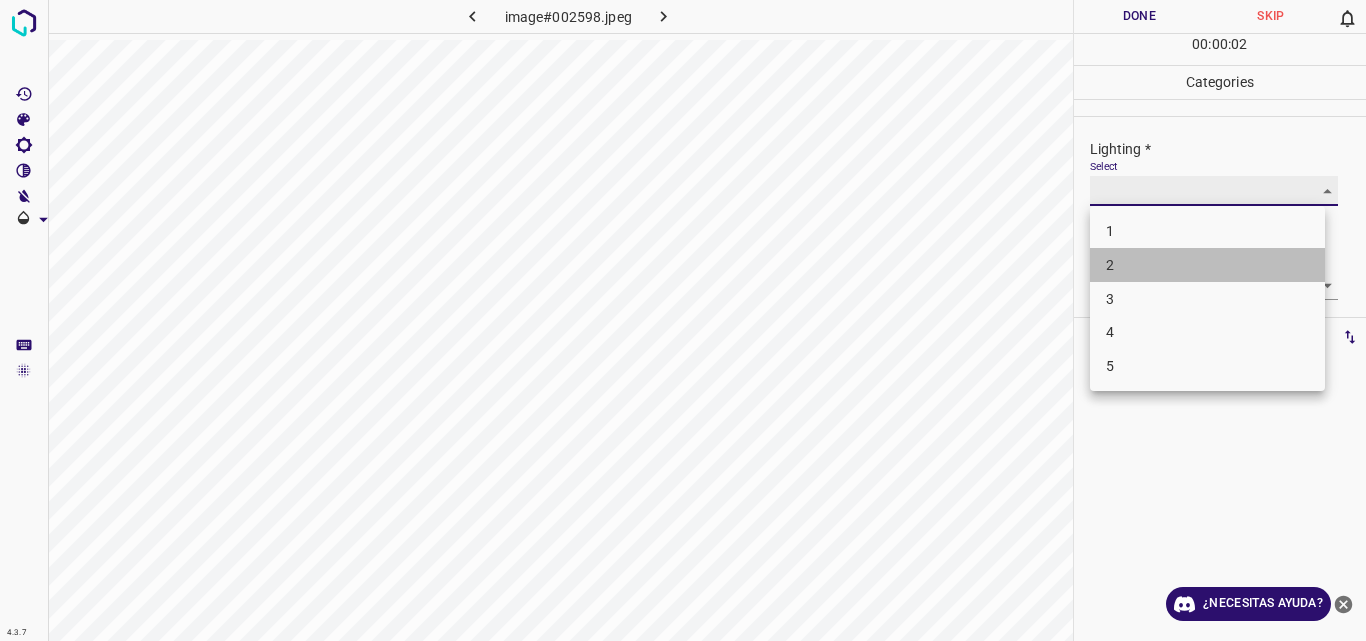 type on "2" 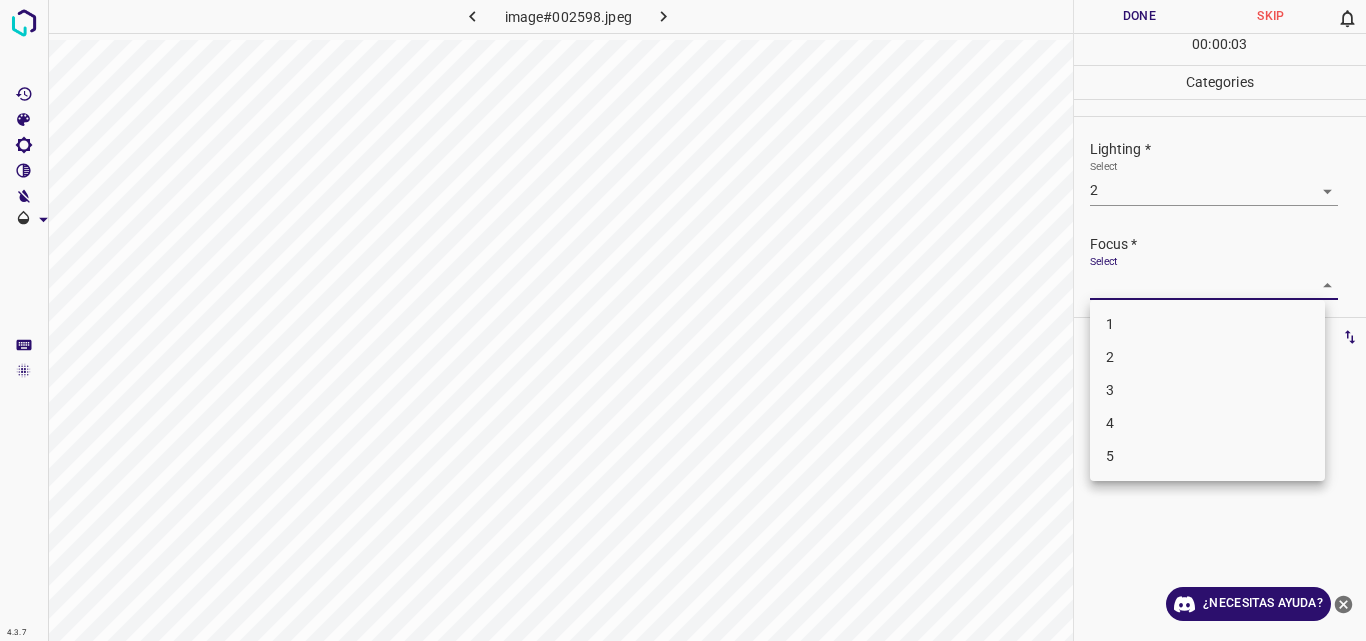 click on "4.3.7 image#002598.jpeg Done Skip 0 00   : 00   : 03   Categories Lighting *  Select 2 2 Focus *  Select ​ Overall *  Select ​ Labels   0 Categories 1 Lighting 2 Focus 3 Overall Tools Space Change between modes (Draw & Edit) I Auto labeling R Restore zoom M Zoom in N Zoom out Delete Delete selecte label Filters Z Restore filters X Saturation filter C Brightness filter V Contrast filter B Gray scale filter General O Download ¿Necesitas ayuda? Original text Rate this translation Your feedback will be used to help improve Google Translate - Texto - Esconder - Borrar 1 2 3 4 5" at bounding box center (683, 320) 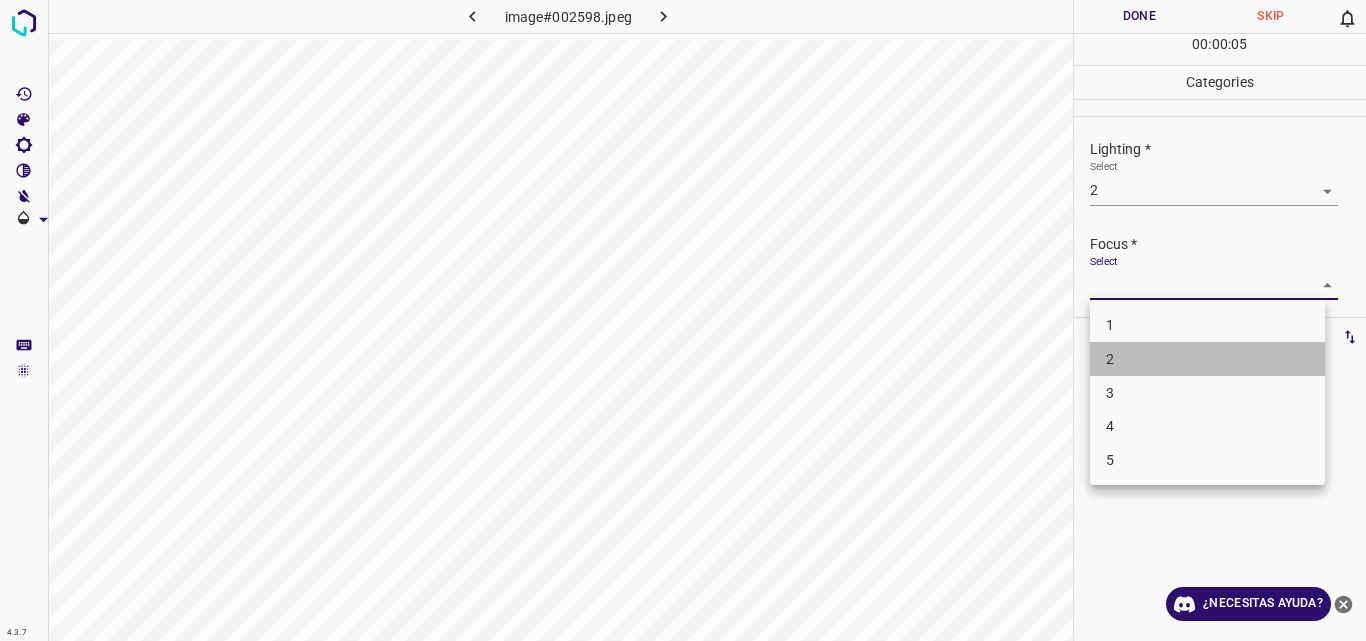 click on "2" at bounding box center (1207, 359) 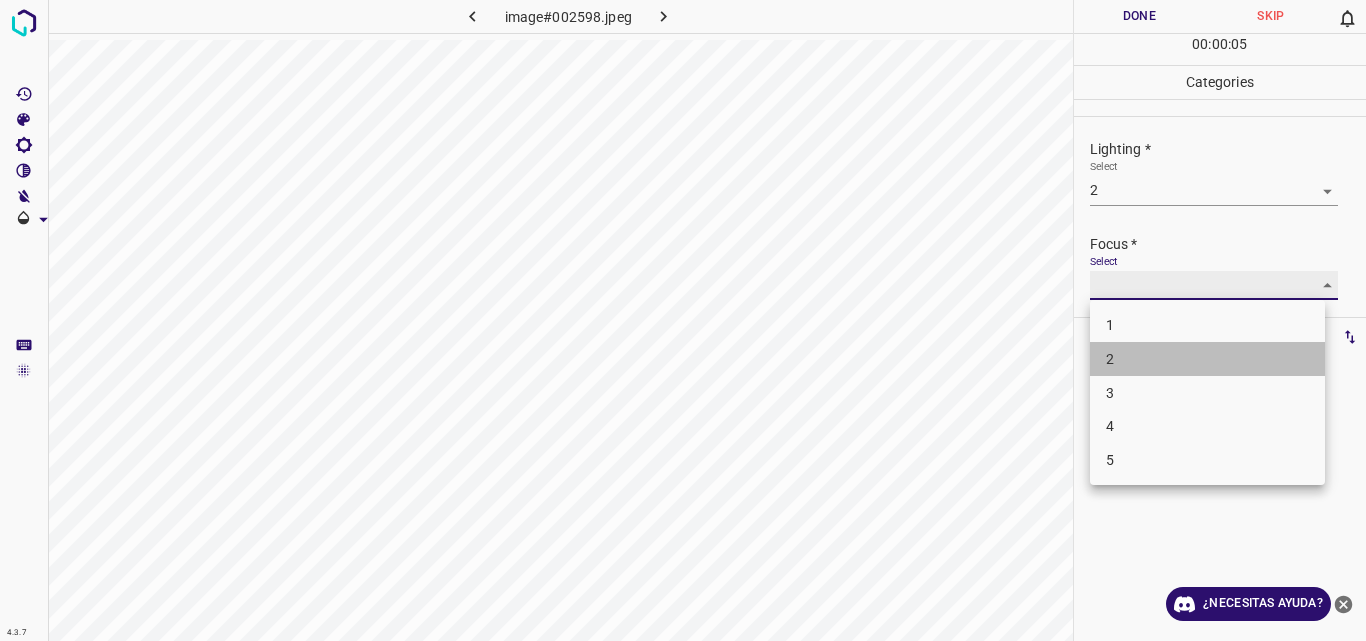 type on "2" 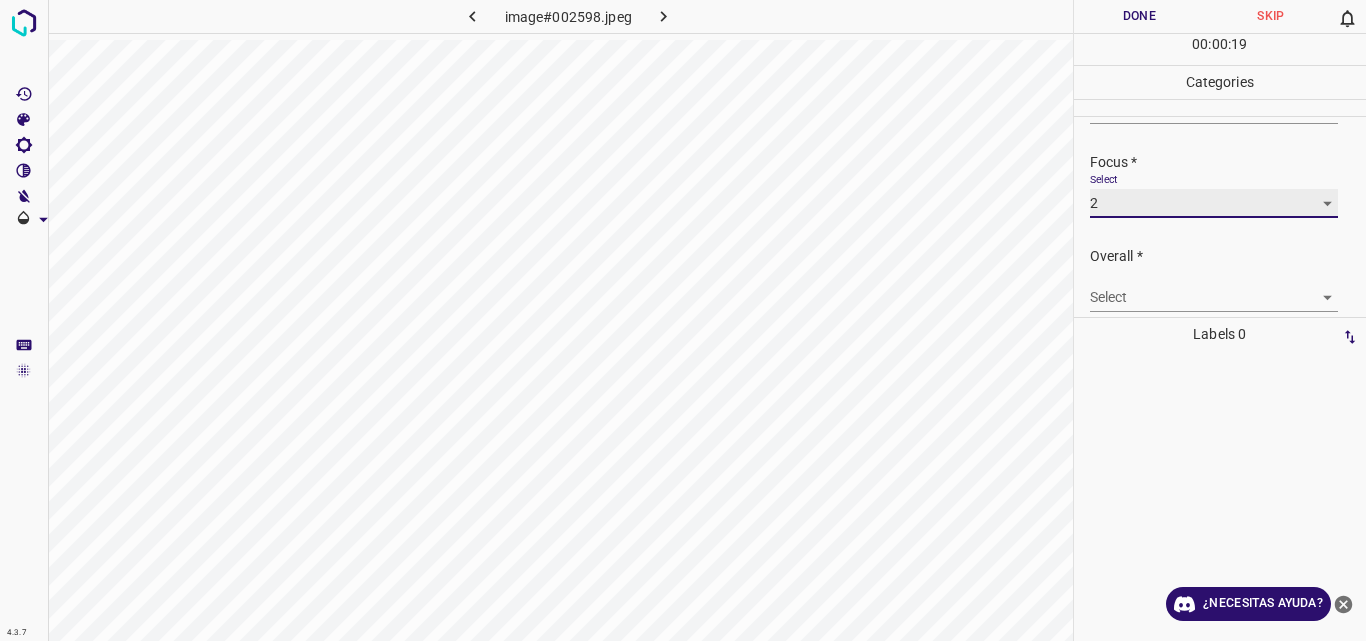 scroll, scrollTop: 98, scrollLeft: 0, axis: vertical 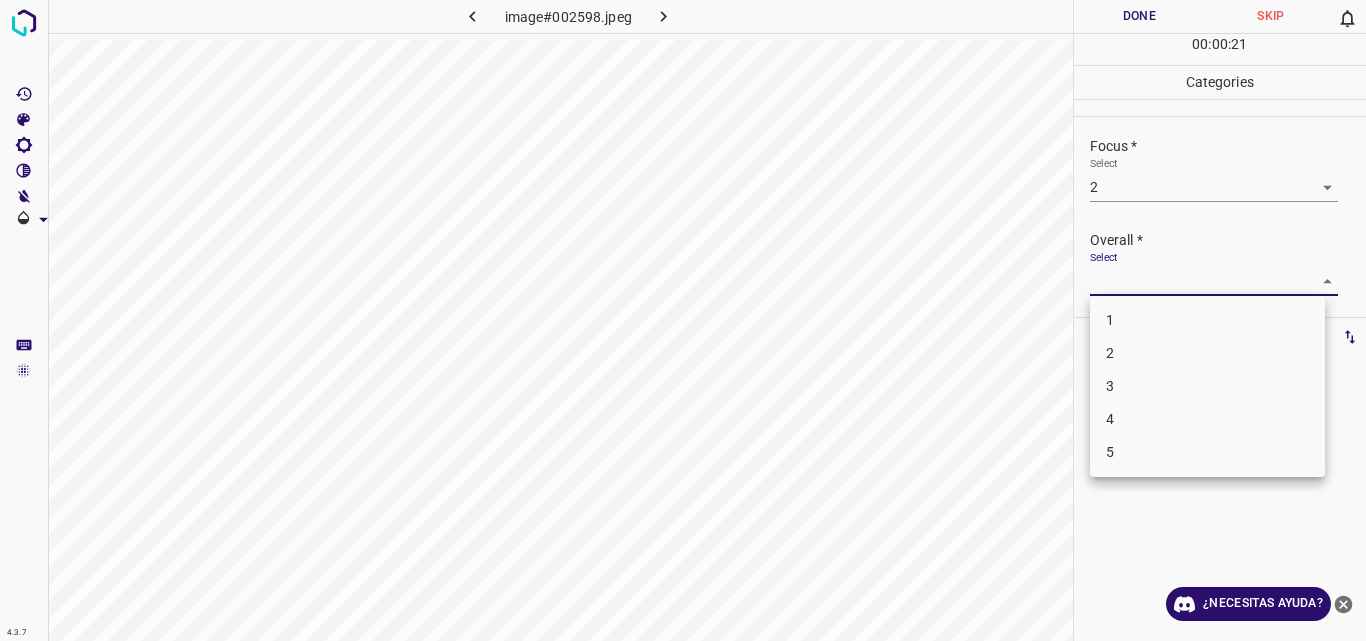 click on "4.3.7 image#002598.jpeg Done Skip 0 00   : 00   : 21   Categories Lighting *  Select 2 2 Focus *  Select 2 2 Overall *  Select ​ Labels   0 Categories 1 Lighting 2 Focus 3 Overall Tools Space Change between modes (Draw & Edit) I Auto labeling R Restore zoom M Zoom in N Zoom out Delete Delete selecte label Filters Z Restore filters X Saturation filter C Brightness filter V Contrast filter B Gray scale filter General O Download ¿Necesitas ayuda? Original text Rate this translation Your feedback will be used to help improve Google Translate - Texto - Esconder - Borrar 1 2 3 4 5" at bounding box center [683, 320] 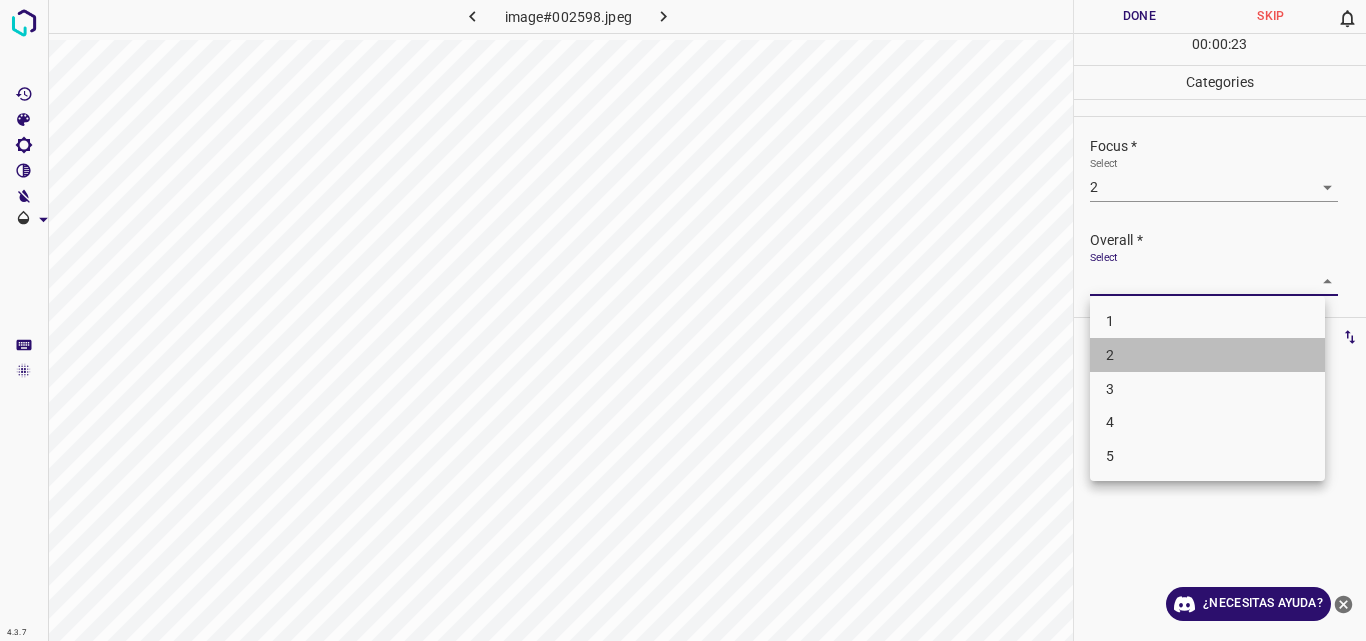 click on "2" at bounding box center [1207, 355] 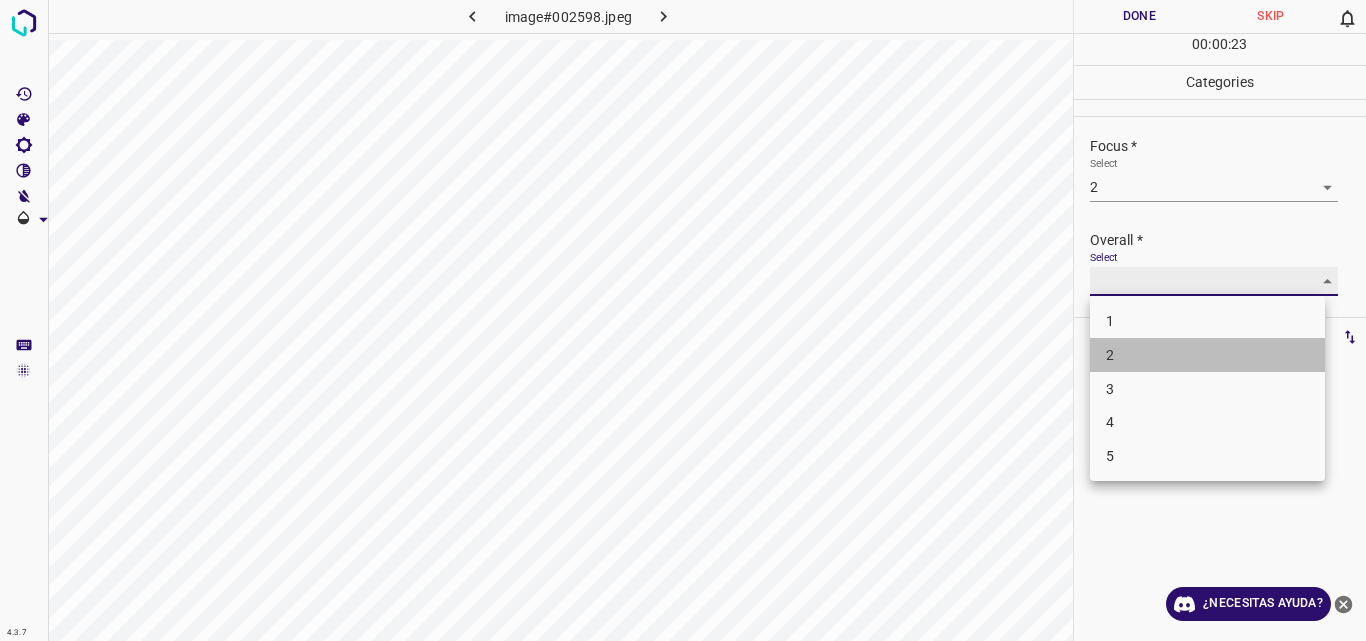 type on "2" 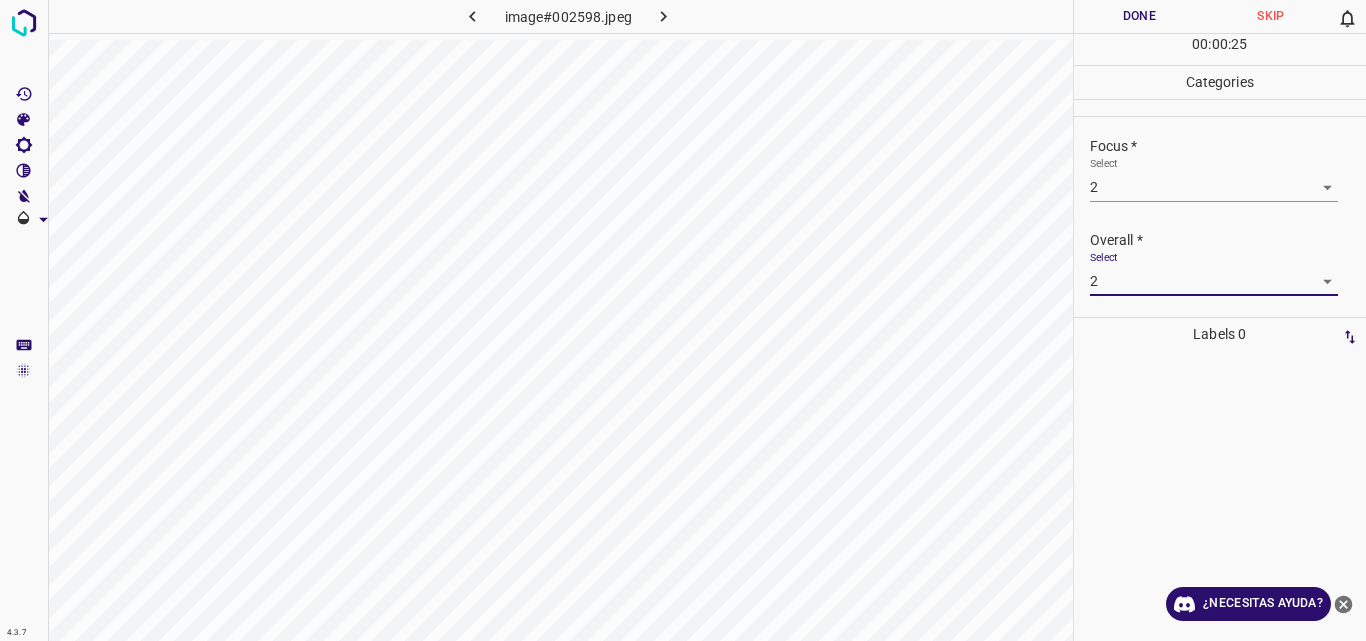 click on "Done" at bounding box center [1140, 16] 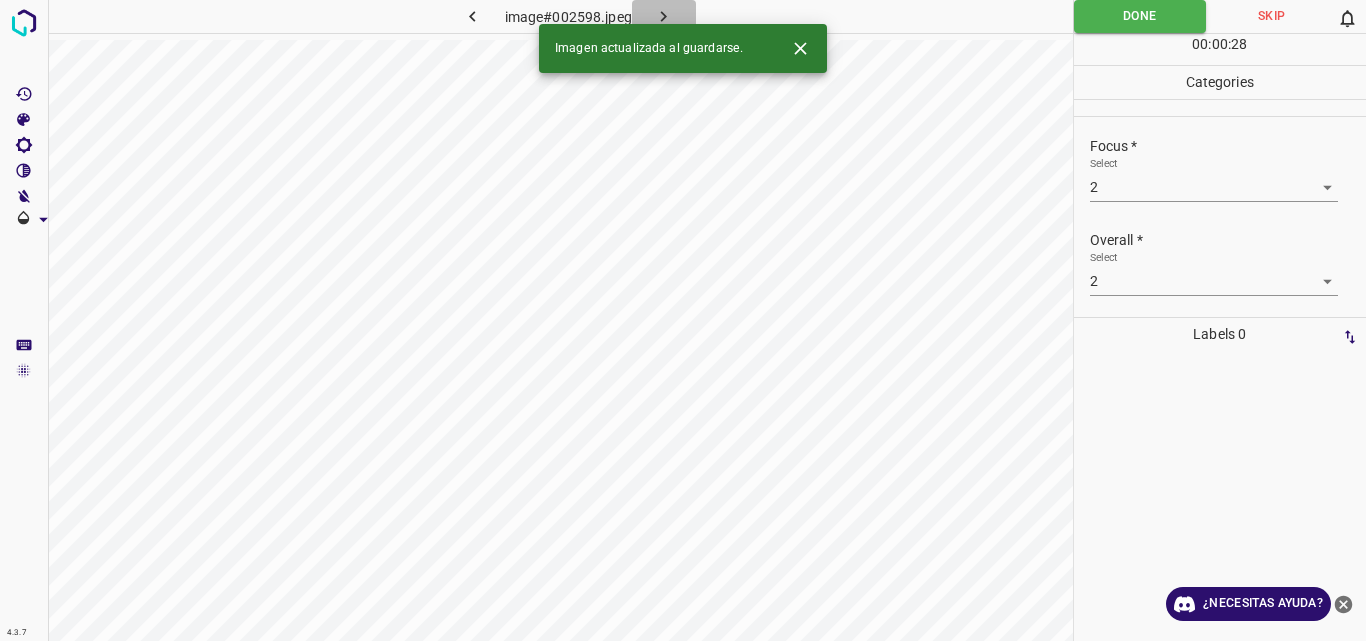 click 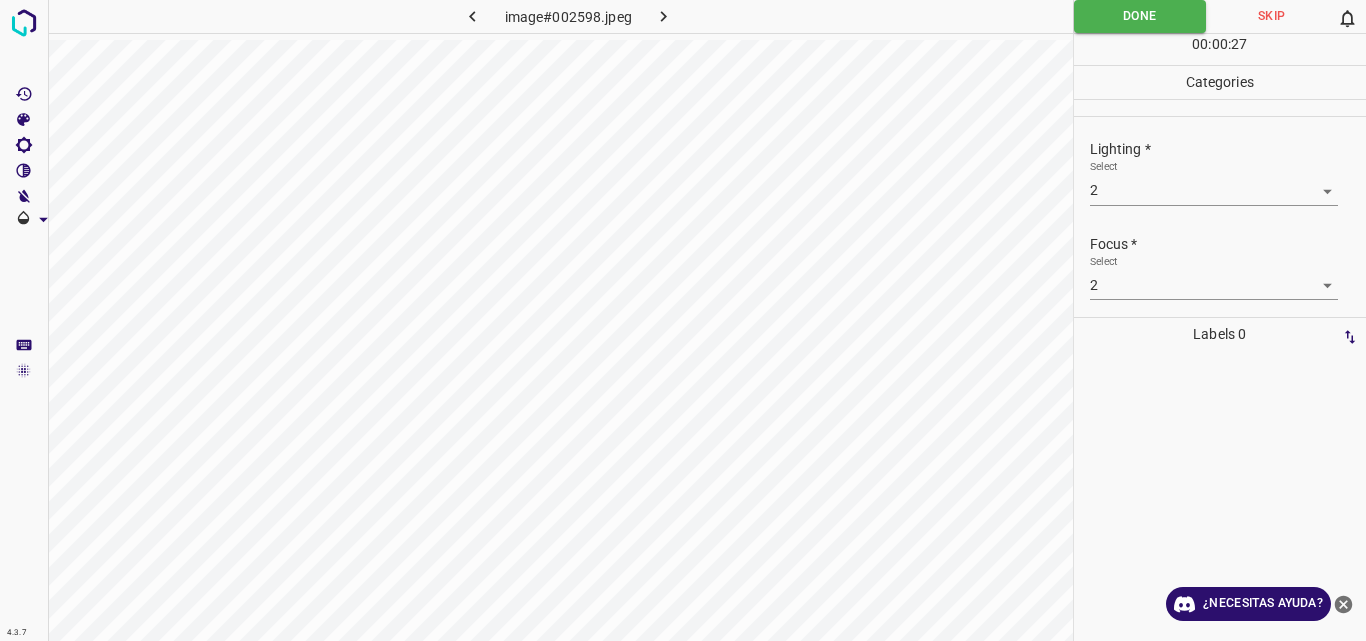 click 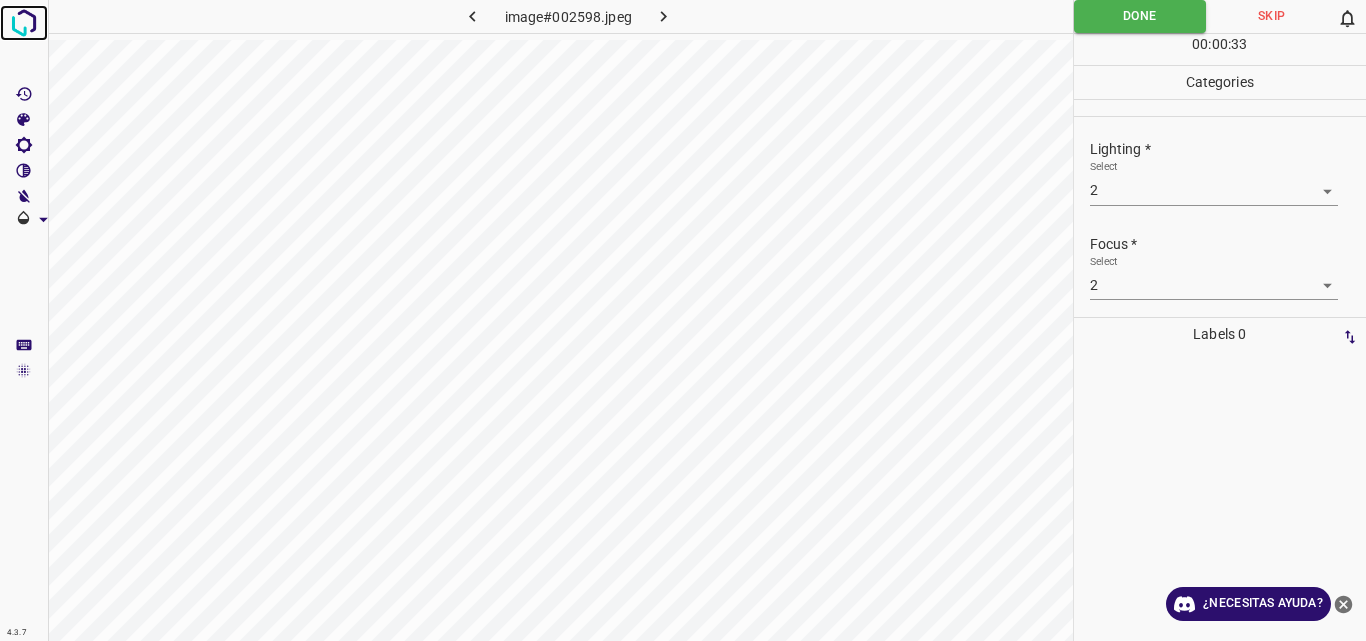 click at bounding box center (24, 23) 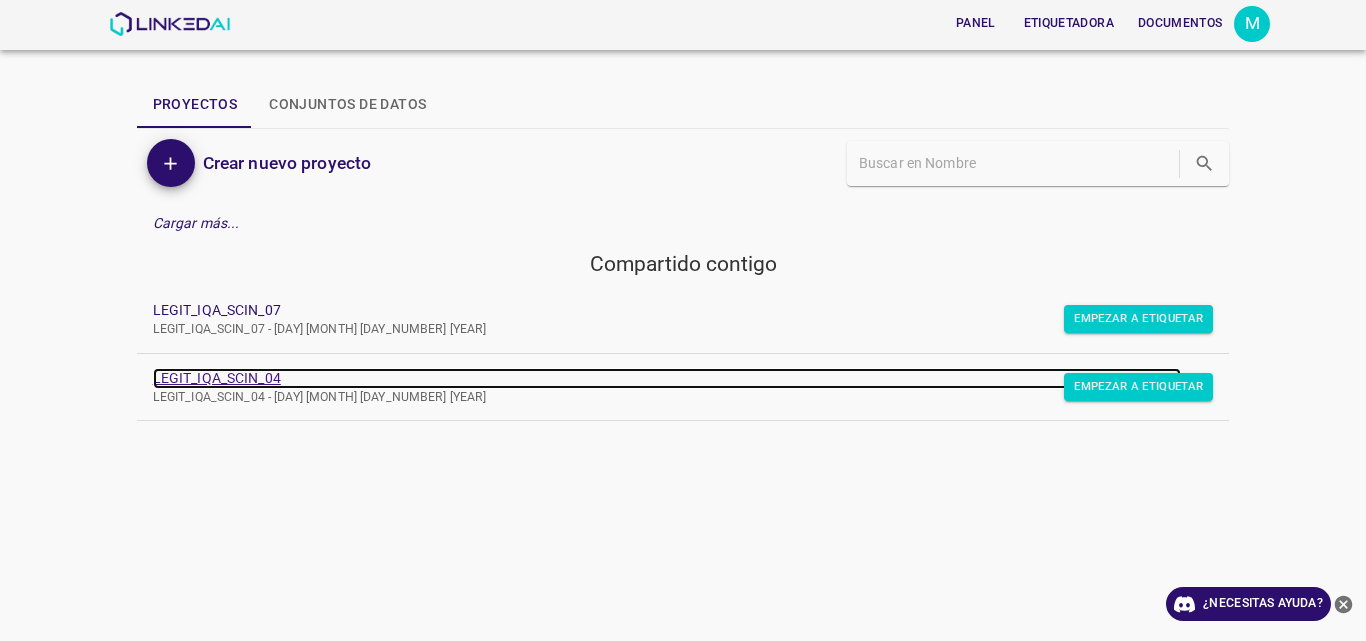 click on "LEGIT_IQA_SCIN_04" at bounding box center [217, 378] 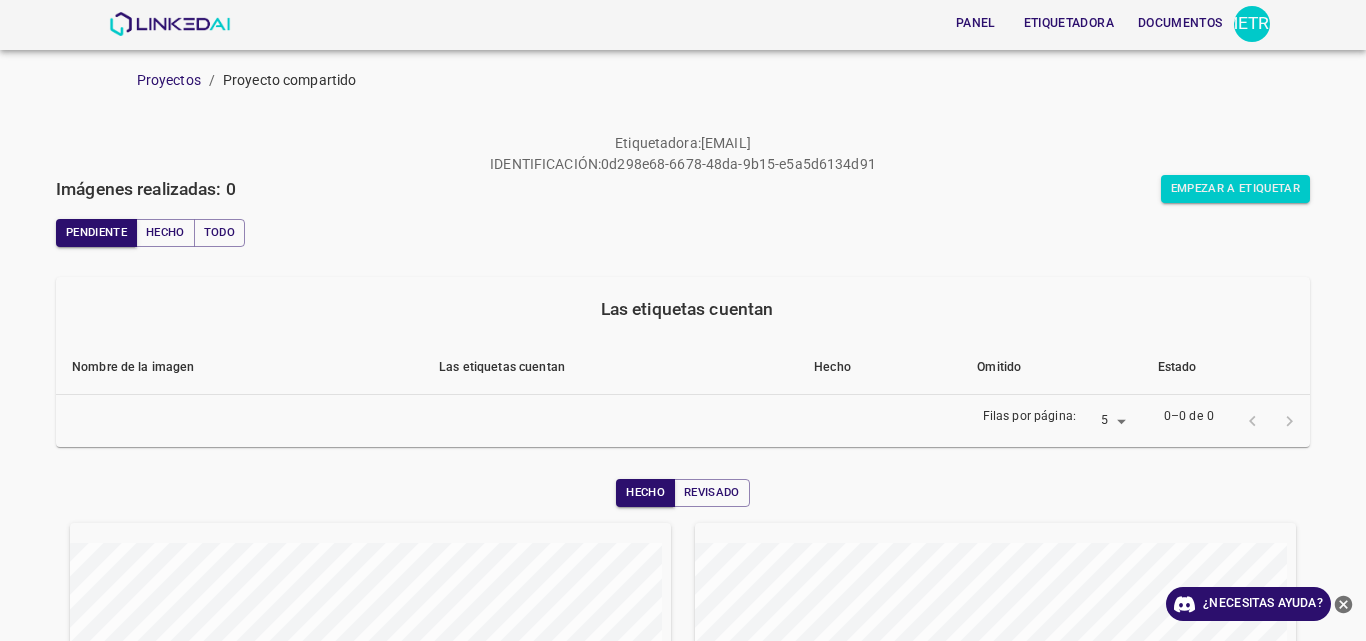 scroll, scrollTop: 0, scrollLeft: 0, axis: both 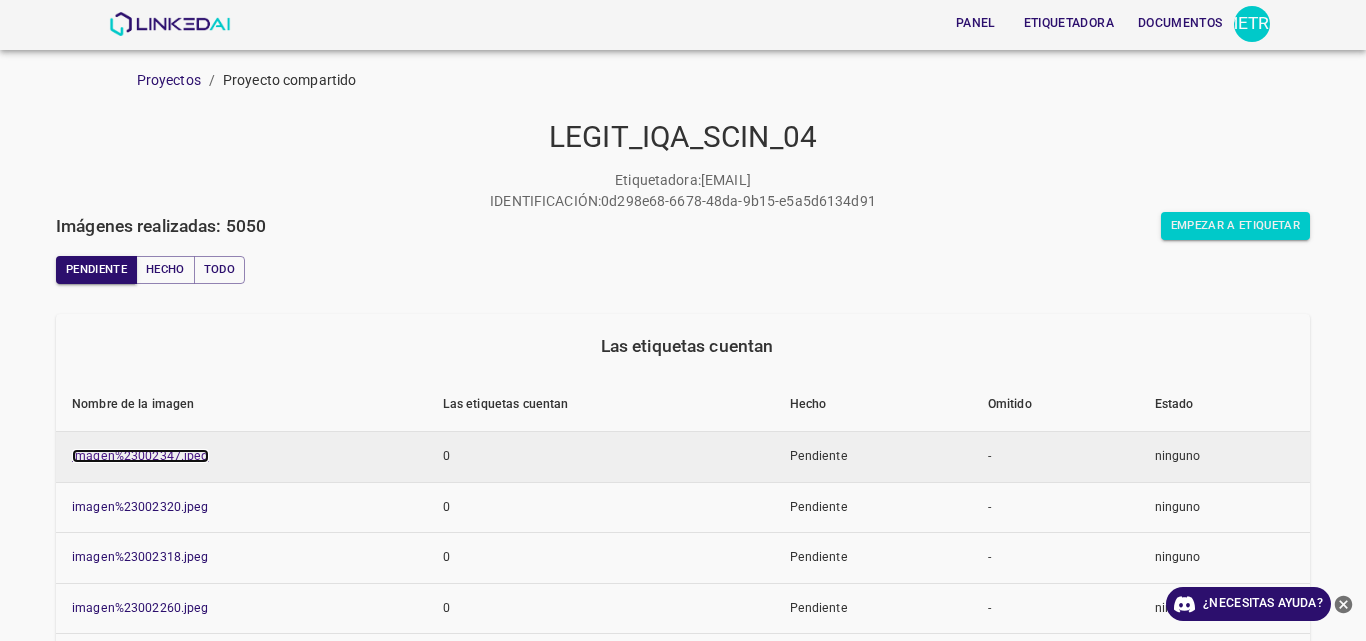 click on "imagen%23002347.jpeg" at bounding box center [140, 456] 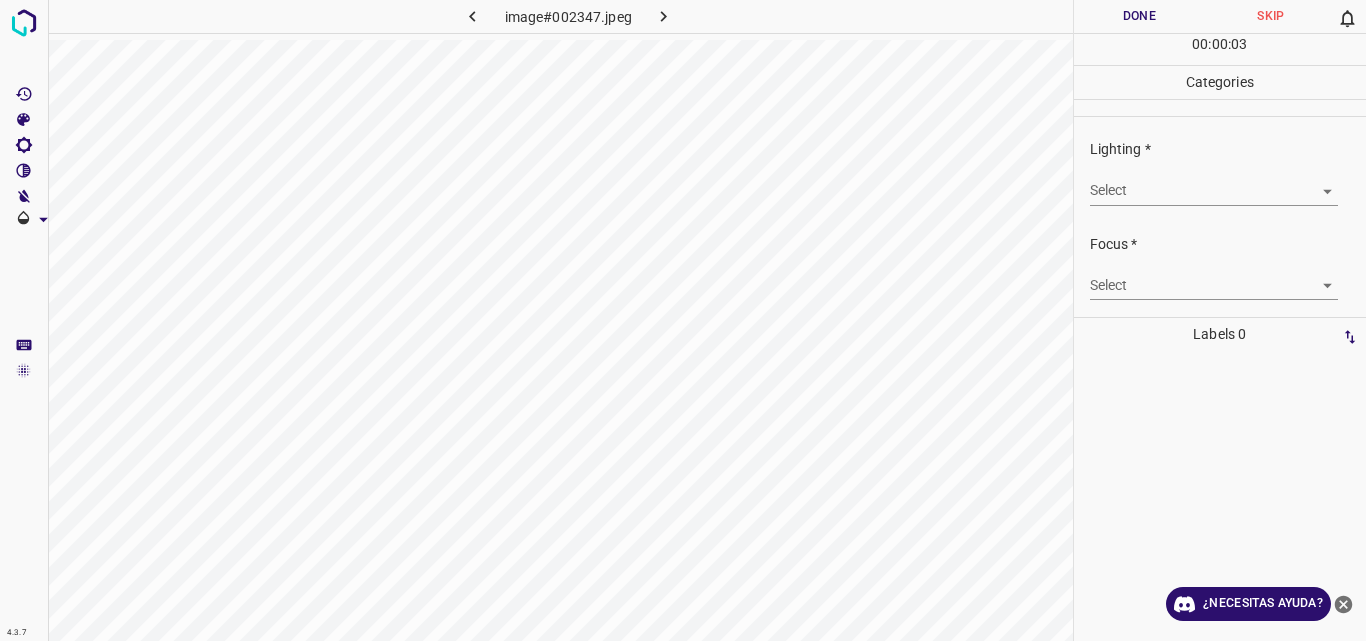 click on "4.3.7 image#002347.jpeg Done Skip 0 00   : 00   : 03   Categories Lighting *  Select ​ Focus *  Select ​ Overall *  Select ​ Labels   0 Categories 1 Lighting 2 Focus 3 Overall Tools Space Change between modes (Draw & Edit) I Auto labeling R Restore zoom M Zoom in N Zoom out Delete Delete selecte label Filters Z Restore filters X Saturation filter C Brightness filter V Contrast filter B Gray scale filter General O Download ¿Necesitas ayuda? Original text Rate this translation Your feedback will be used to help improve Google Translate - Texto - Esconder - Borrar" at bounding box center [683, 320] 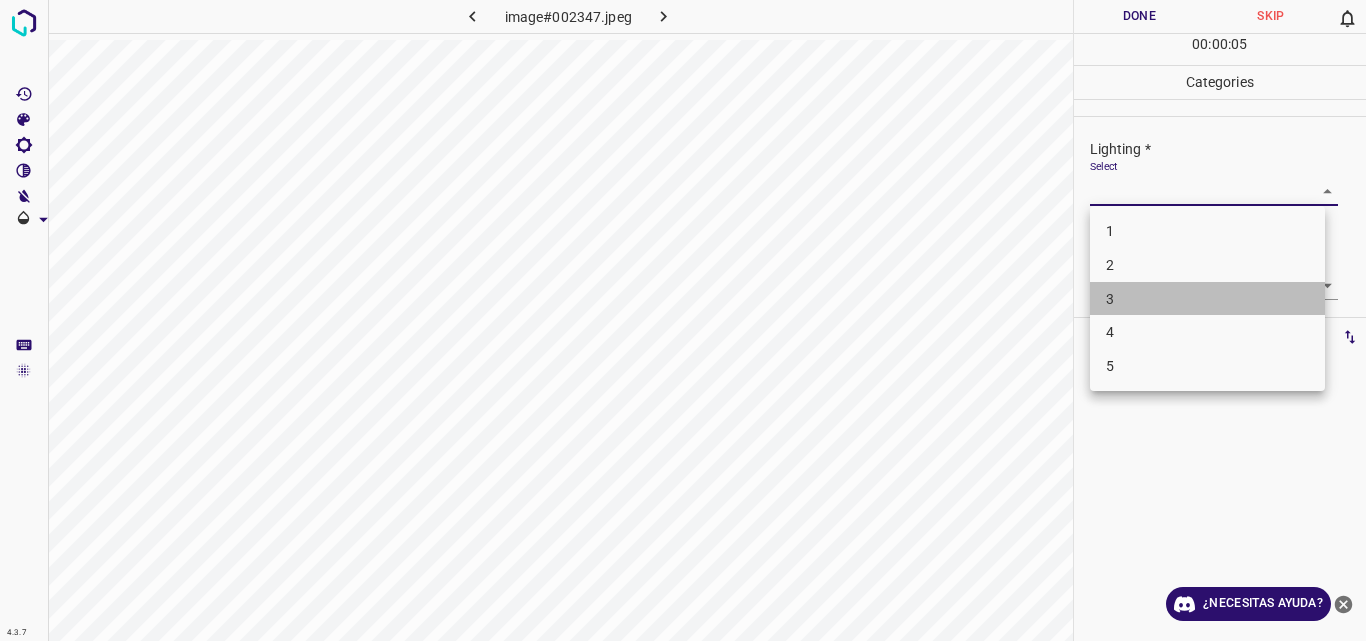 click on "3" at bounding box center (1207, 299) 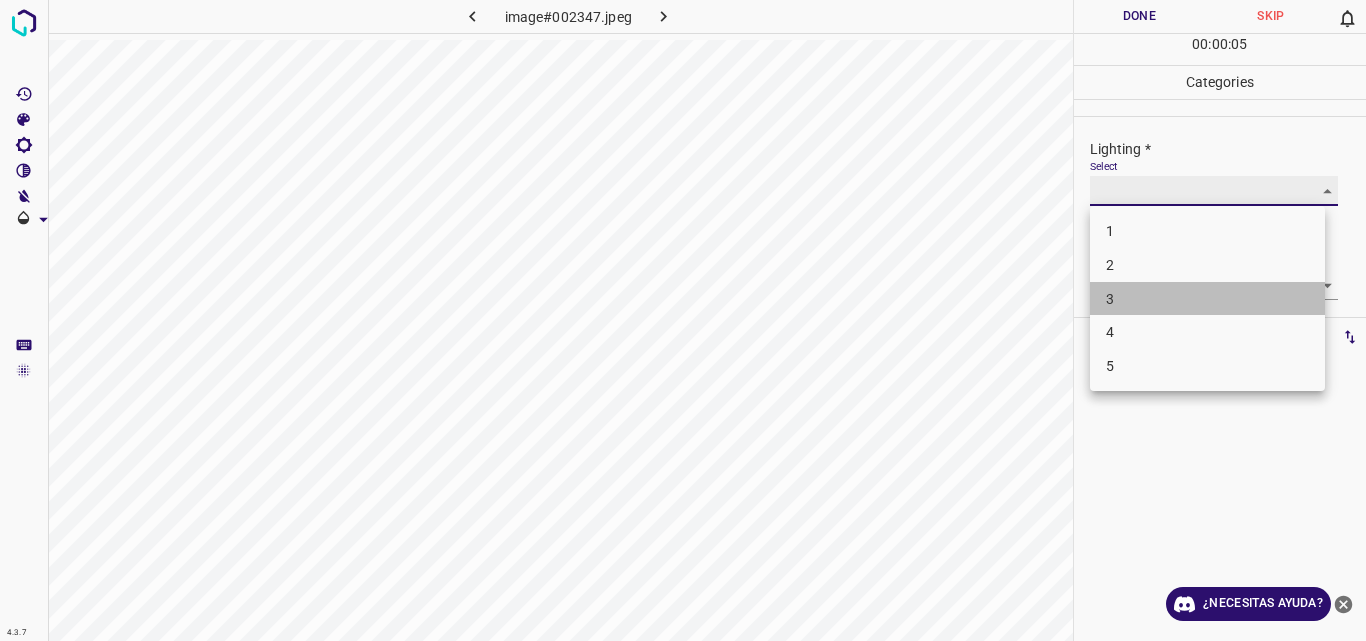 type on "3" 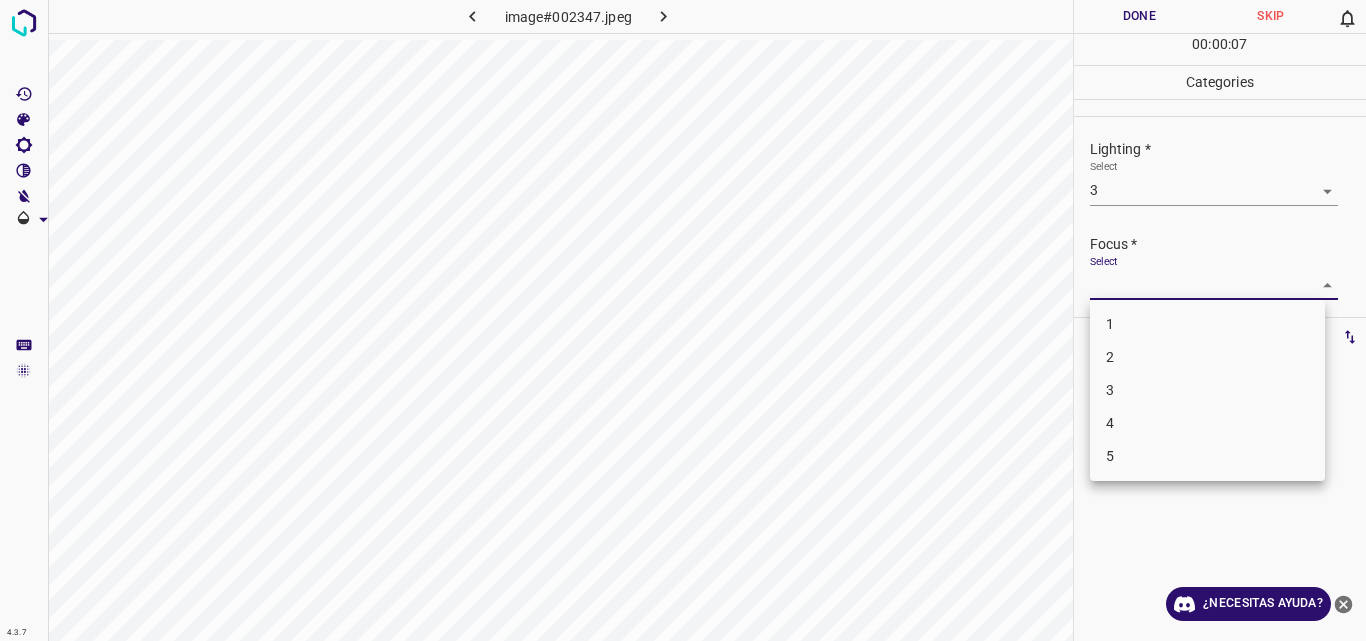 click on "4.3.7 image#002347.jpeg Done Skip 0 00   : 00   : 07   Categories Lighting *  Select 3 3 Focus *  Select ​ Overall *  Select ​ Labels   0 Categories 1 Lighting 2 Focus 3 Overall Tools Space Change between modes (Draw & Edit) I Auto labeling R Restore zoom M Zoom in N Zoom out Delete Delete selecte label Filters Z Restore filters X Saturation filter C Brightness filter V Contrast filter B Gray scale filter General O Download ¿Necesitas ayuda? Original text Rate this translation Your feedback will be used to help improve Google Translate - Texto - Esconder - Borrar 1 2 3 4 5" at bounding box center (683, 320) 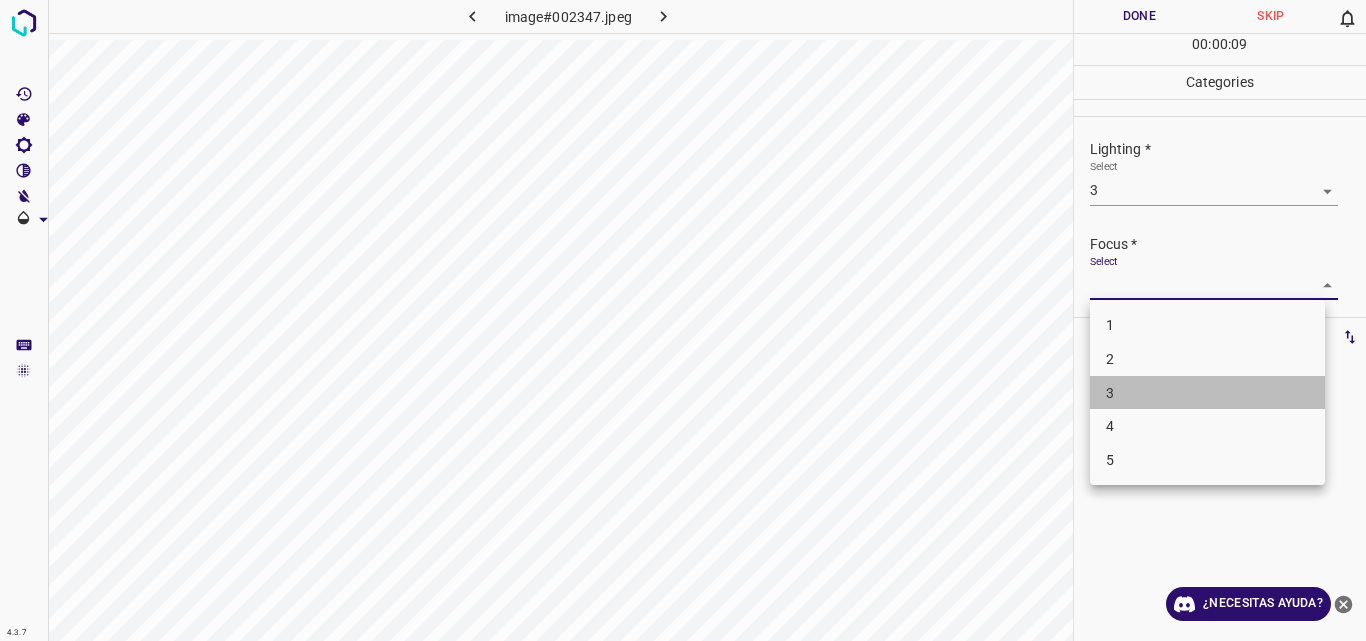 click on "3" at bounding box center (1207, 393) 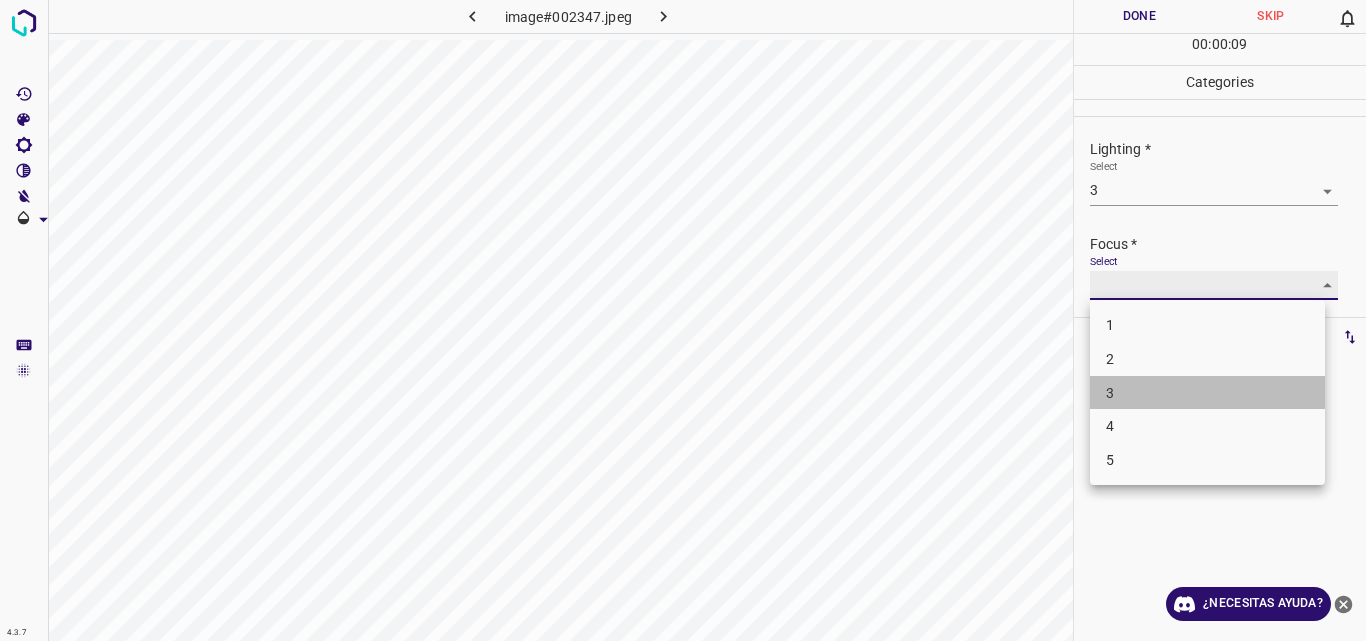 type on "3" 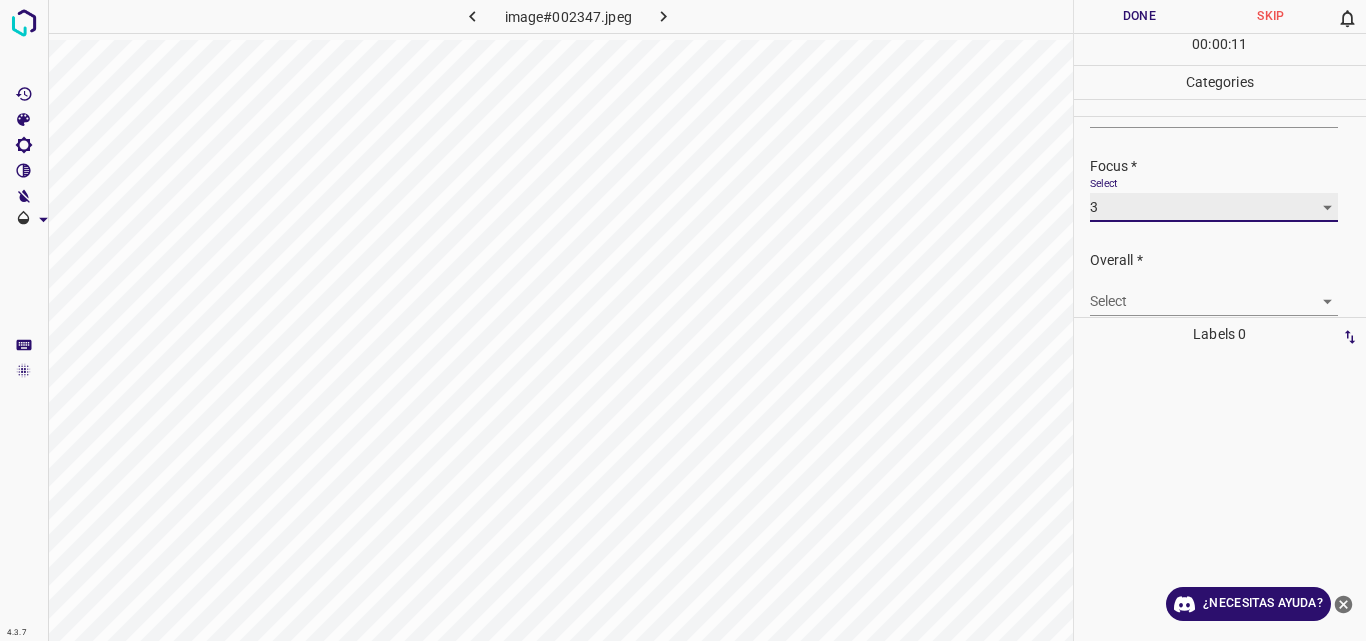 scroll, scrollTop: 98, scrollLeft: 0, axis: vertical 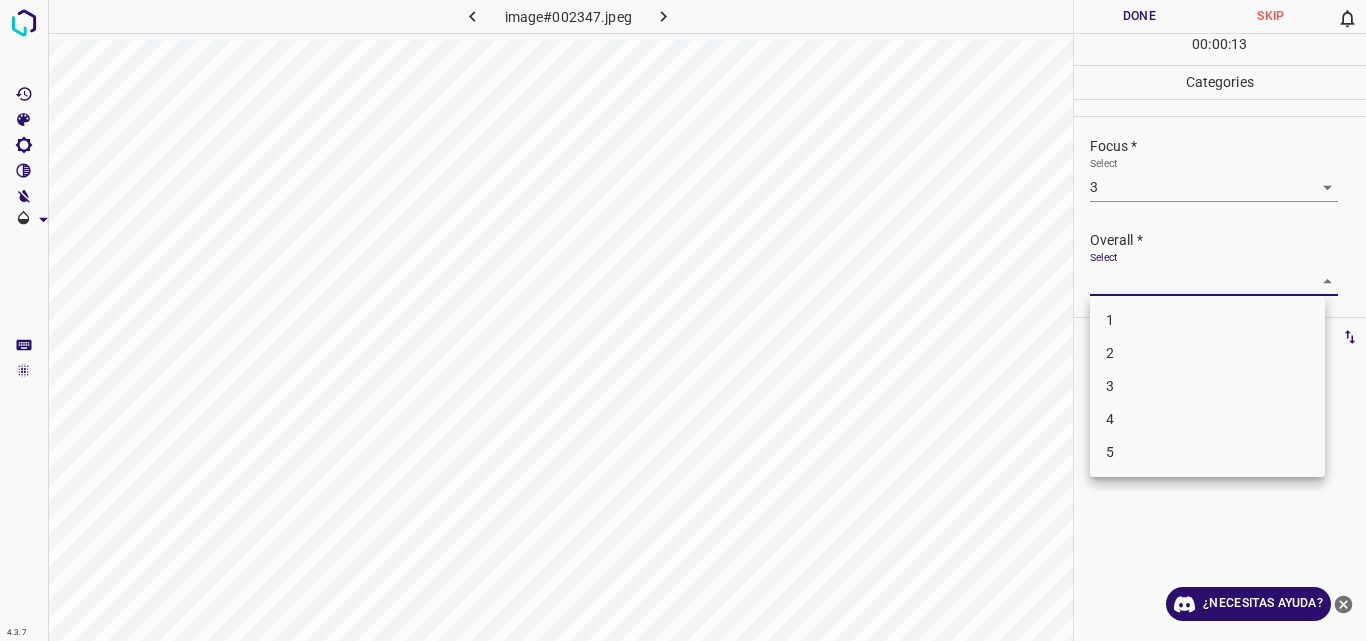 click on "4.3.7 image#002347.jpeg Done Skip 0 00   : 00   : 13   Categories Lighting *  Select 3 3 Focus *  Select 3 3 Overall *  Select ​ Labels   0 Categories 1 Lighting 2 Focus 3 Overall Tools Space Change between modes (Draw & Edit) I Auto labeling R Restore zoom M Zoom in N Zoom out Delete Delete selecte label Filters Z Restore filters X Saturation filter C Brightness filter V Contrast filter B Gray scale filter General O Download ¿Necesitas ayuda? Original text Rate this translation Your feedback will be used to help improve Google Translate - Texto - Esconder - Borrar 1 2 3 4 5" at bounding box center [683, 320] 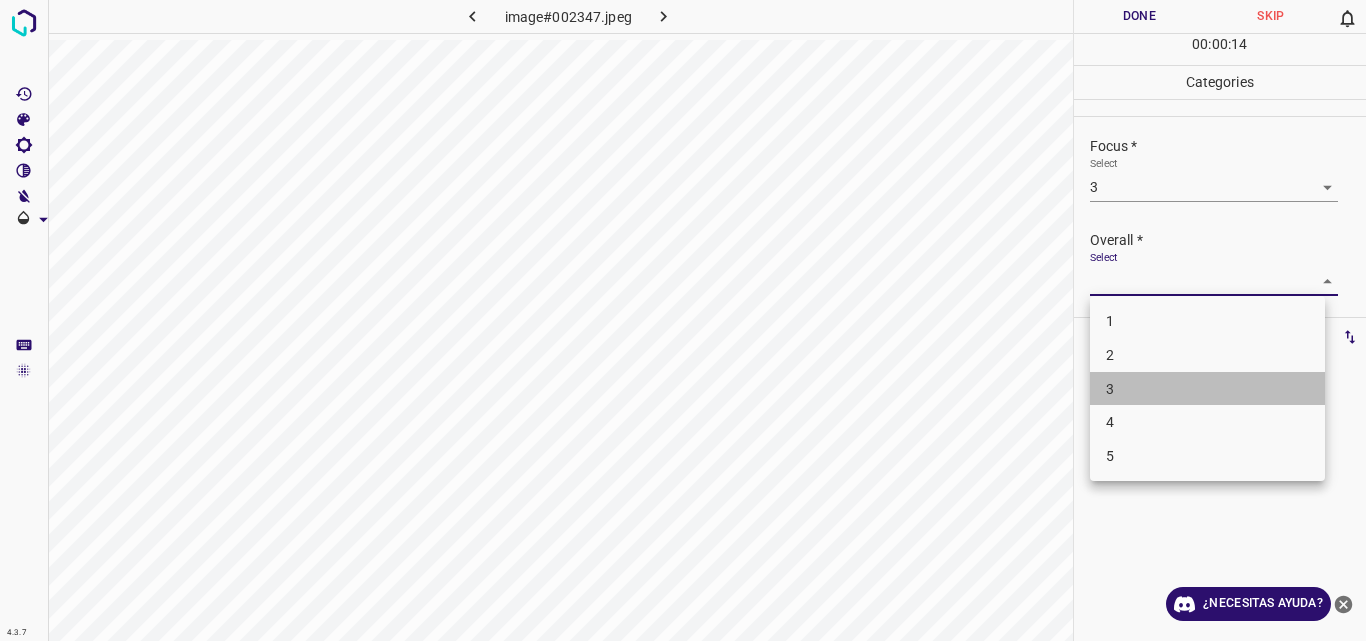 click on "3" at bounding box center [1207, 389] 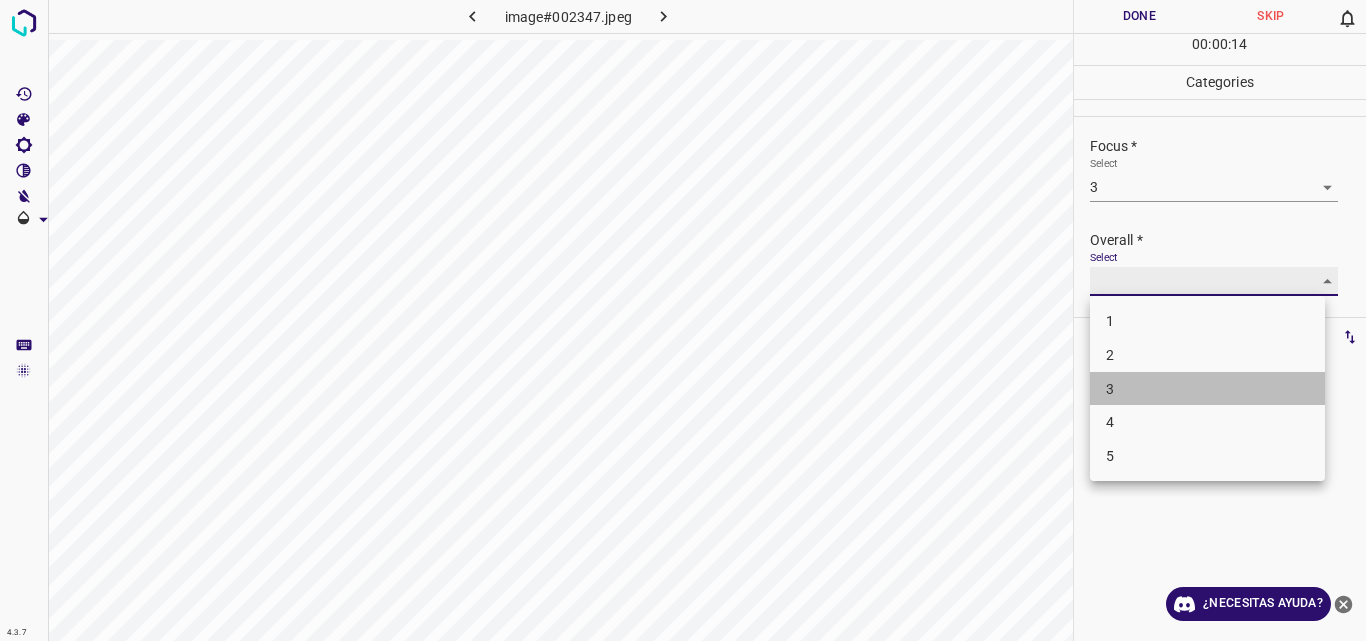 type on "3" 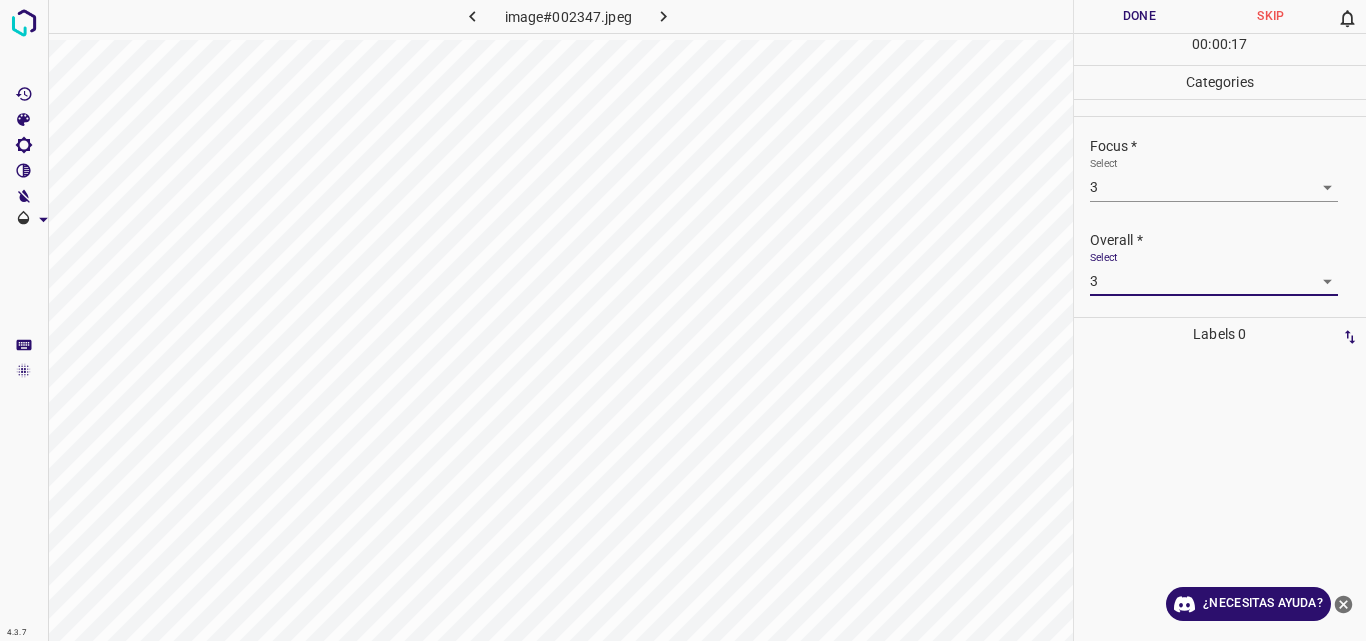 click on "Done" at bounding box center (1140, 16) 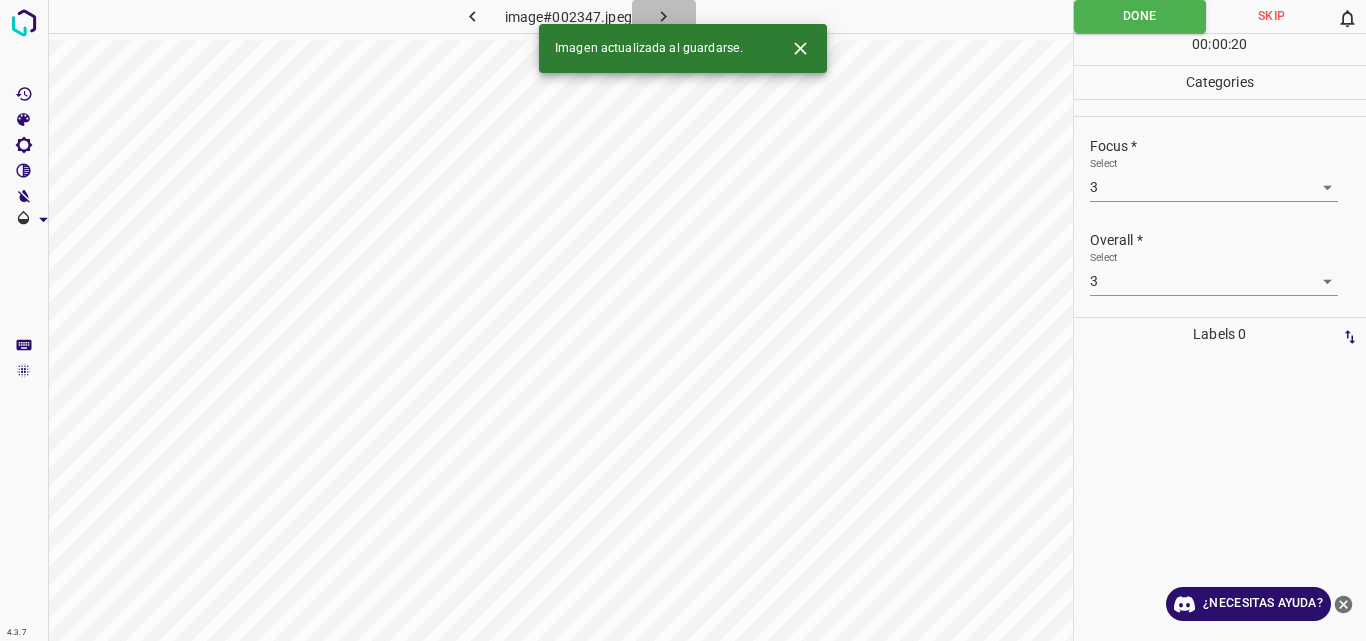 click 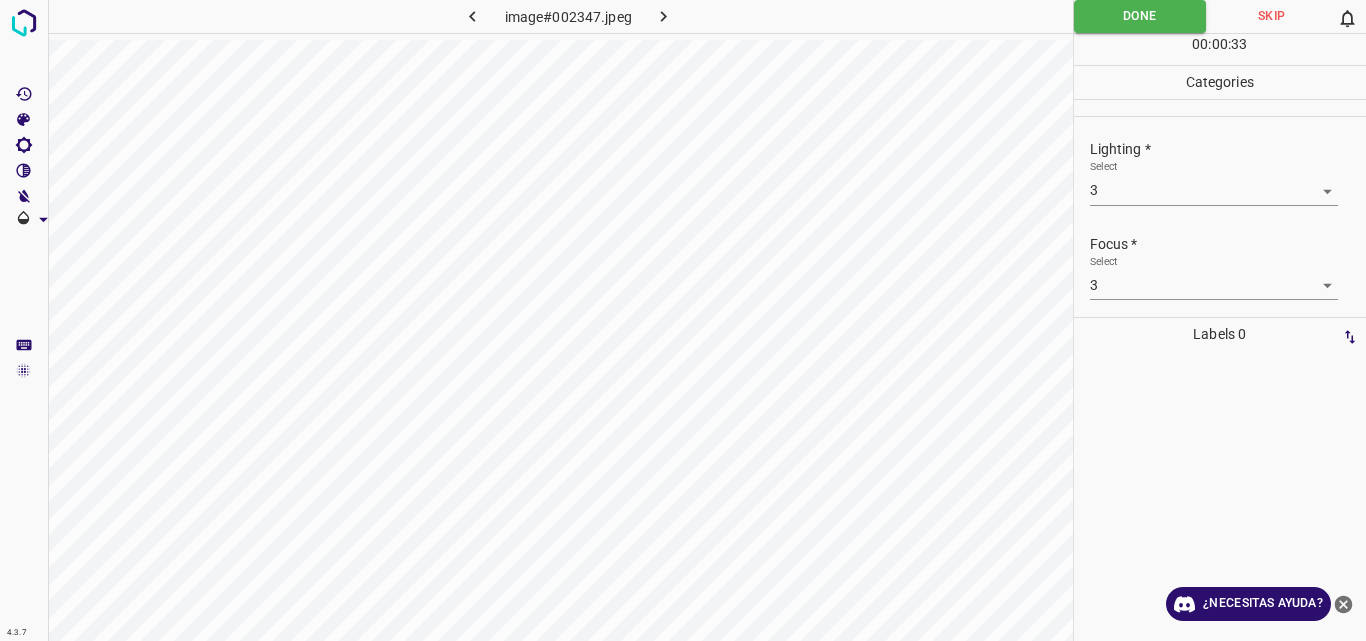 click 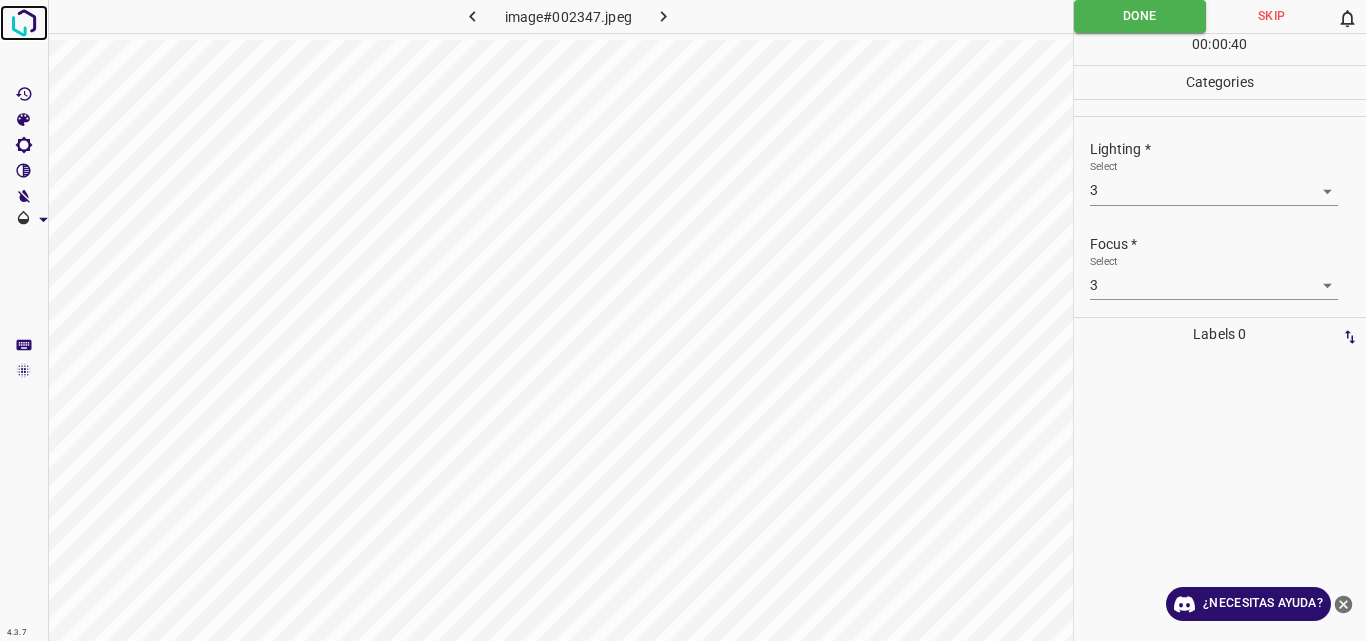 click at bounding box center (24, 23) 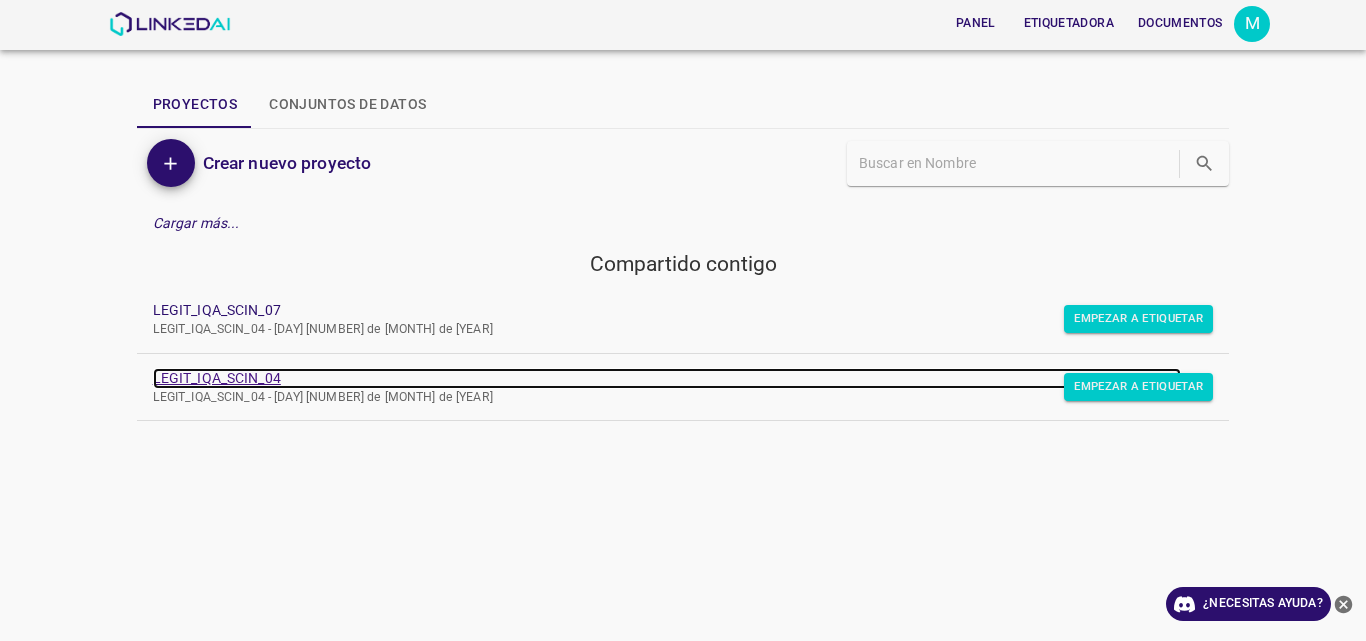 click on "LEGIT_IQA_SCIN_04" at bounding box center [217, 378] 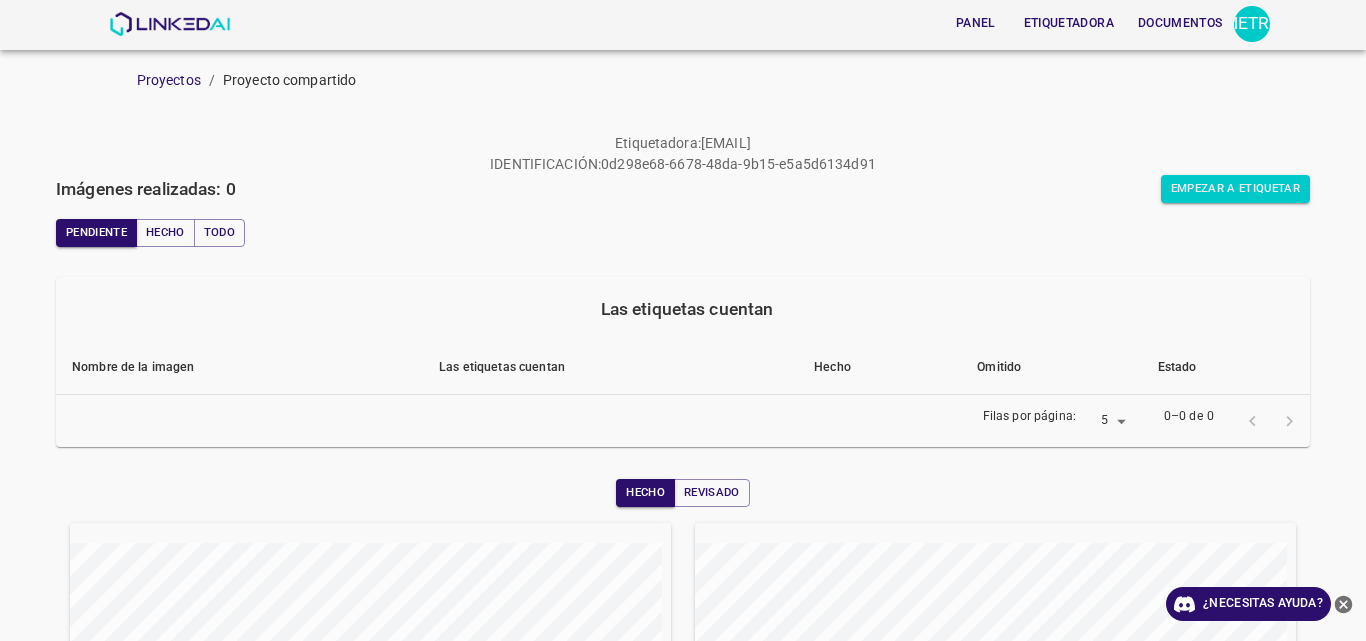 scroll, scrollTop: 0, scrollLeft: 0, axis: both 